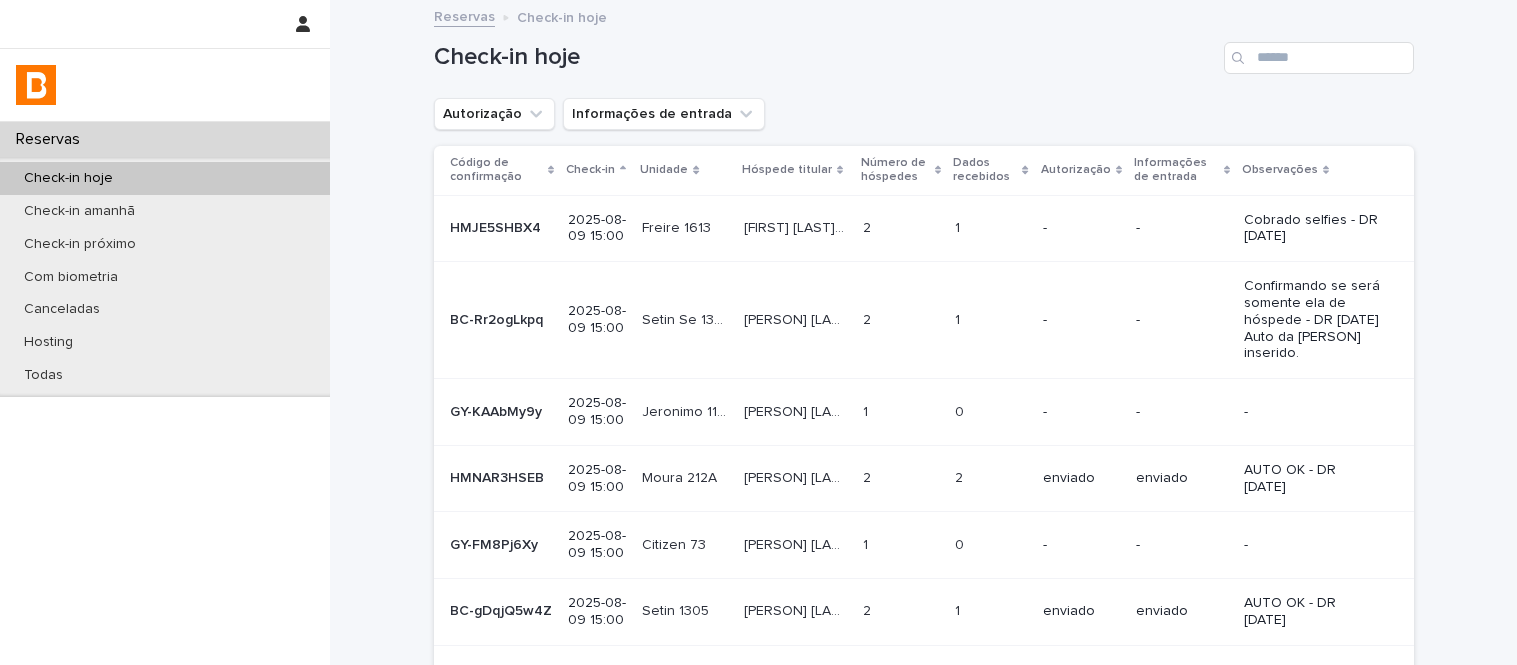 scroll, scrollTop: 0, scrollLeft: 0, axis: both 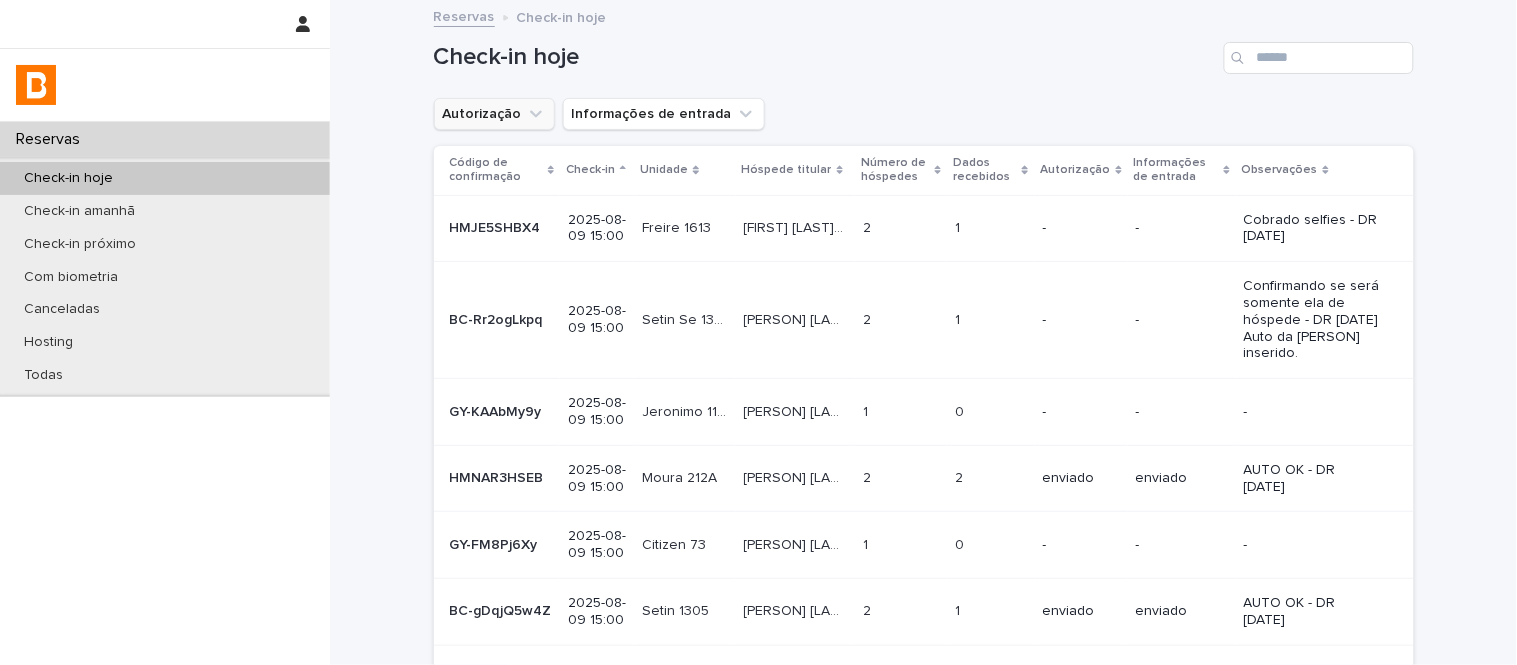 click on "Autorização" at bounding box center (494, 114) 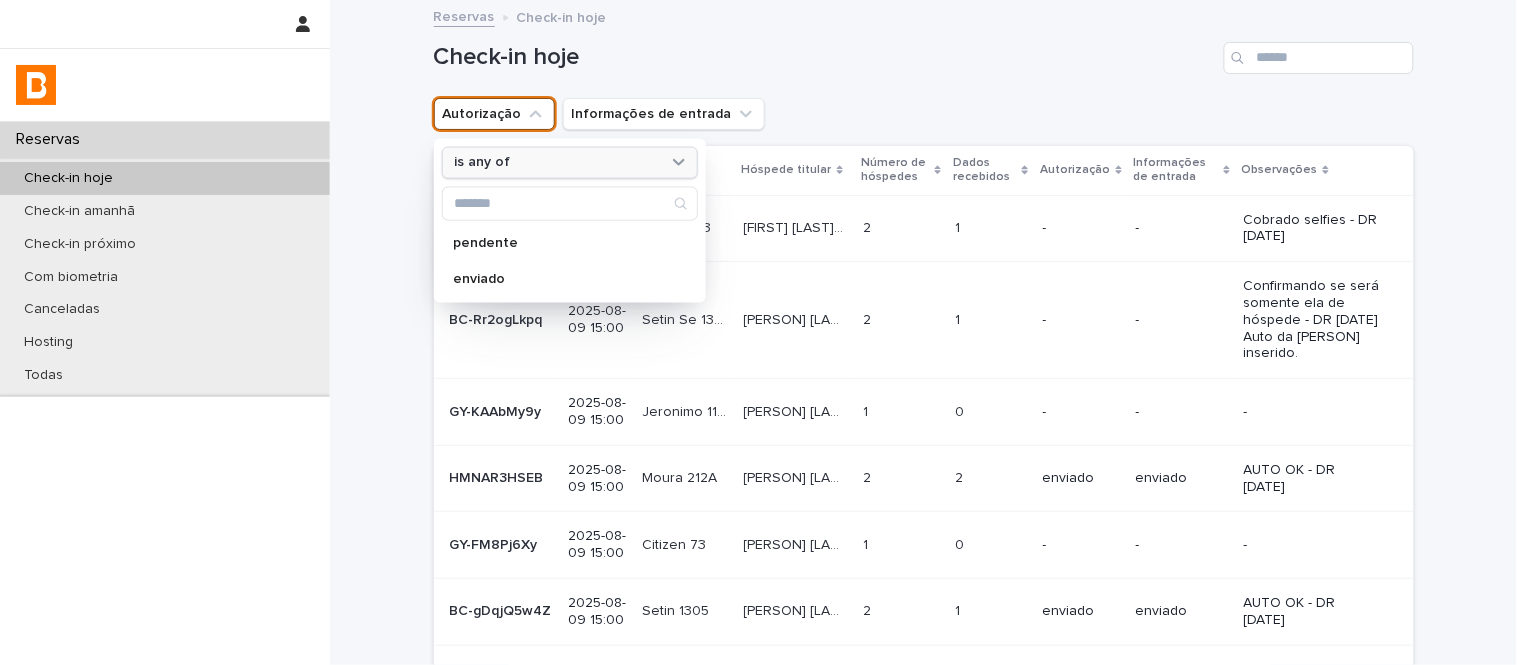 click on "is any of" at bounding box center [557, 162] 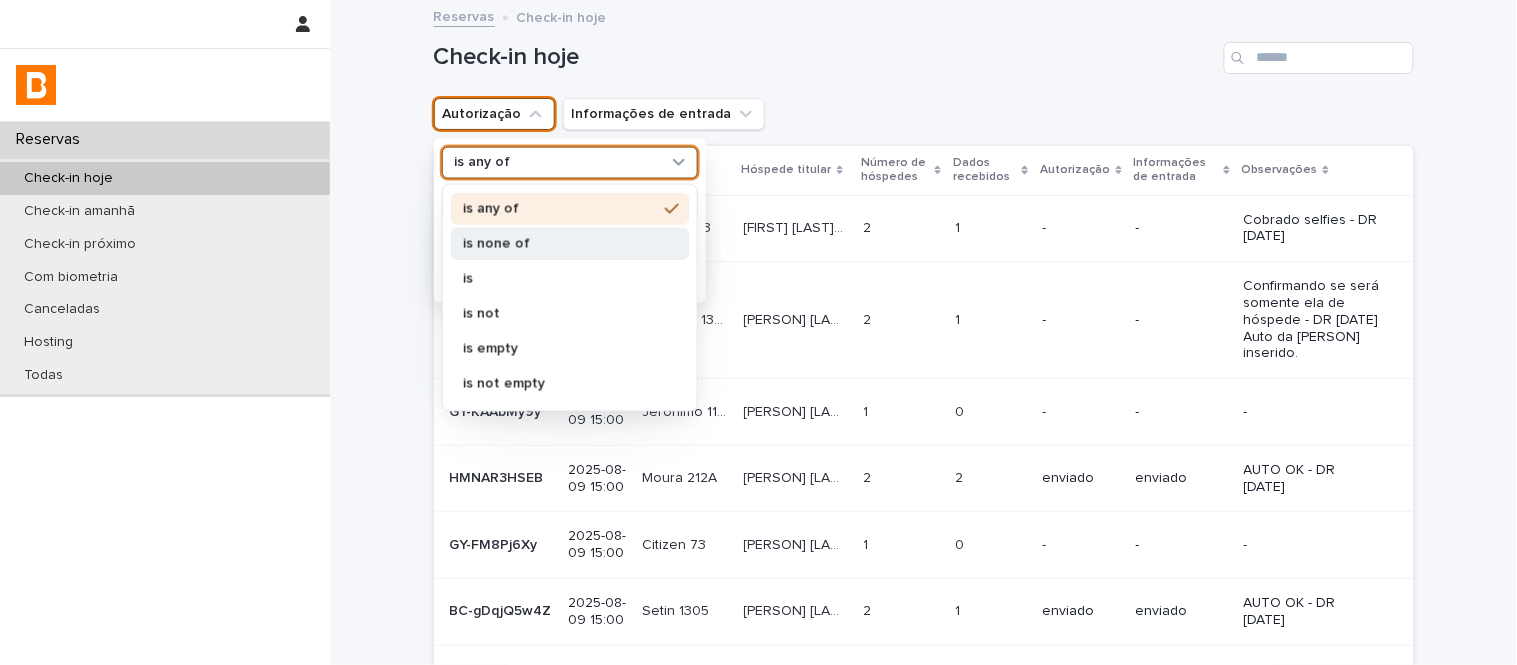 click on "is none of" at bounding box center (560, 243) 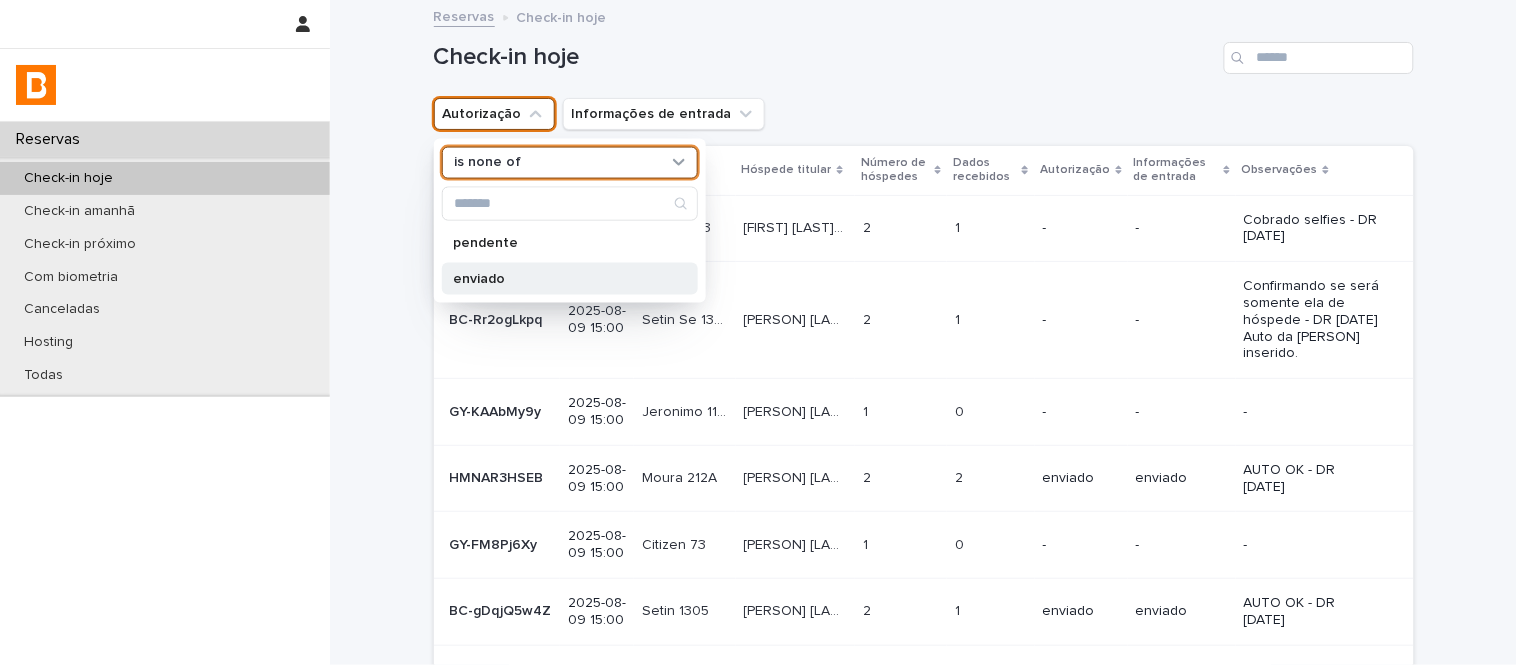 click on "enviado" at bounding box center (570, 278) 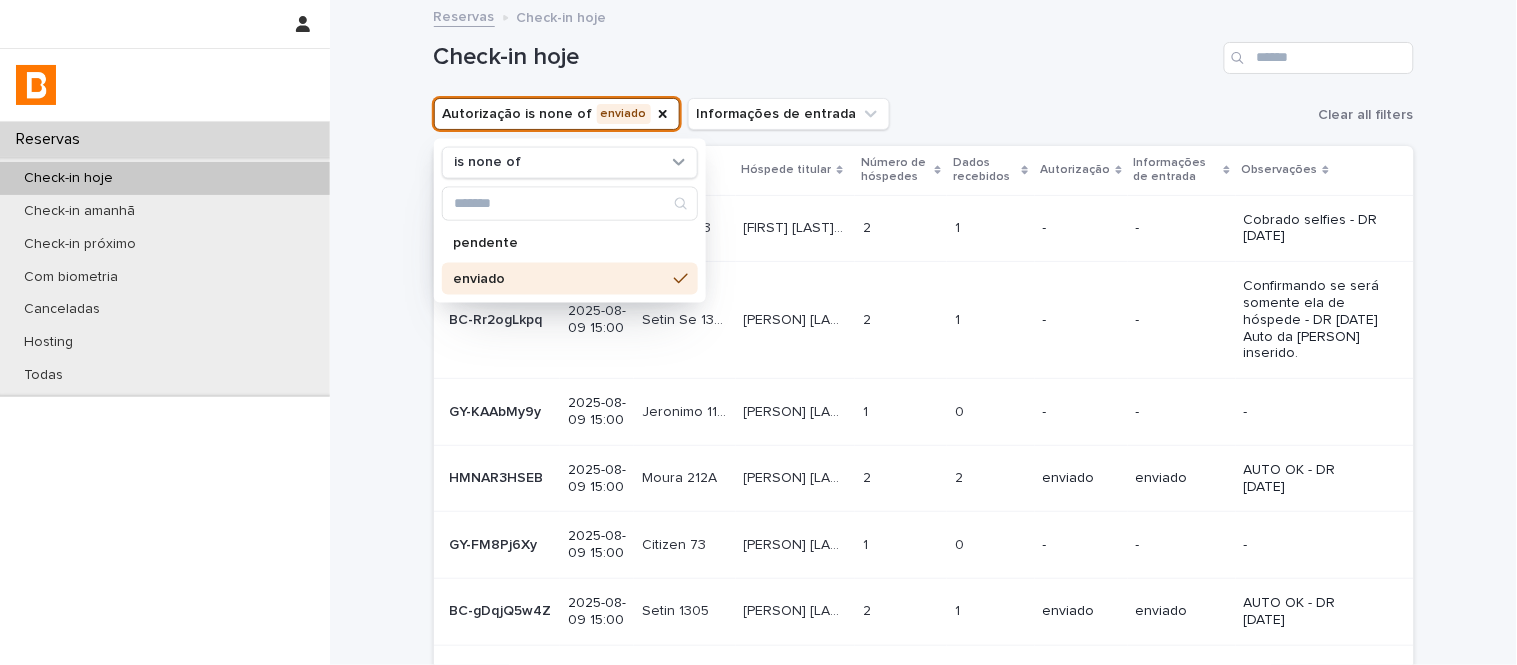 click on "Autorização is none of enviado is none of pendente enviado Informações de entrada Clear all filters" at bounding box center [924, 114] 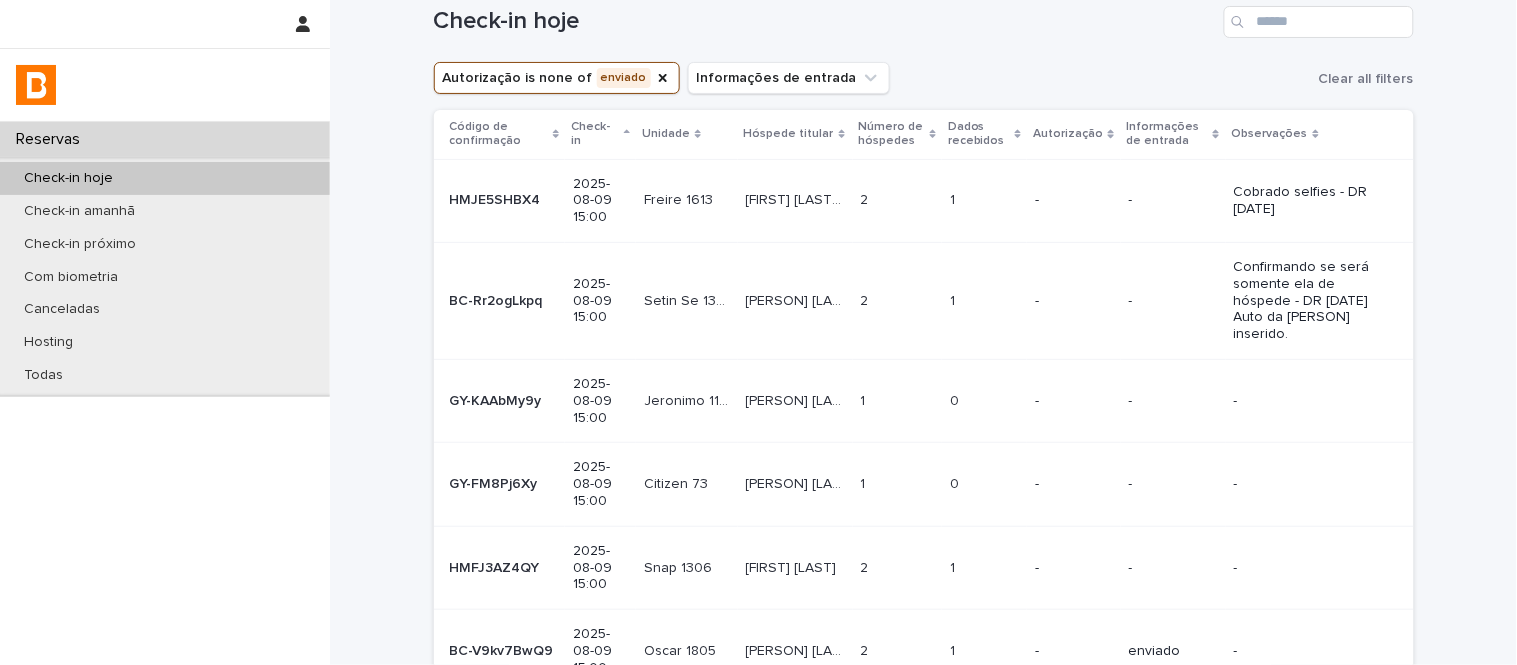 scroll, scrollTop: 34, scrollLeft: 0, axis: vertical 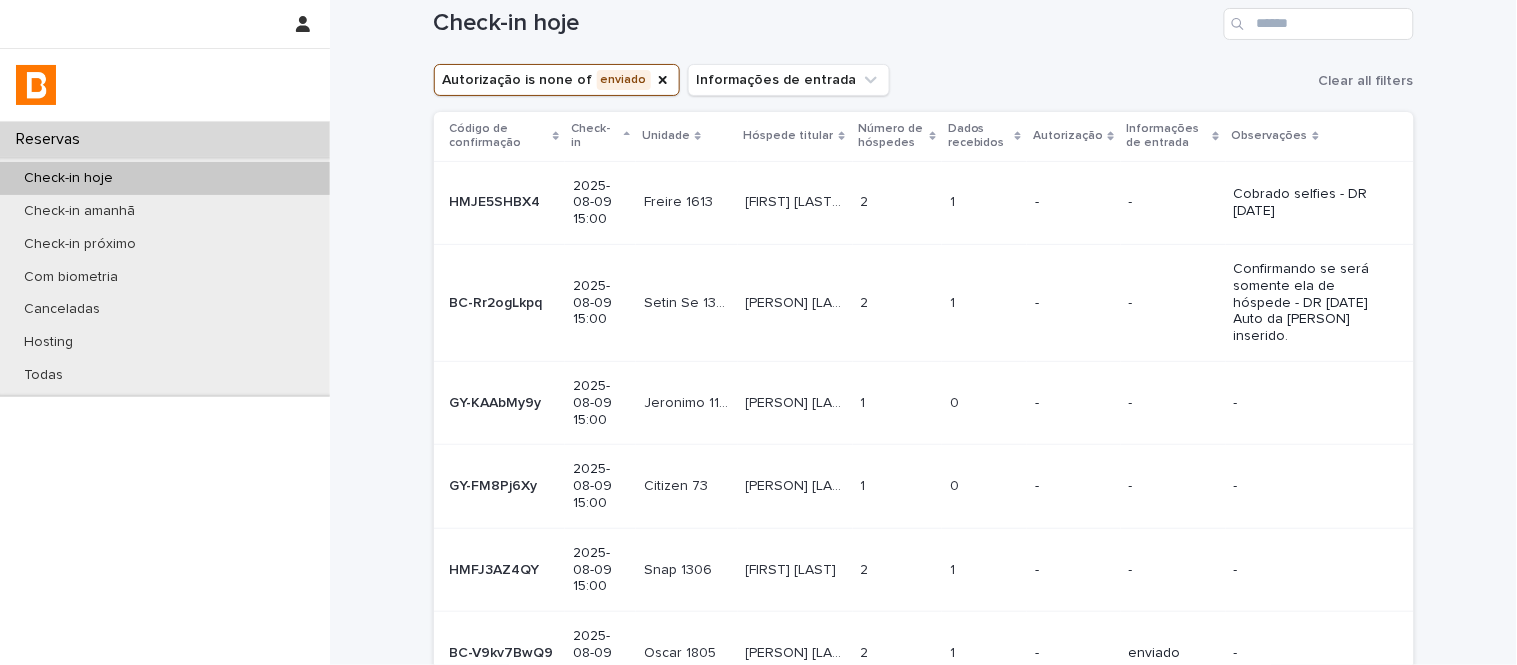 click on "Dados recebidos" at bounding box center [984, 136] 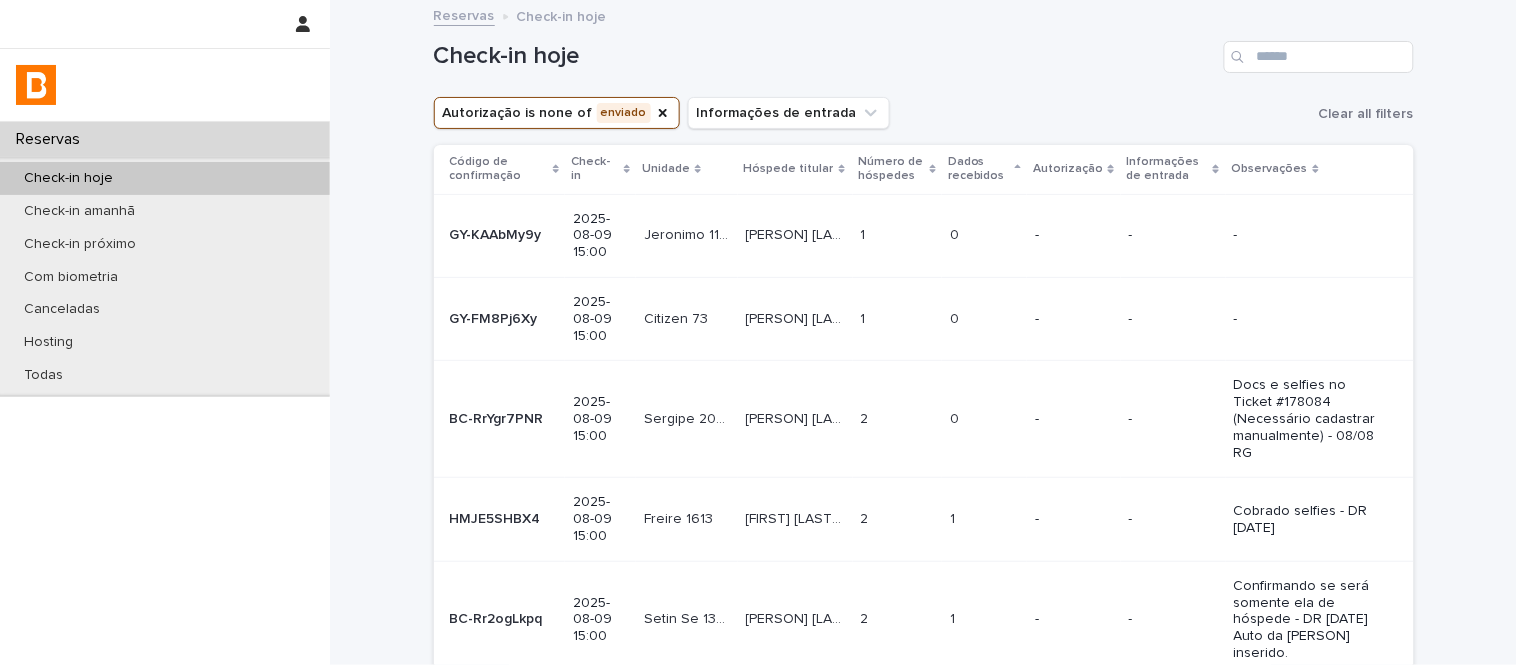 scroll, scrollTop: 0, scrollLeft: 0, axis: both 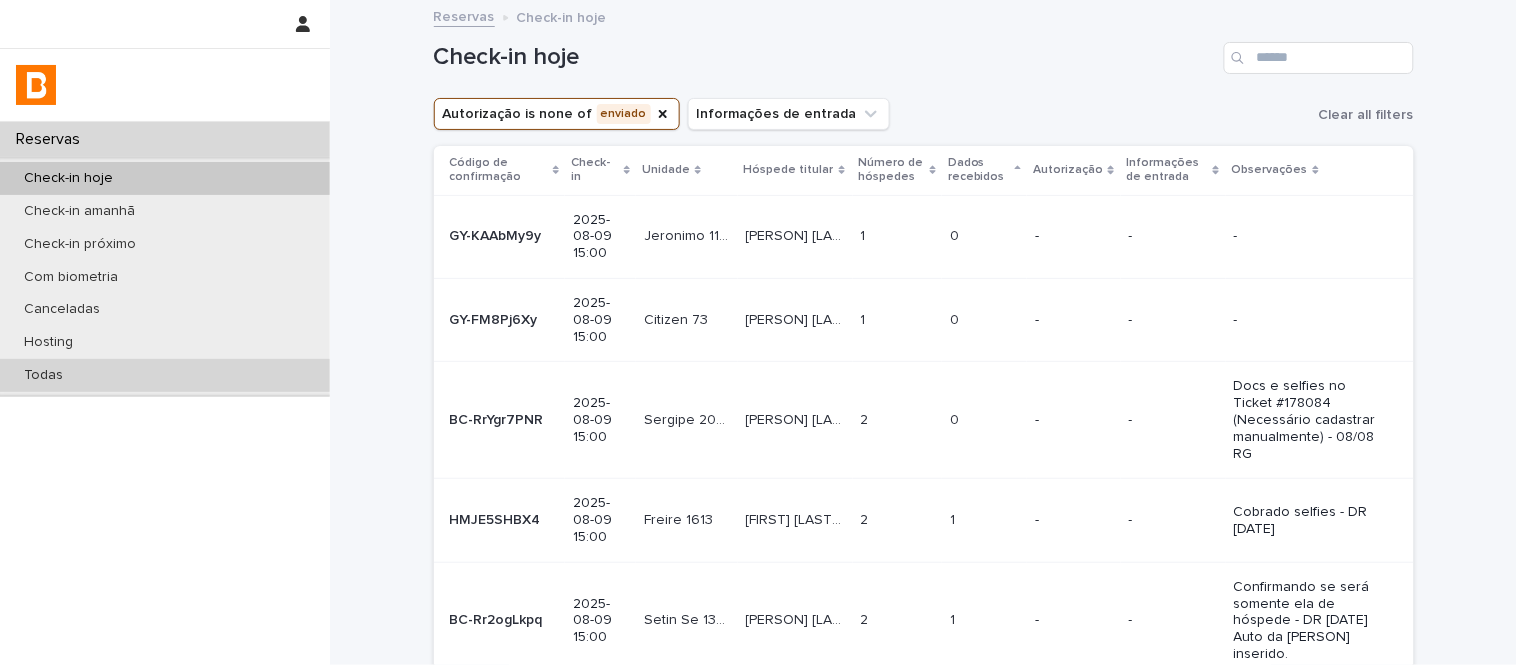 click on "Todas" at bounding box center (165, 375) 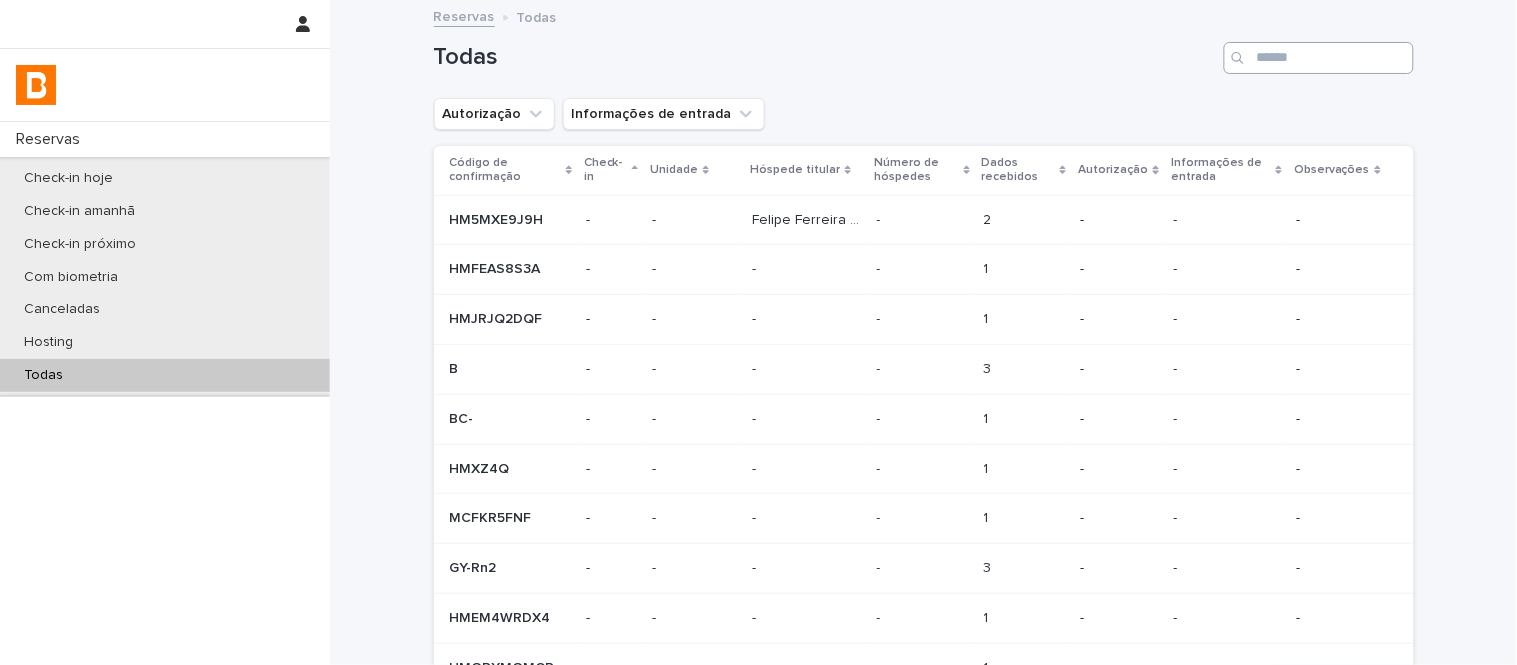 click at bounding box center (1319, 58) 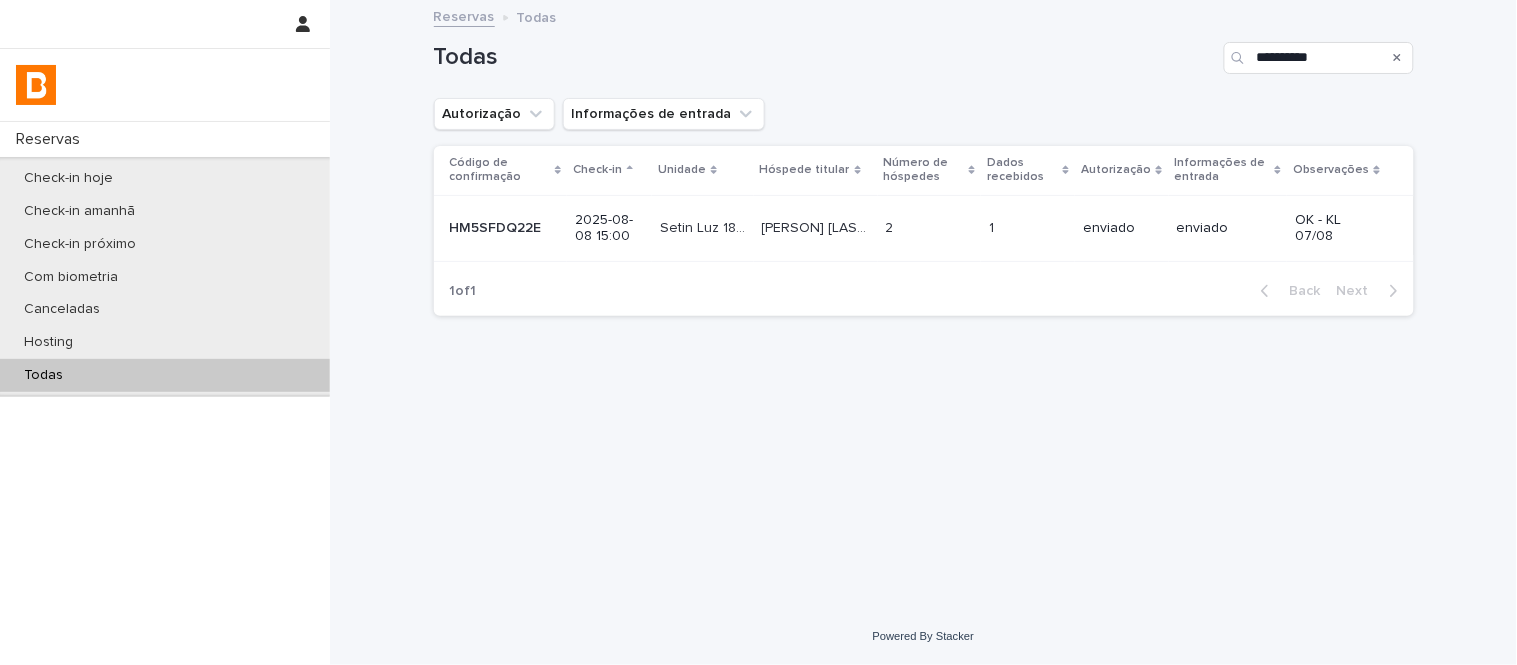 click on "2 2" at bounding box center [929, 228] 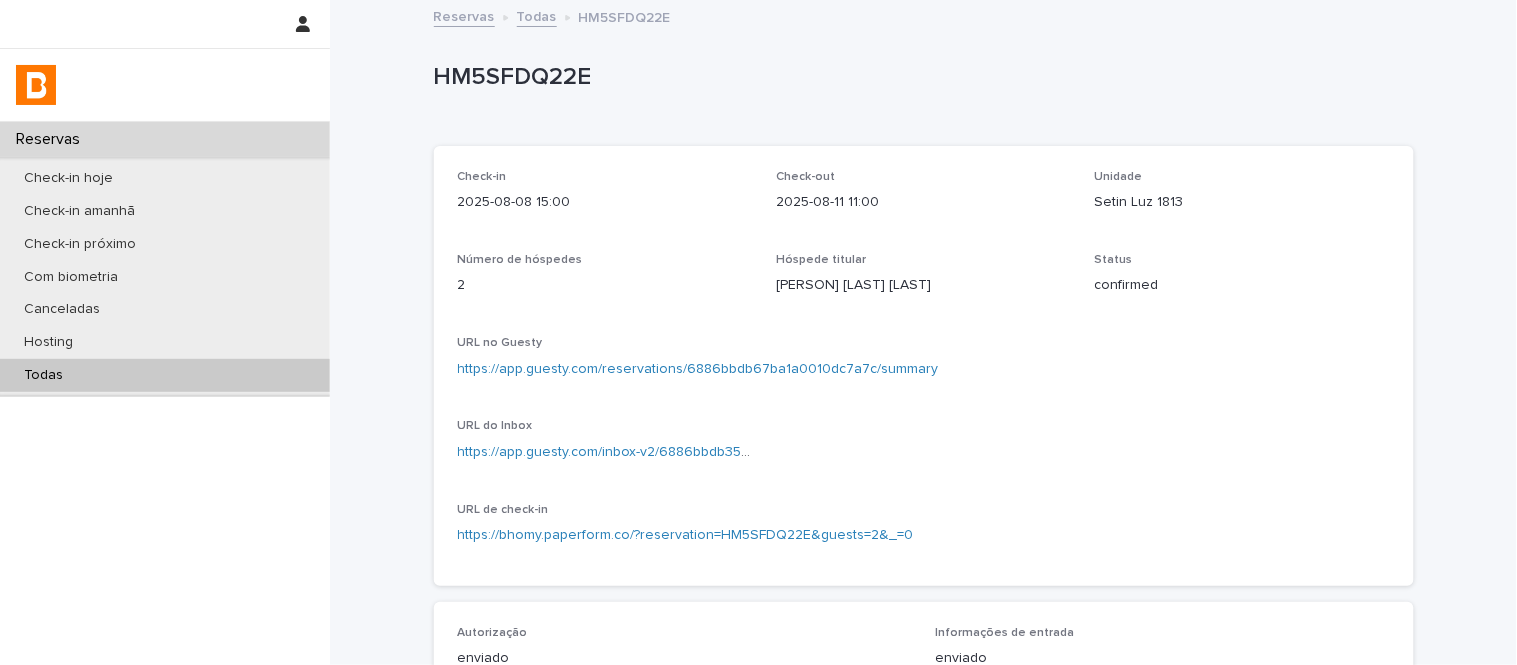 click on "Setin Luz 1813" at bounding box center [1242, 202] 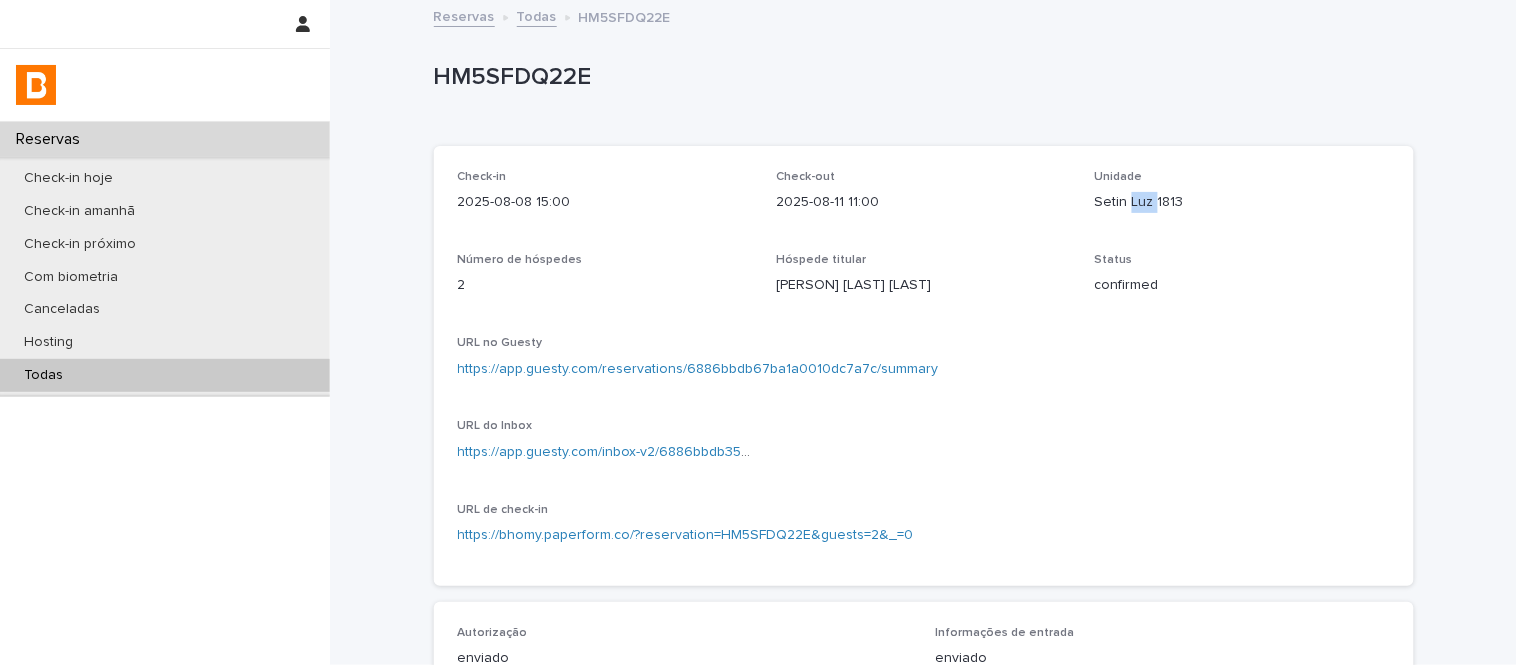 click on "Setin Luz 1813" at bounding box center [1242, 202] 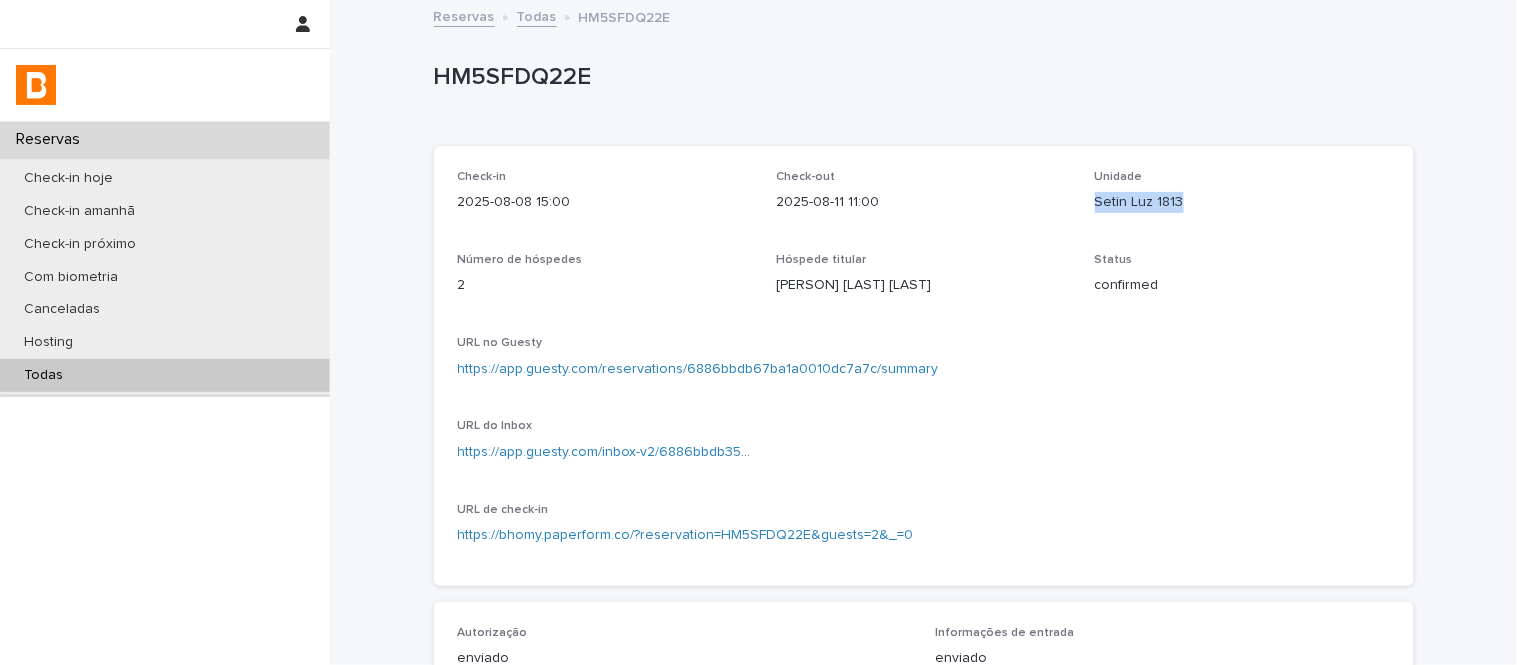 click on "Setin Luz 1813" at bounding box center (1242, 202) 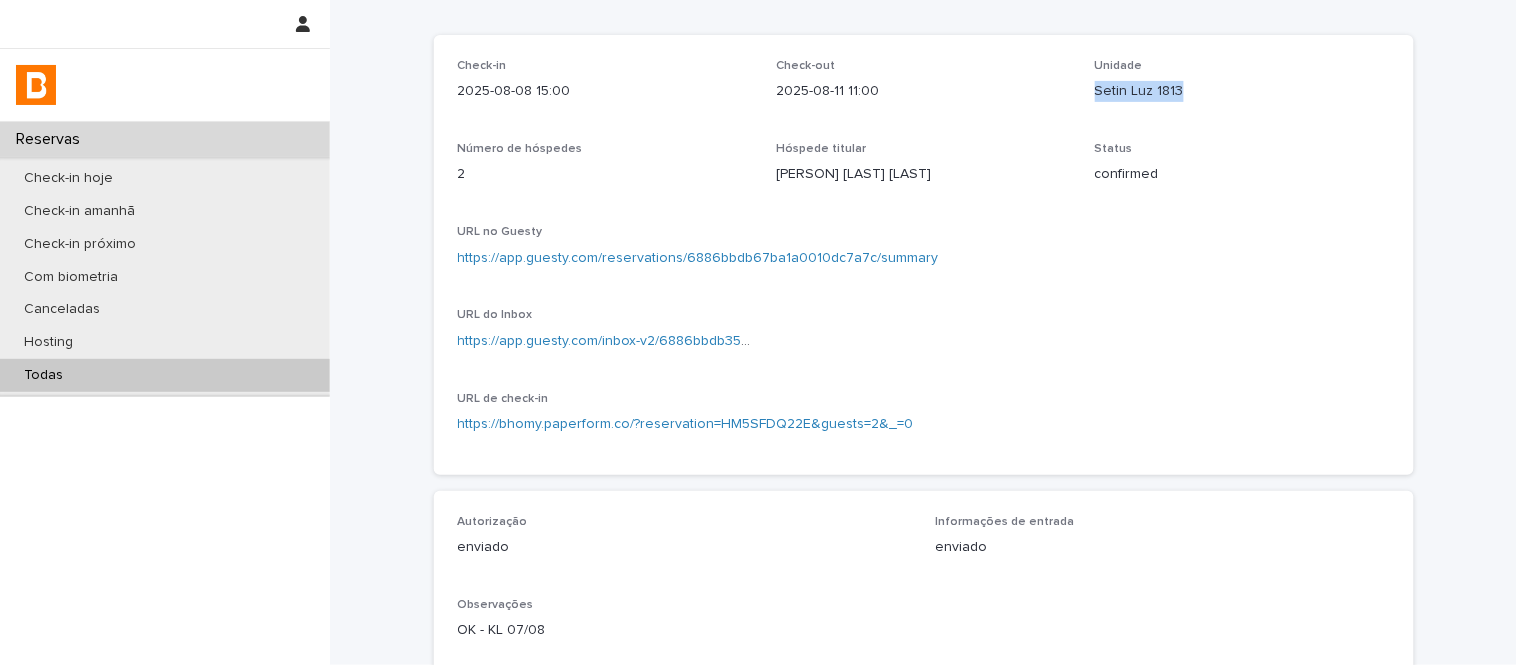 click on "Todas" at bounding box center (165, 375) 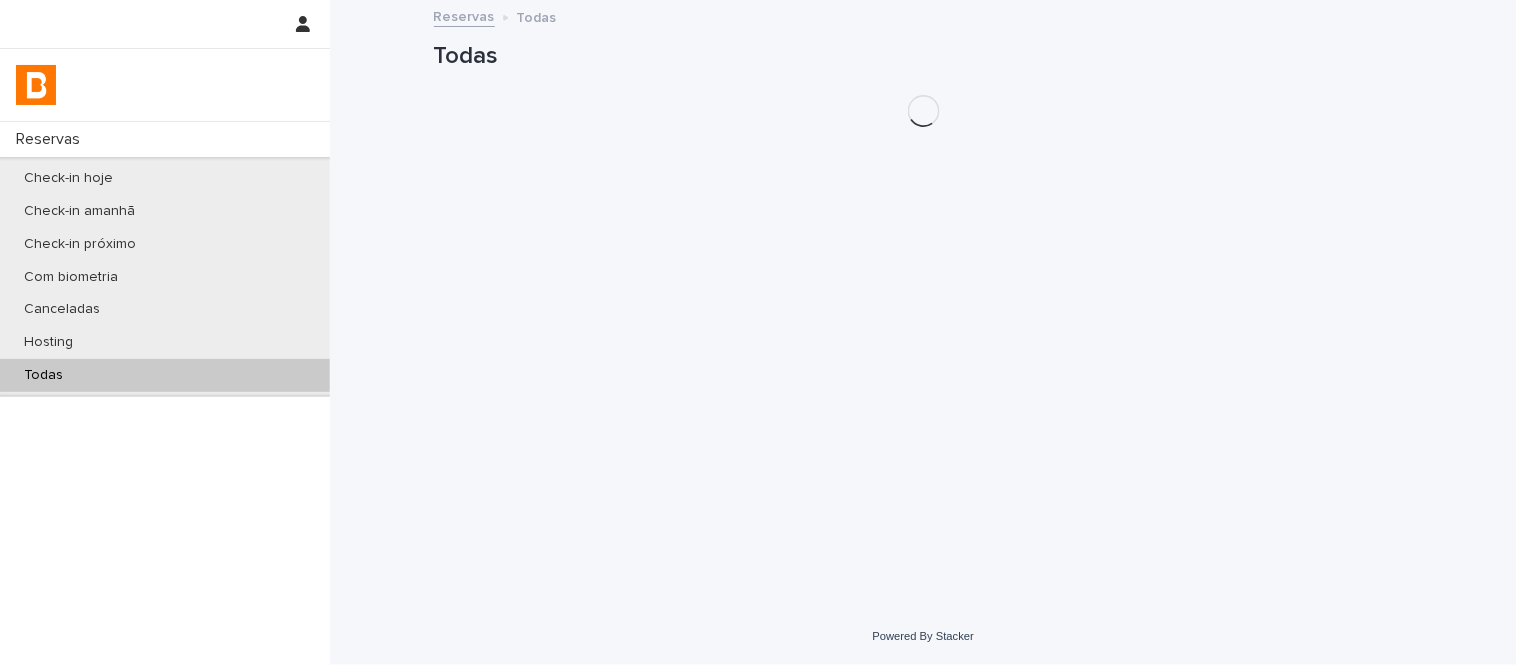 scroll, scrollTop: 0, scrollLeft: 0, axis: both 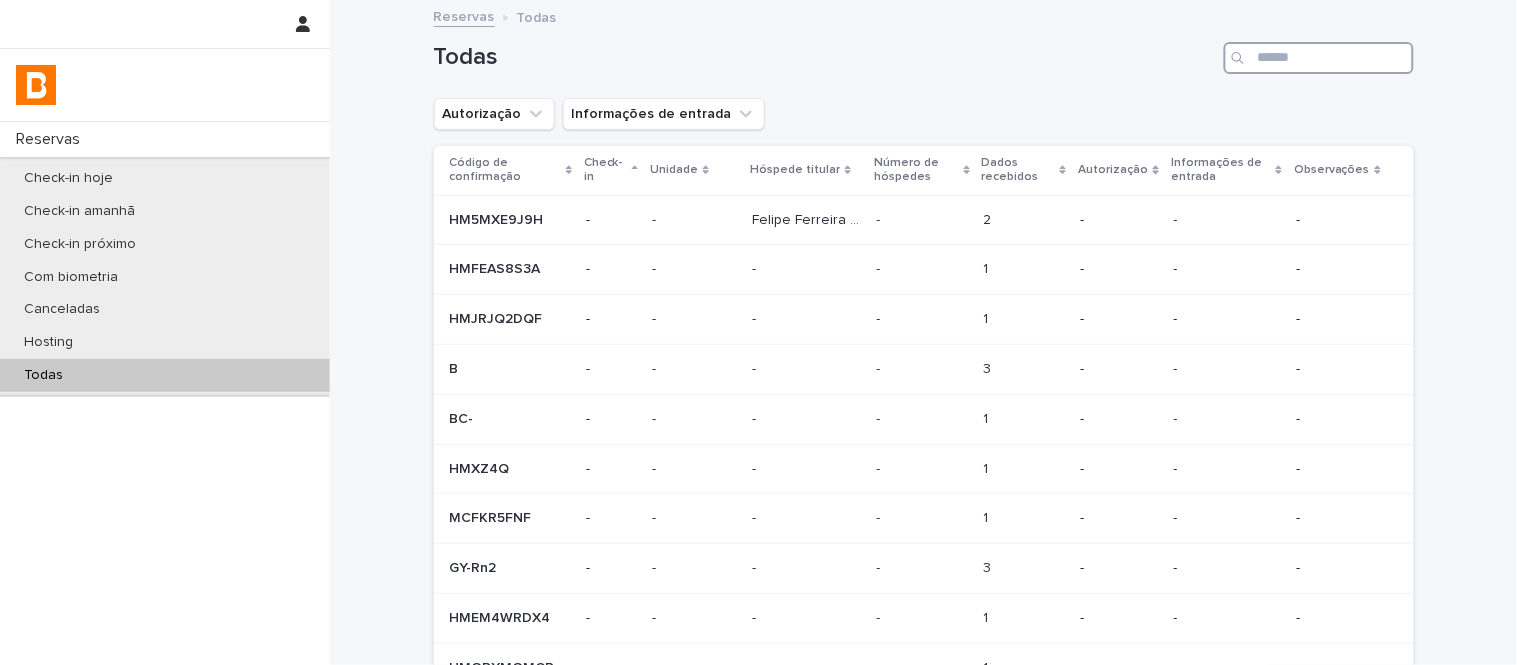 click at bounding box center (1319, 58) 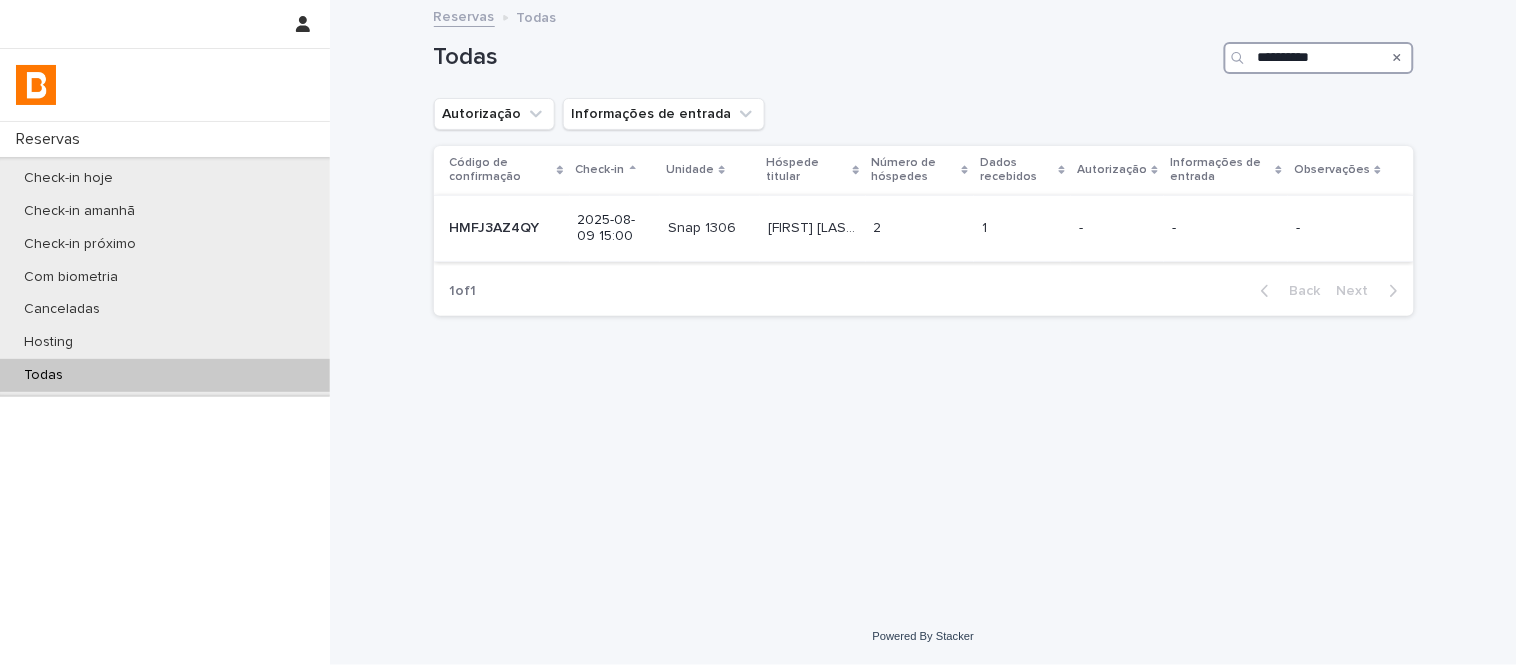 type on "**********" 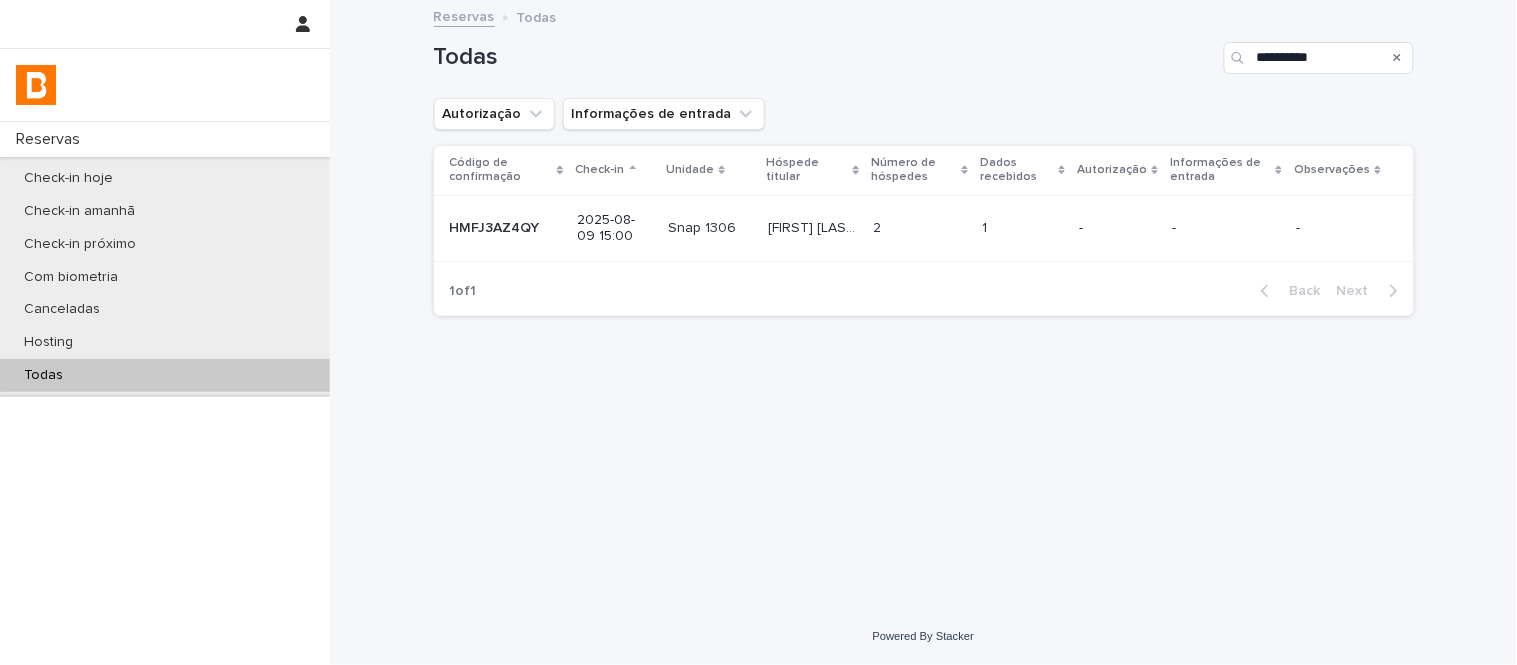 click on "Snap 1306 Snap 1306" at bounding box center [710, 228] 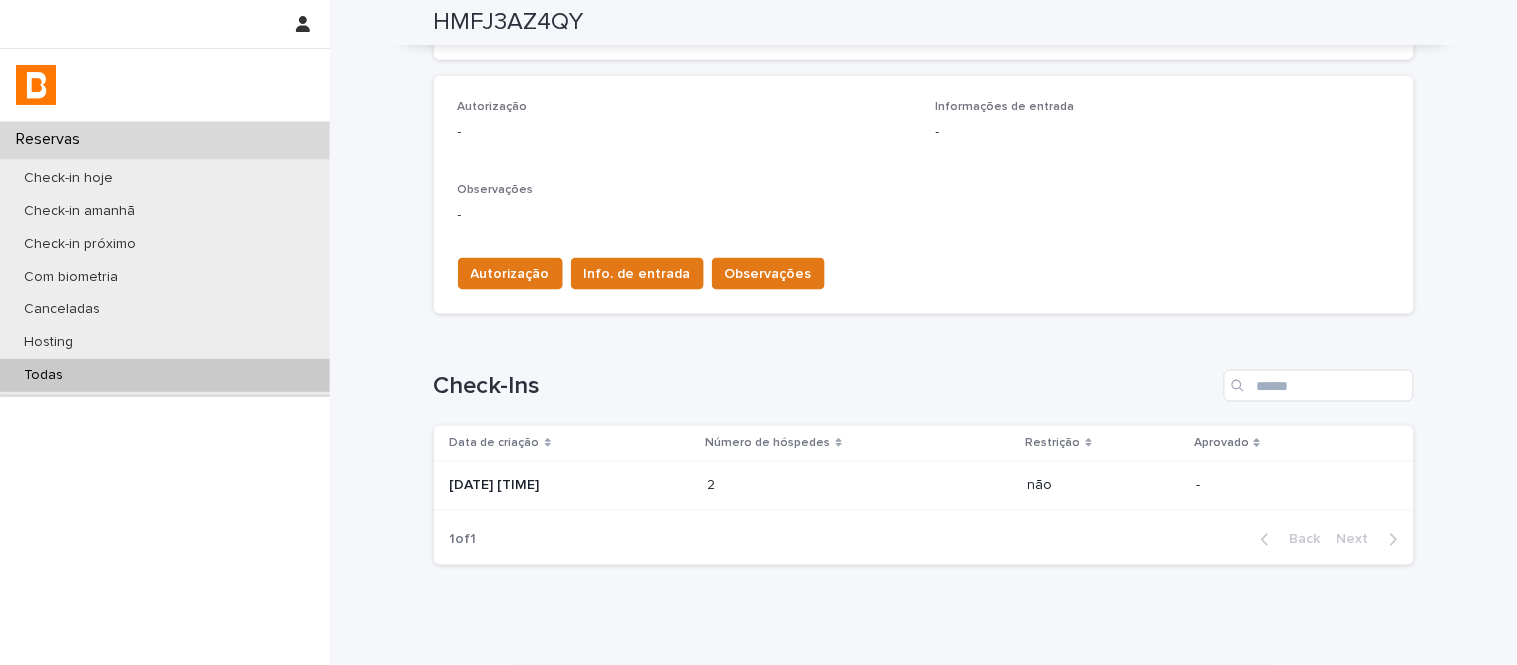 scroll, scrollTop: 487, scrollLeft: 0, axis: vertical 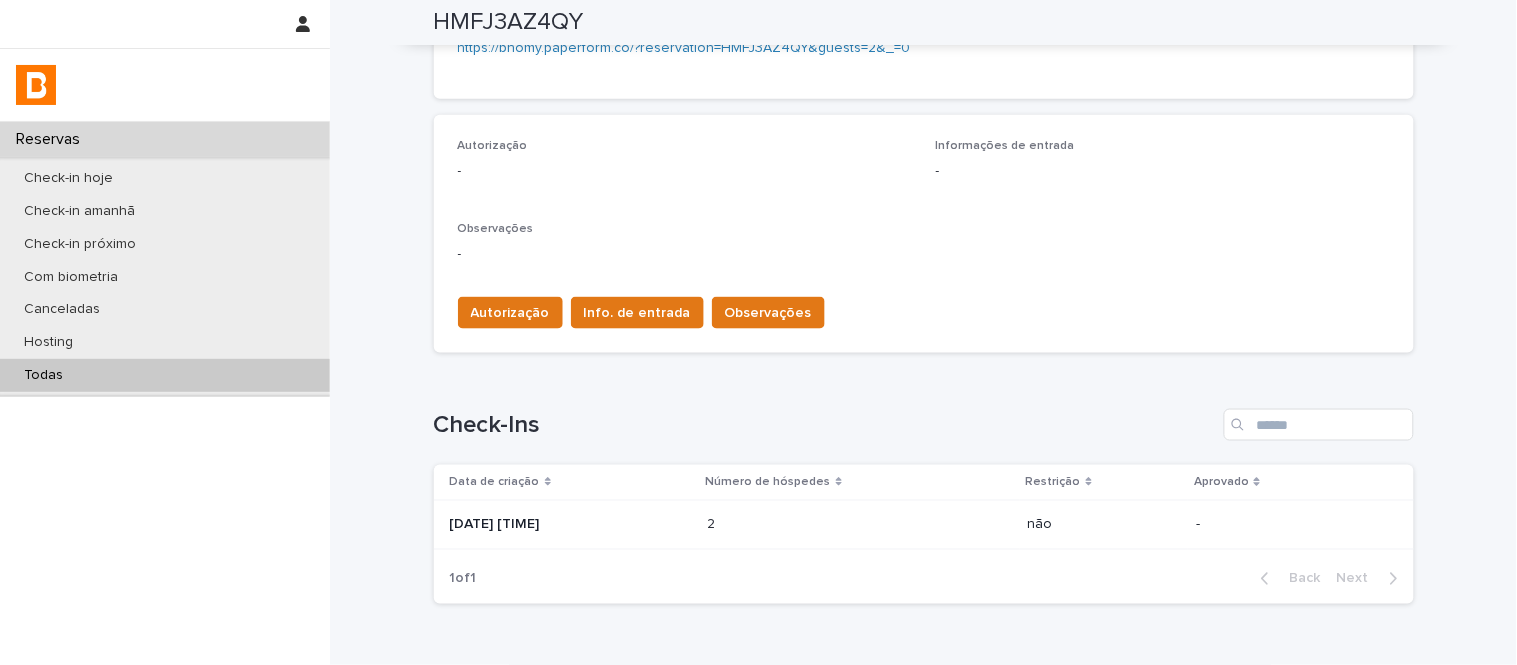 click at bounding box center [795, 525] 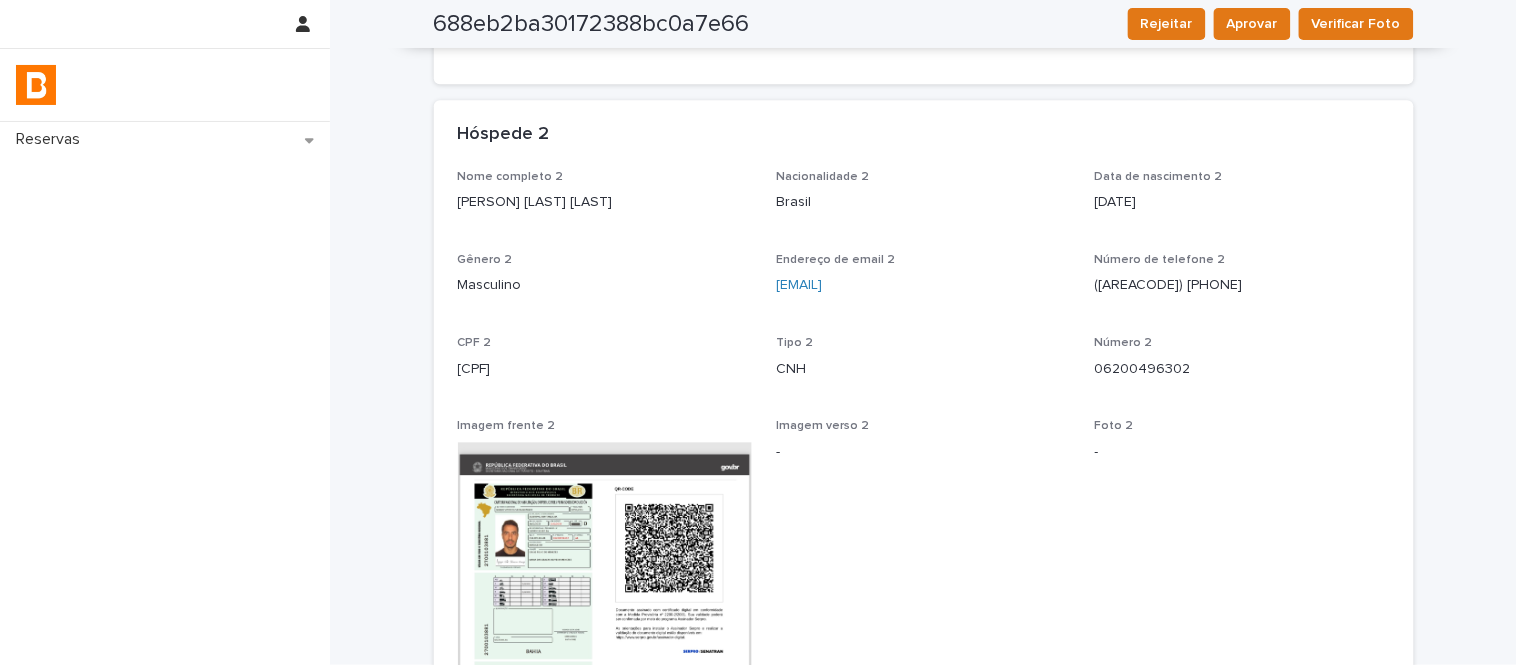 scroll, scrollTop: 1222, scrollLeft: 0, axis: vertical 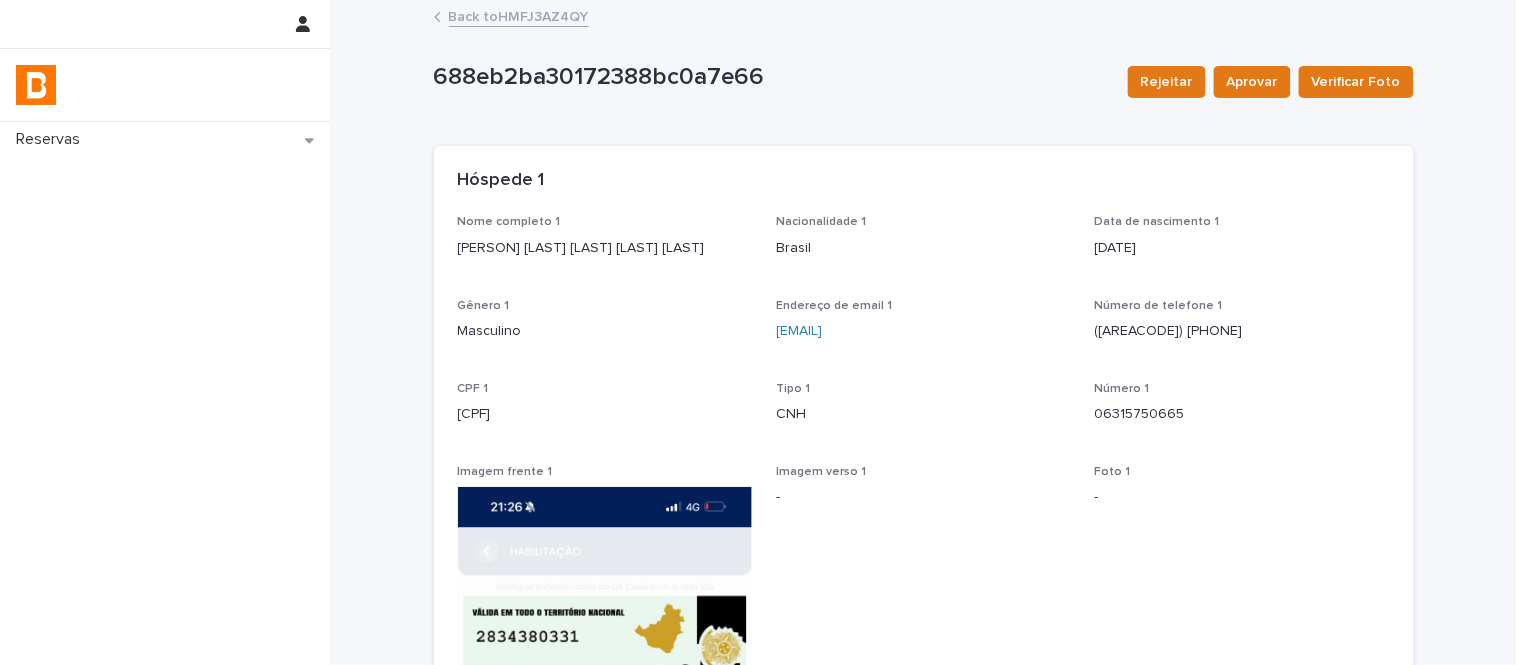 click on "Back to  HMFJ3AZ4QY" at bounding box center [519, 15] 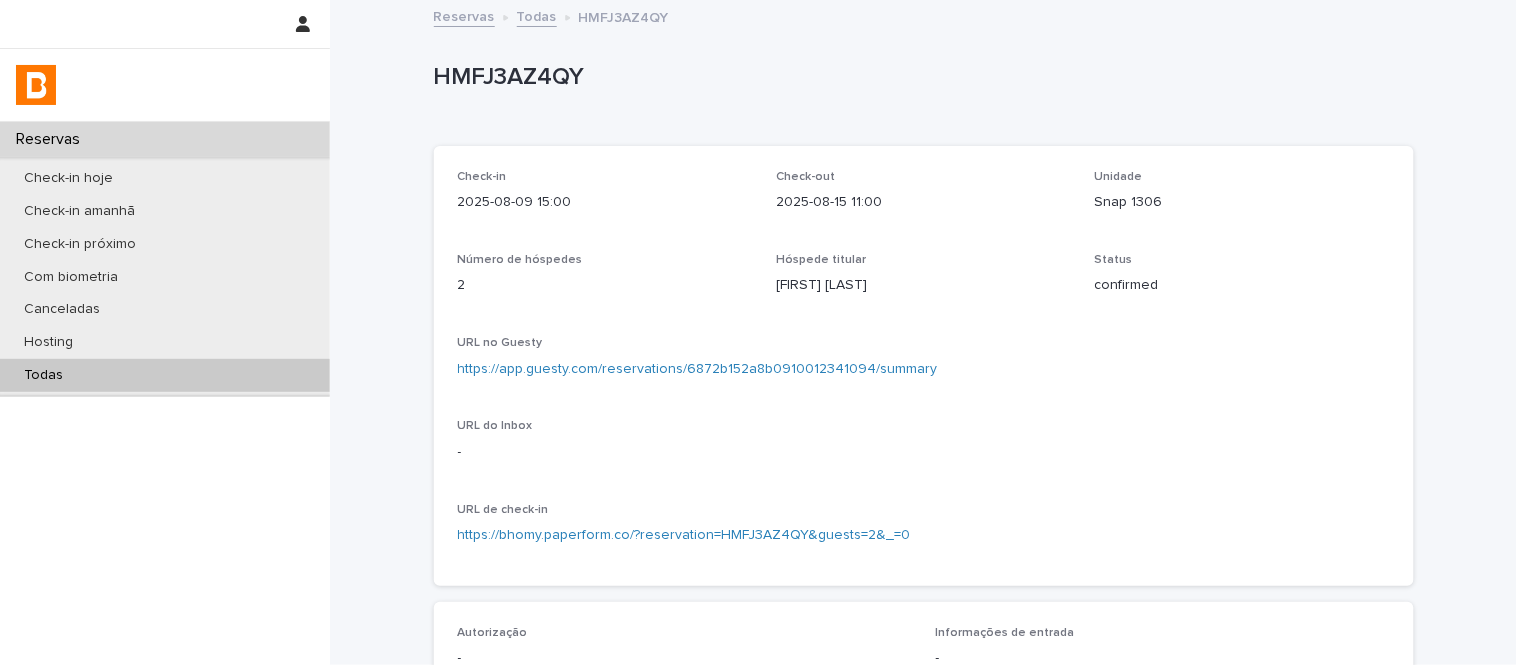 click on "Todas" at bounding box center (165, 375) 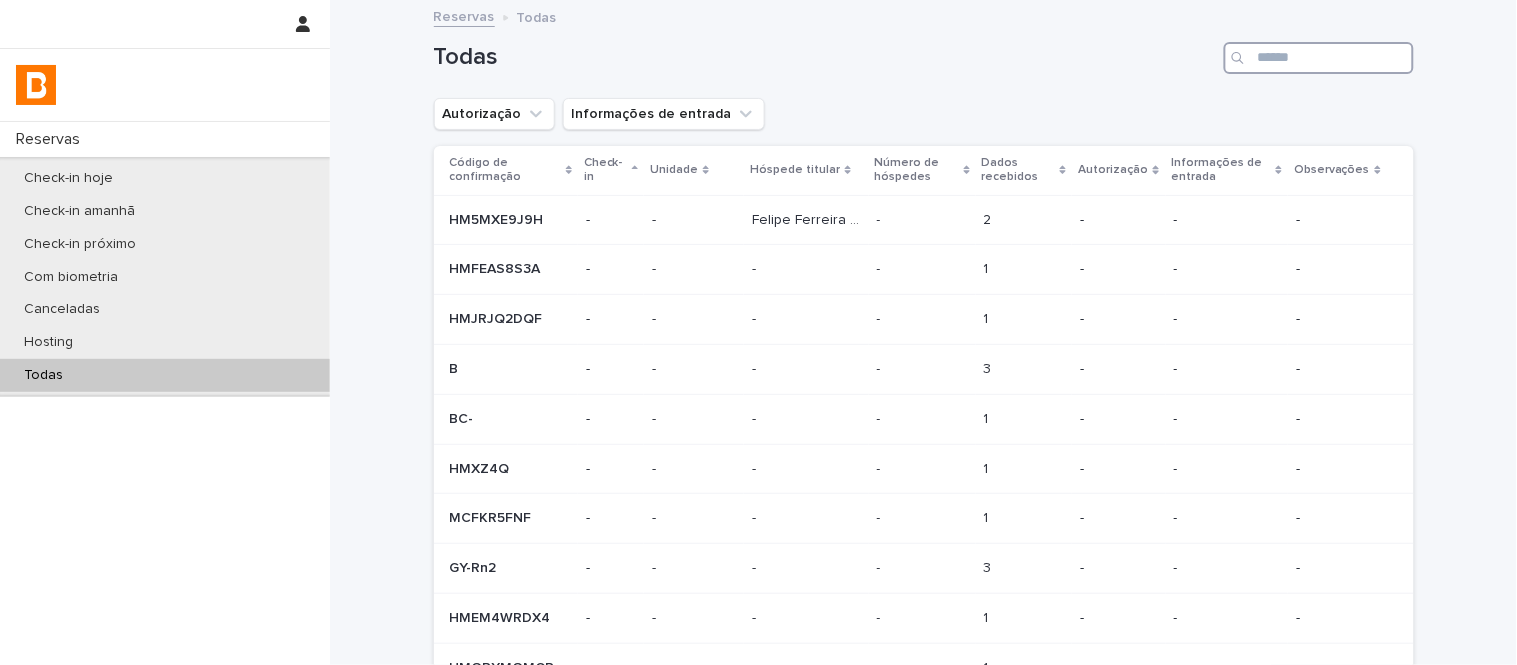 click at bounding box center (1319, 58) 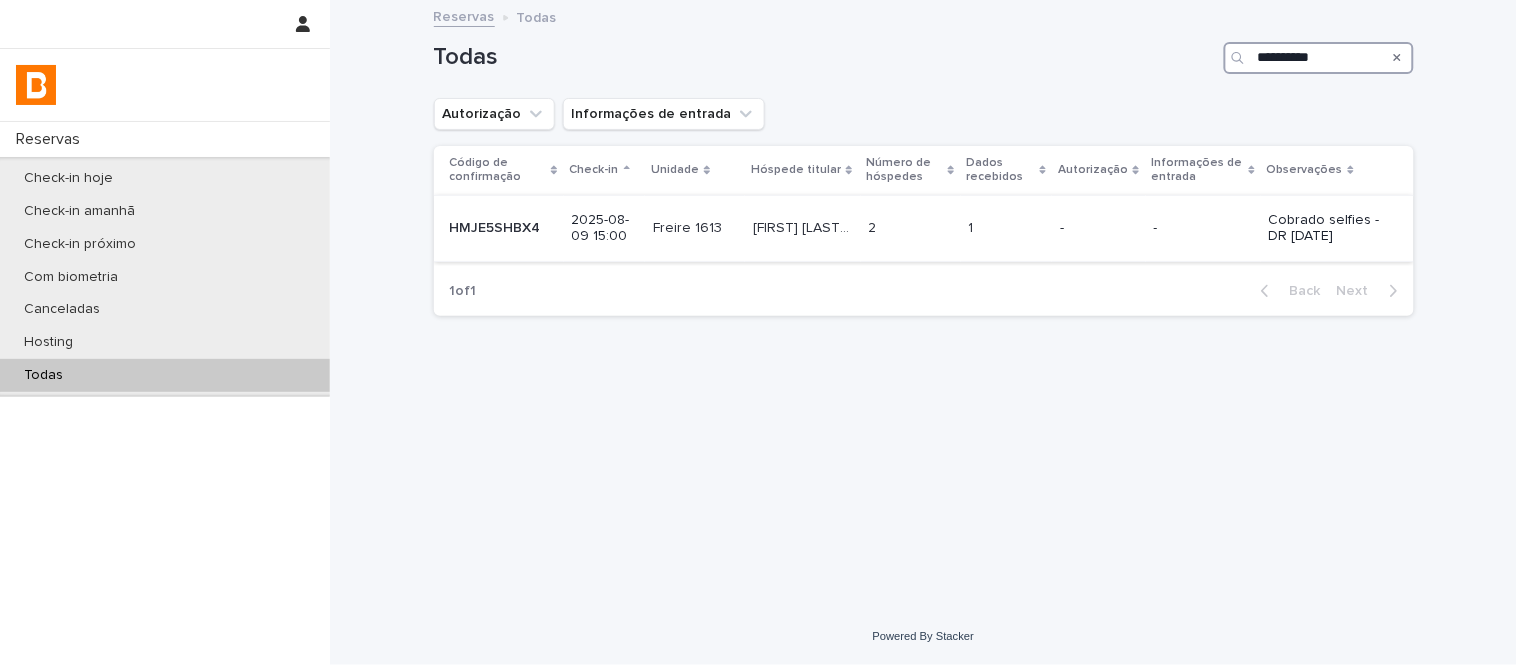 type on "**********" 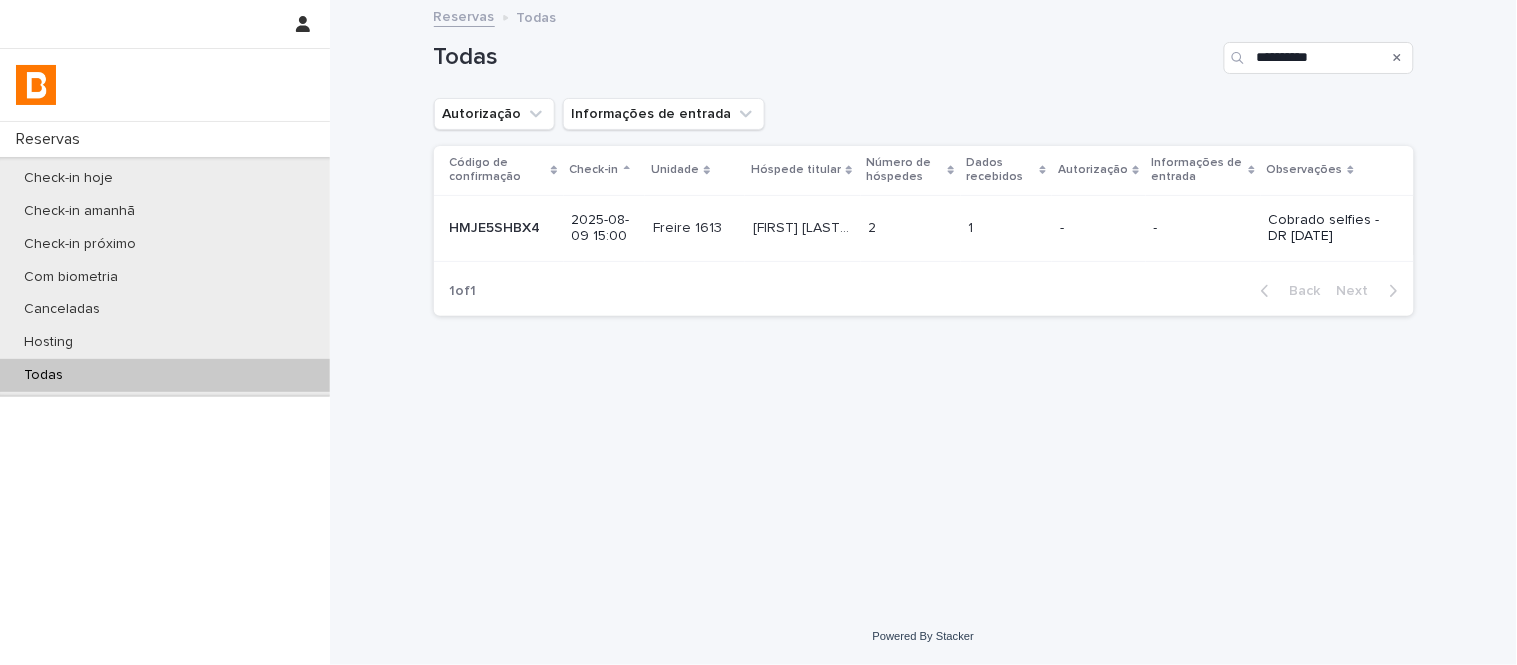 click on "1 1" at bounding box center (1007, 228) 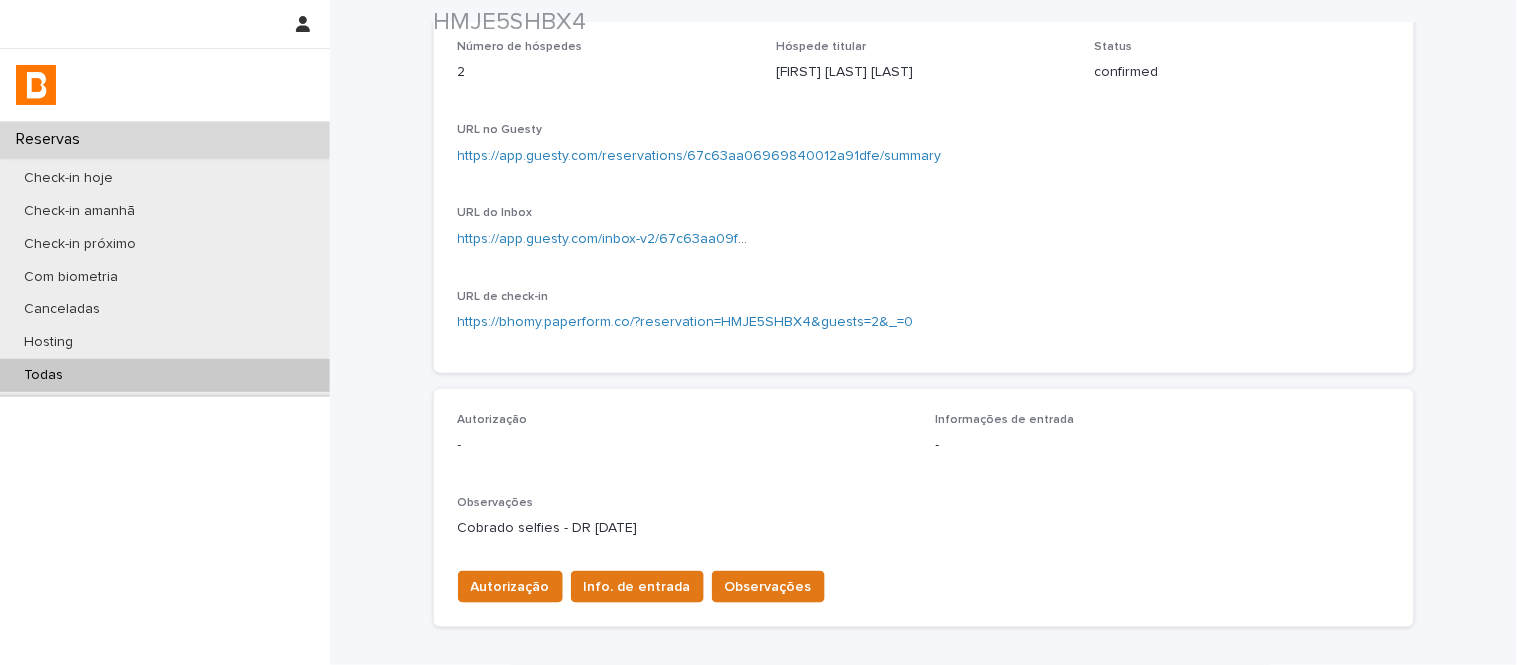 scroll, scrollTop: 222, scrollLeft: 0, axis: vertical 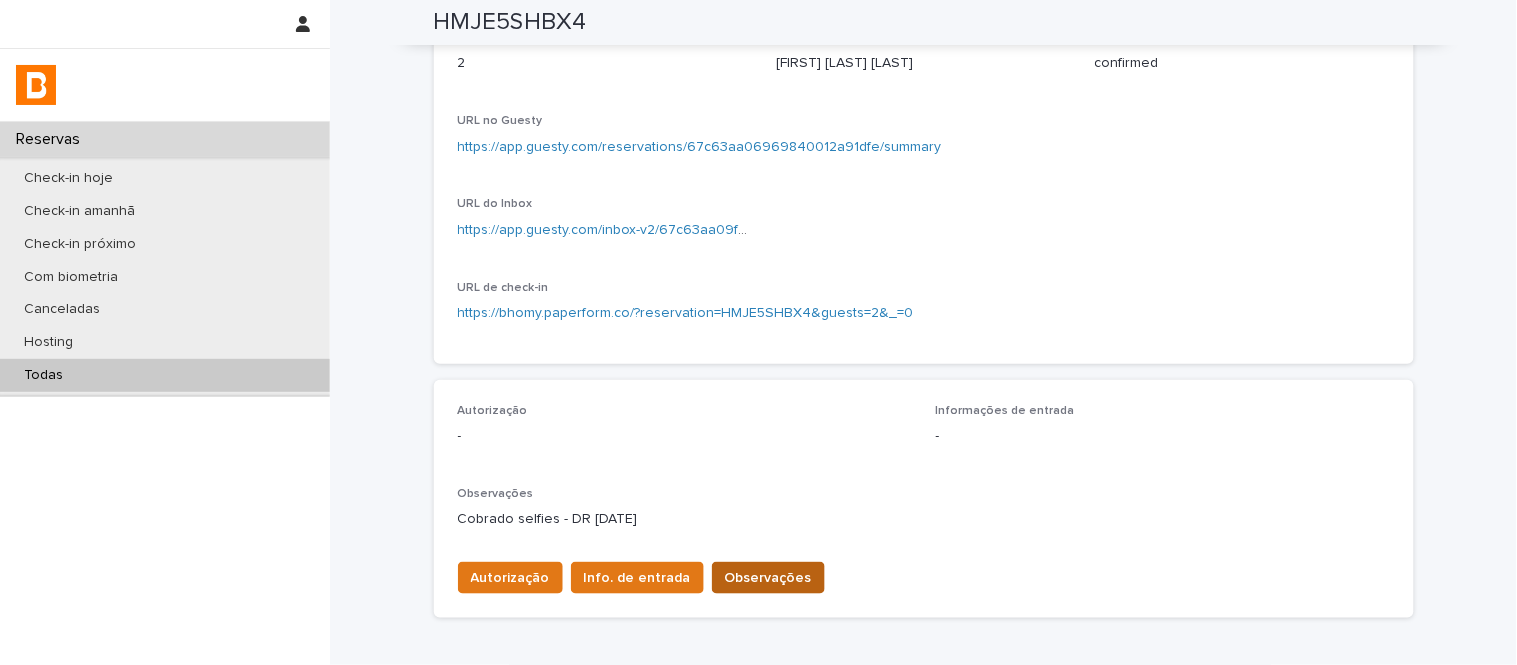 click on "Observações" at bounding box center [768, 578] 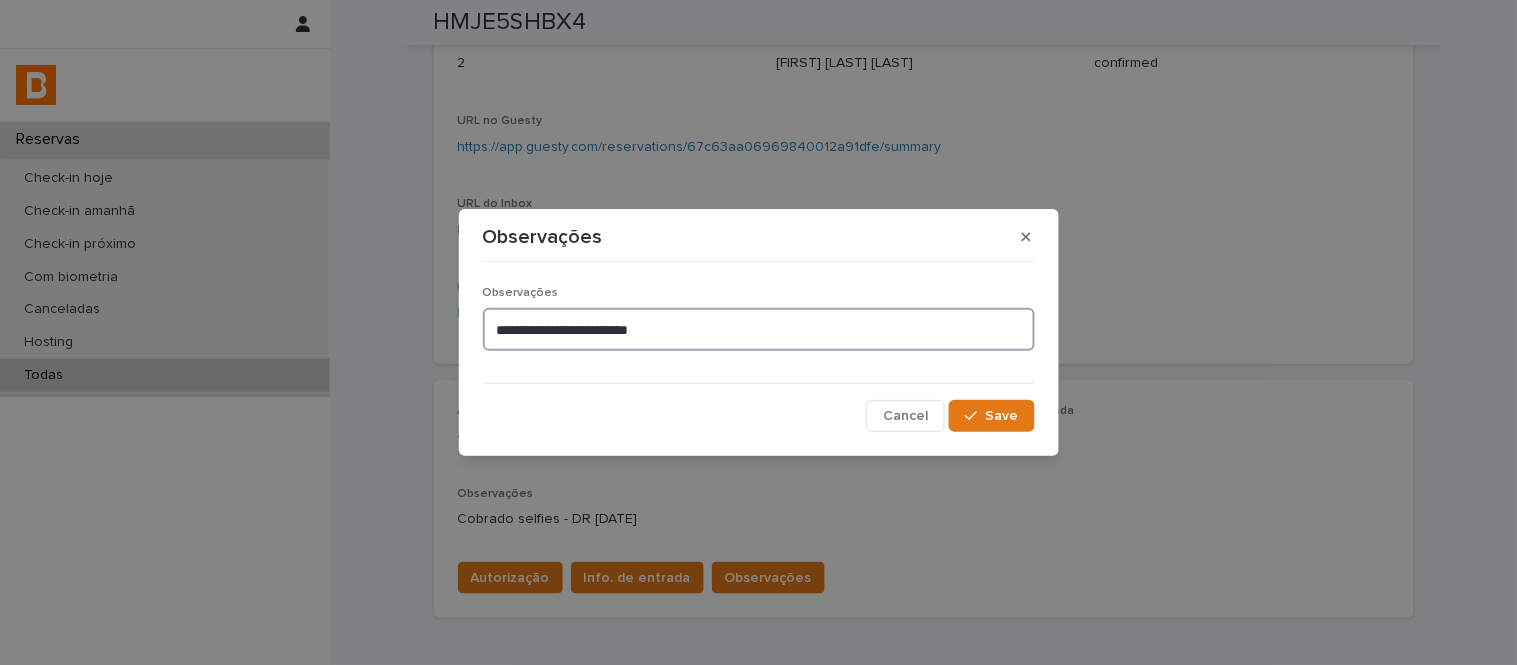 click on "**********" at bounding box center [759, 329] 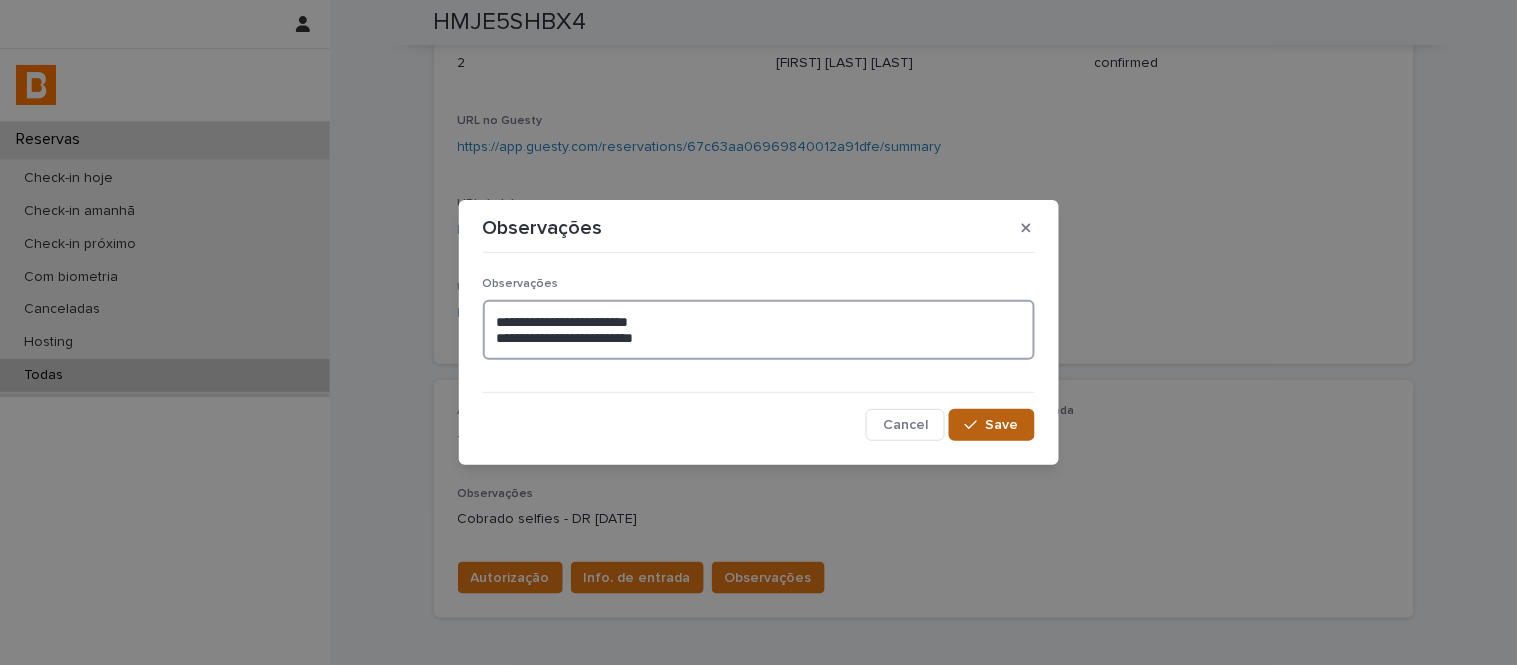 type on "**********" 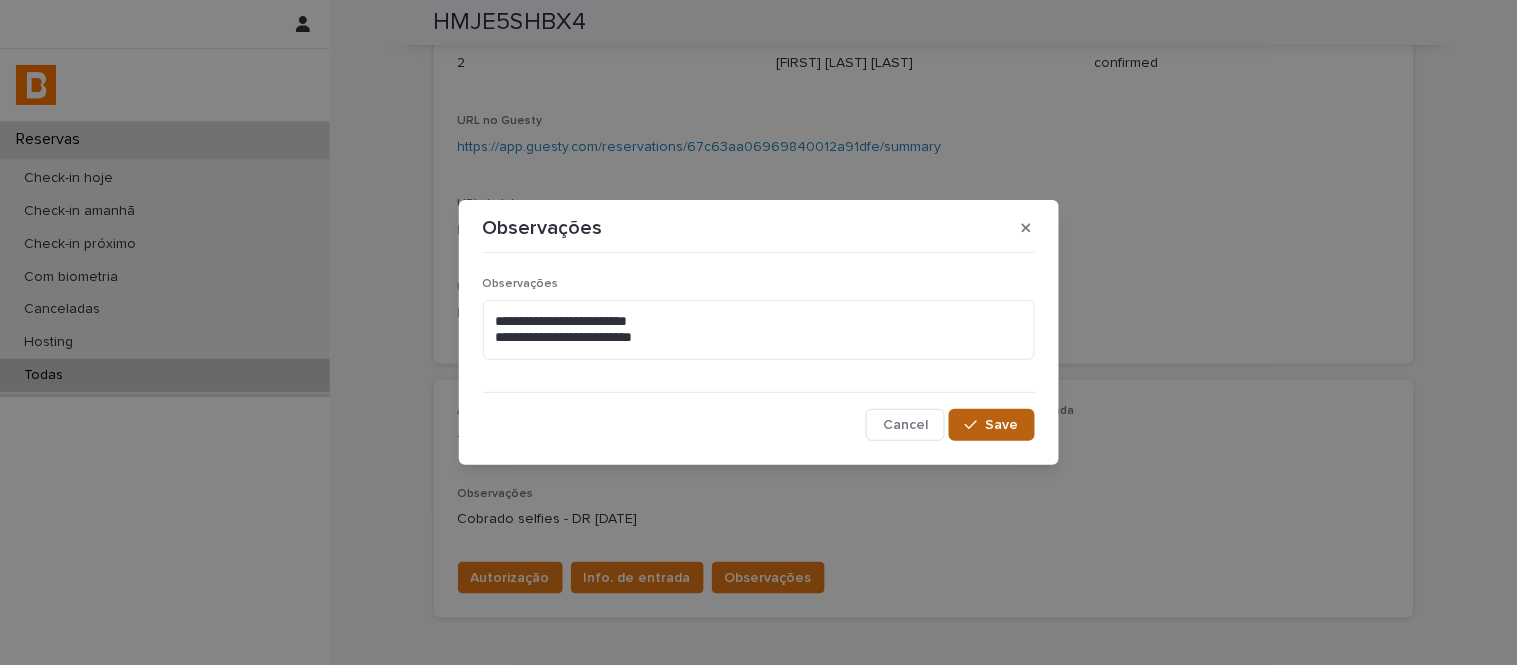 click at bounding box center [975, 425] 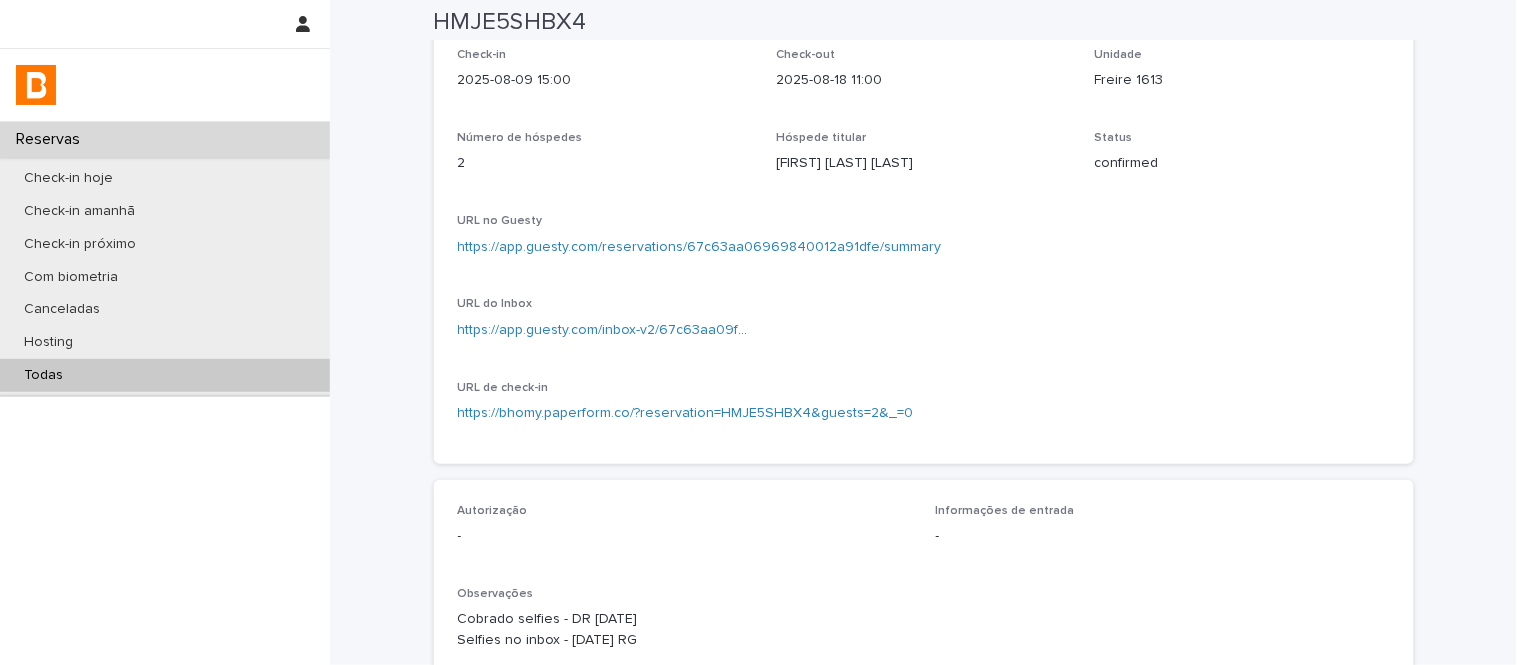 scroll, scrollTop: 0, scrollLeft: 0, axis: both 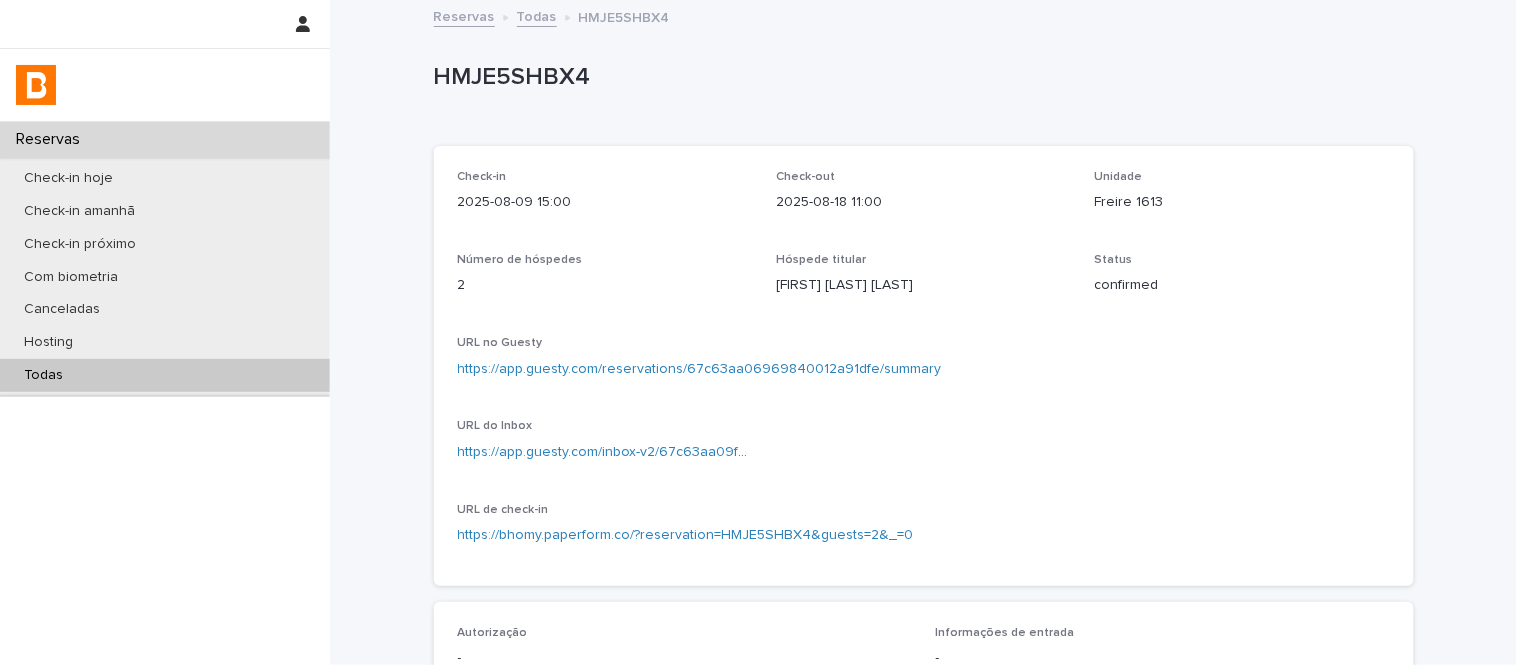 click on "Freire 1613" at bounding box center [1242, 202] 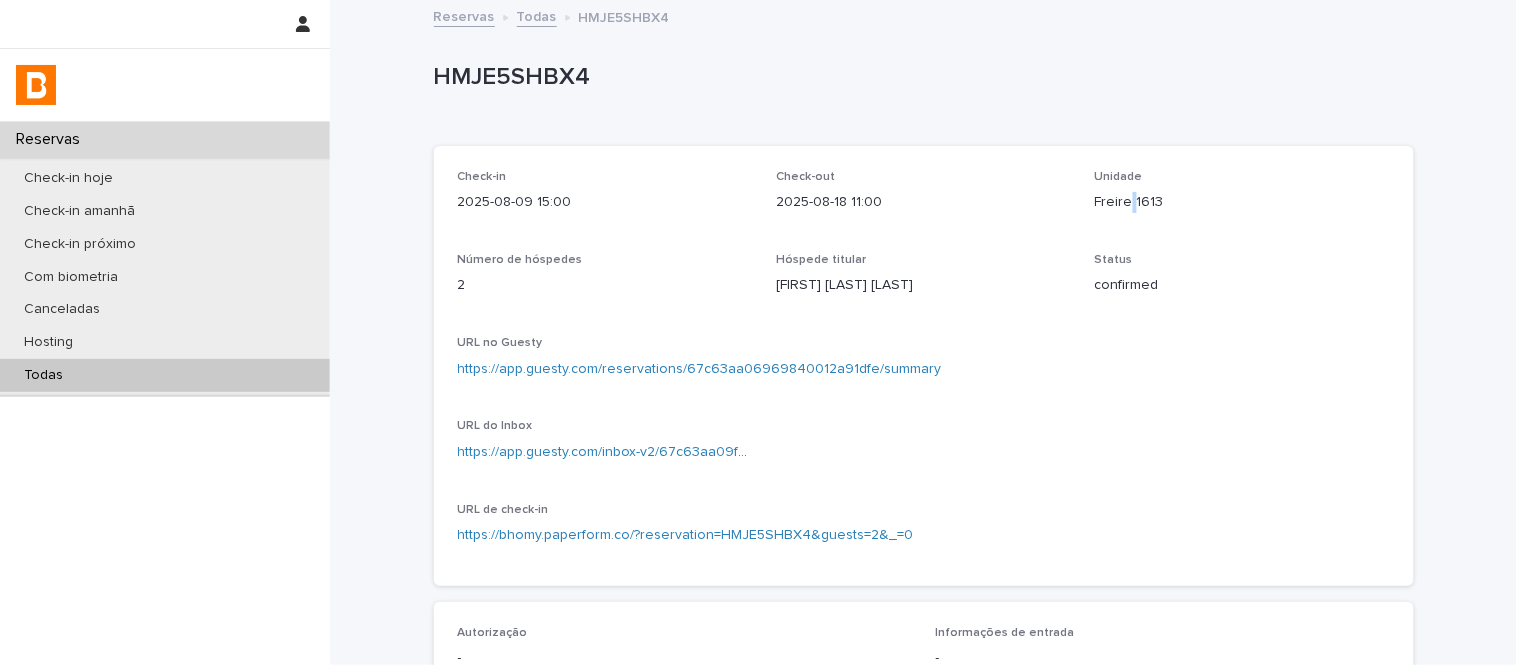 click on "Freire 1613" at bounding box center (1242, 202) 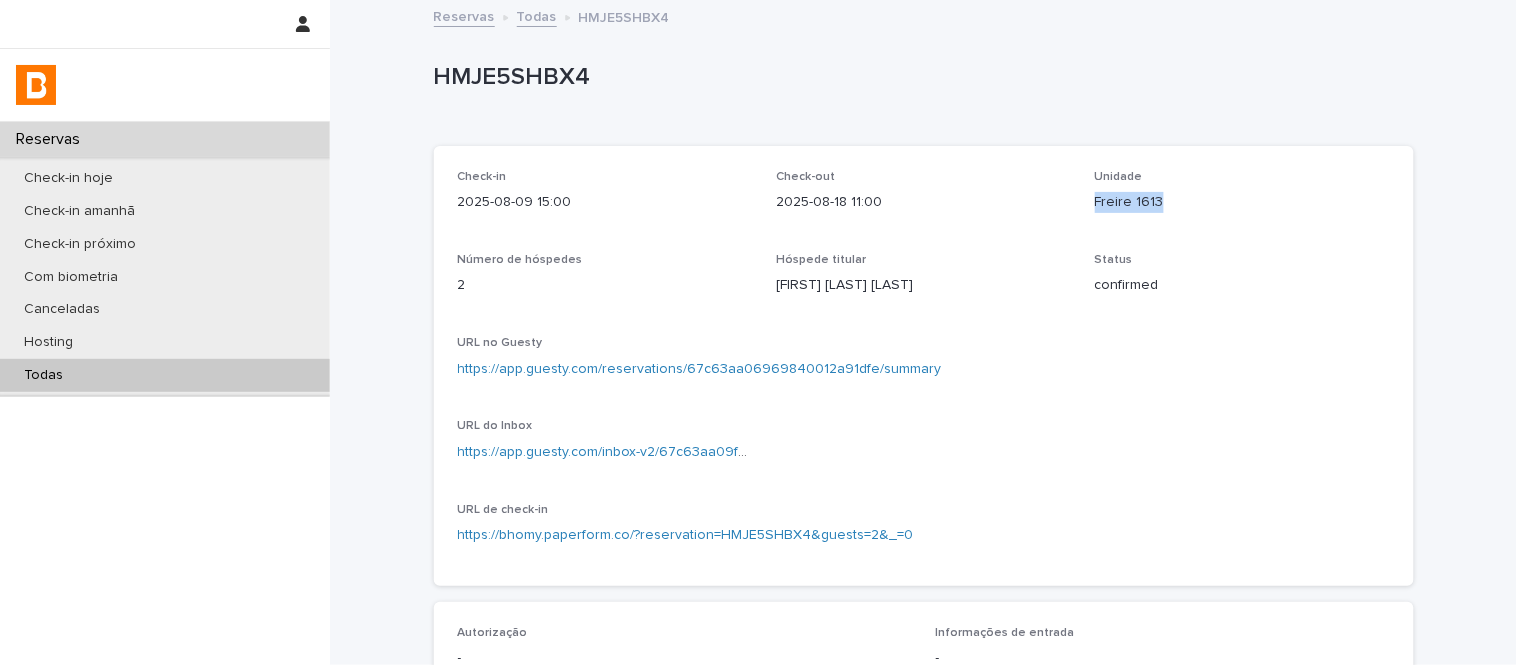 copy on "Freire 1613" 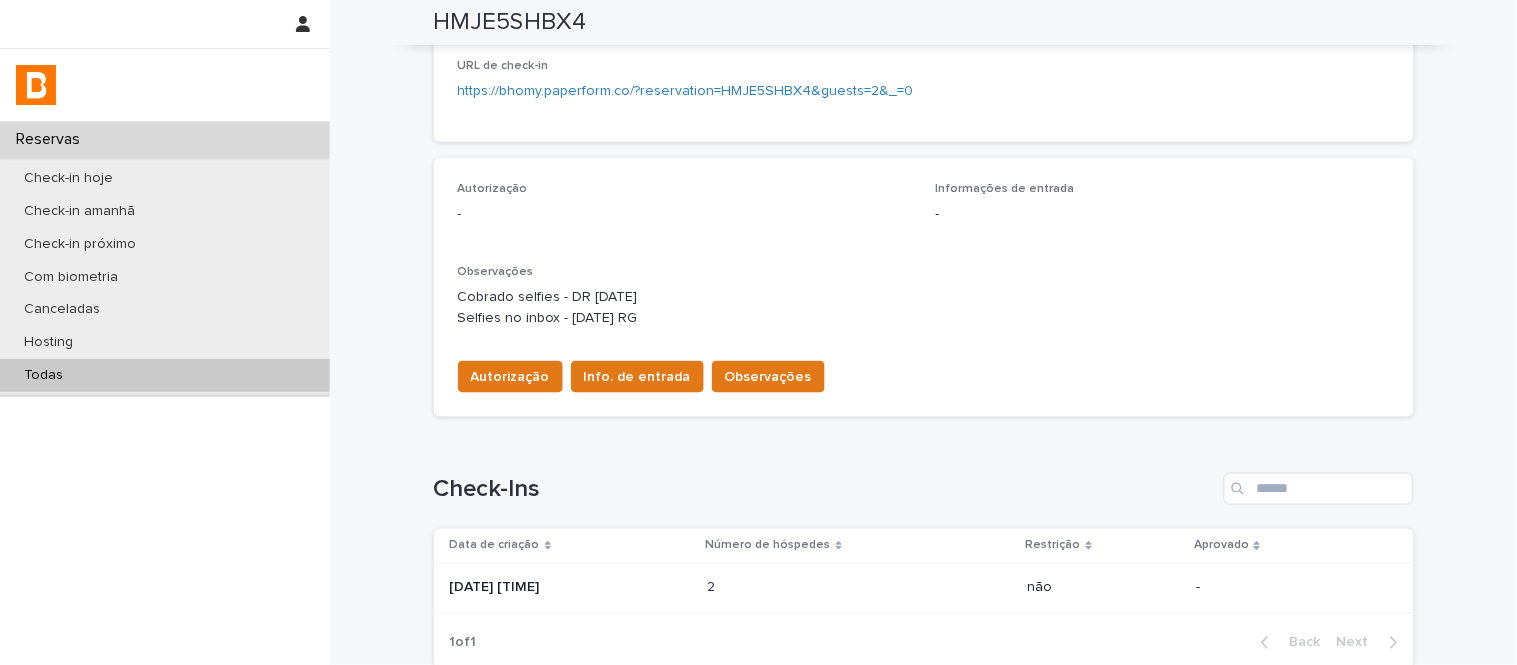 scroll, scrollTop: 618, scrollLeft: 0, axis: vertical 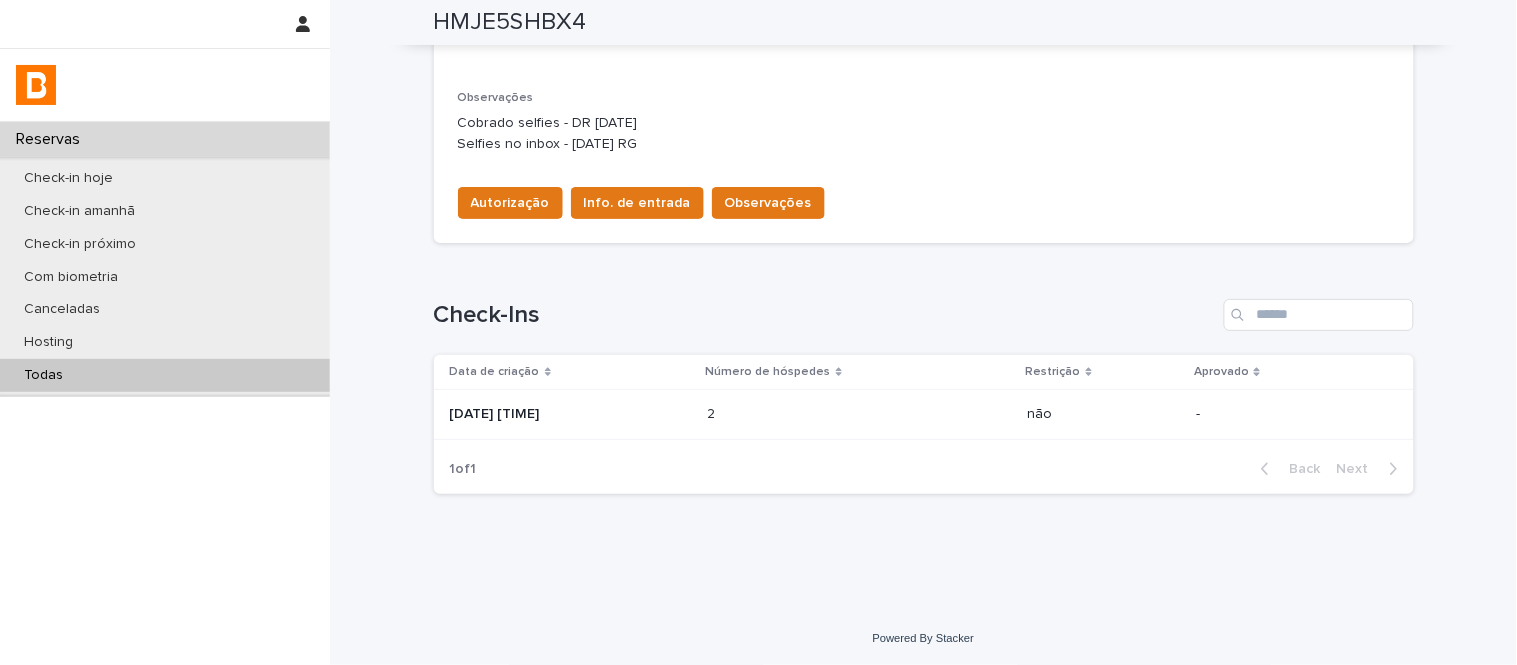 click at bounding box center (795, 414) 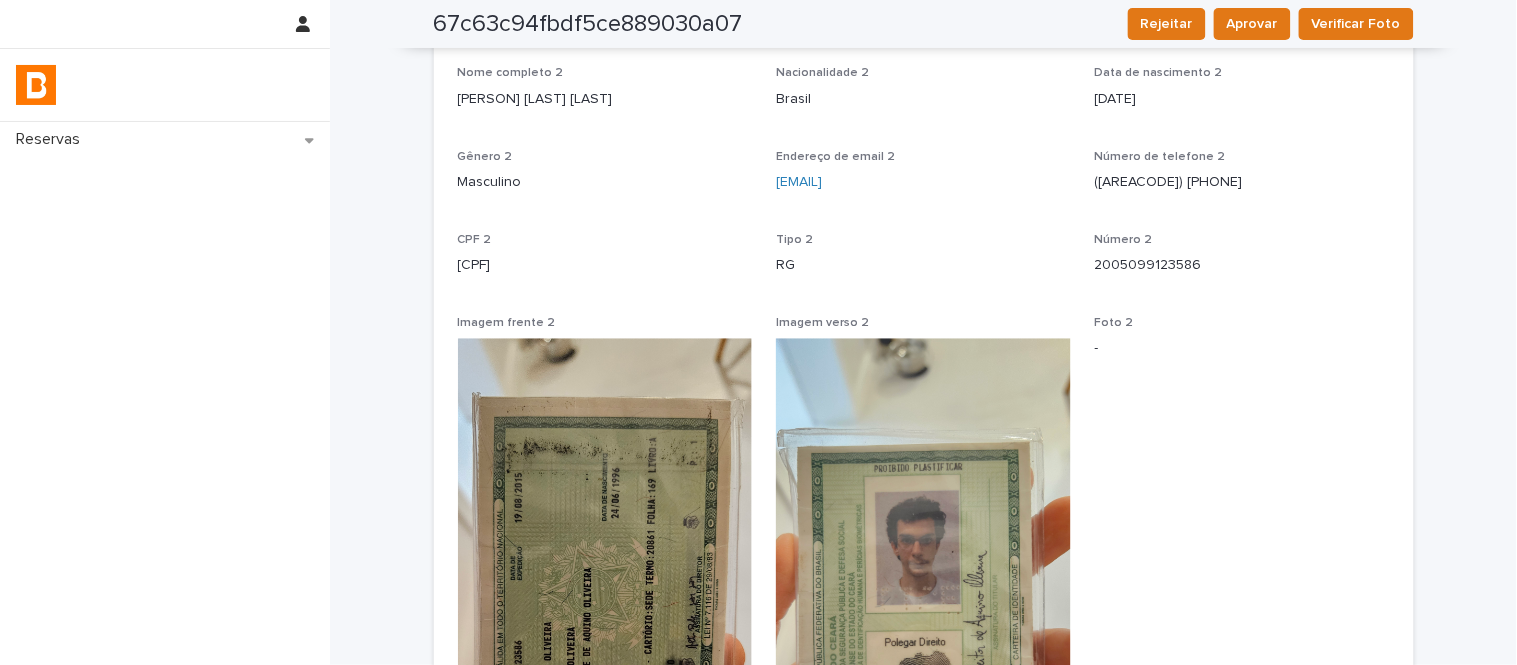 scroll, scrollTop: 1111, scrollLeft: 0, axis: vertical 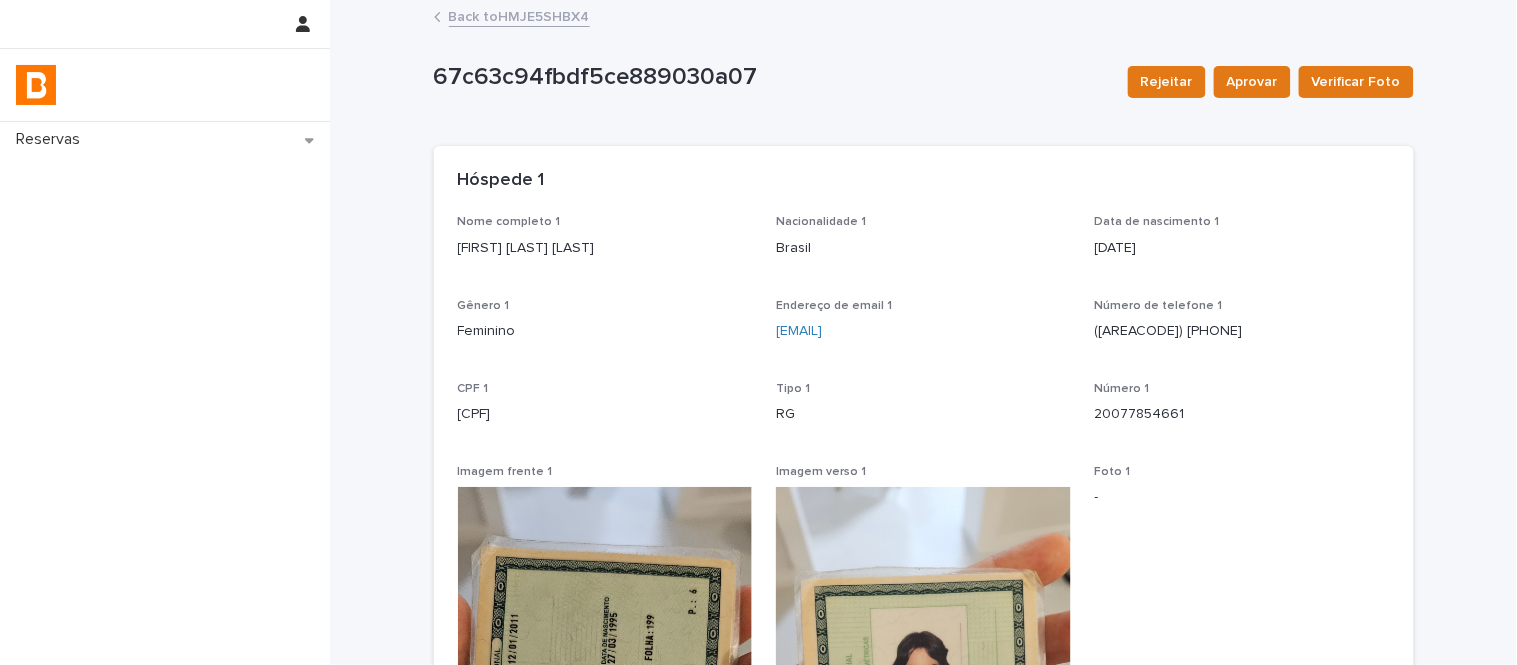 click on "Back to  HMJE5SHBX4" at bounding box center [924, 18] 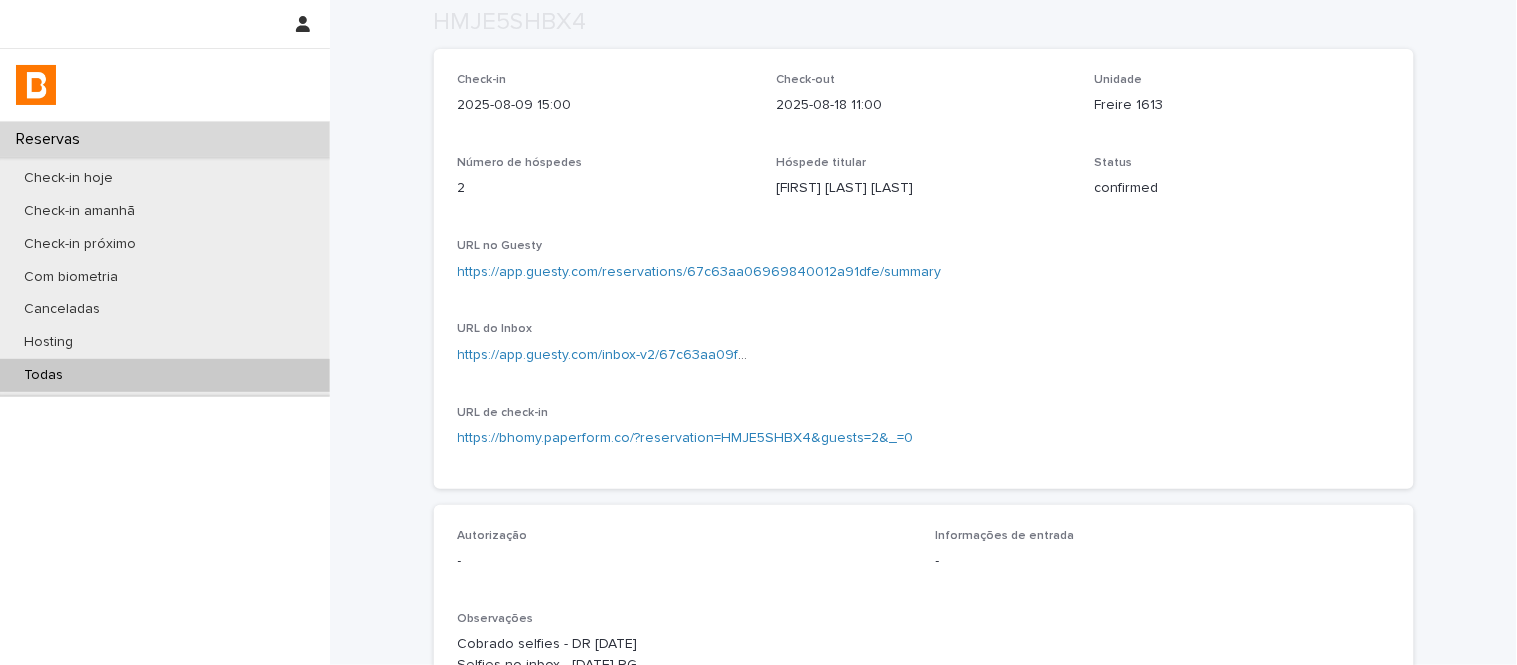 scroll, scrollTop: 222, scrollLeft: 0, axis: vertical 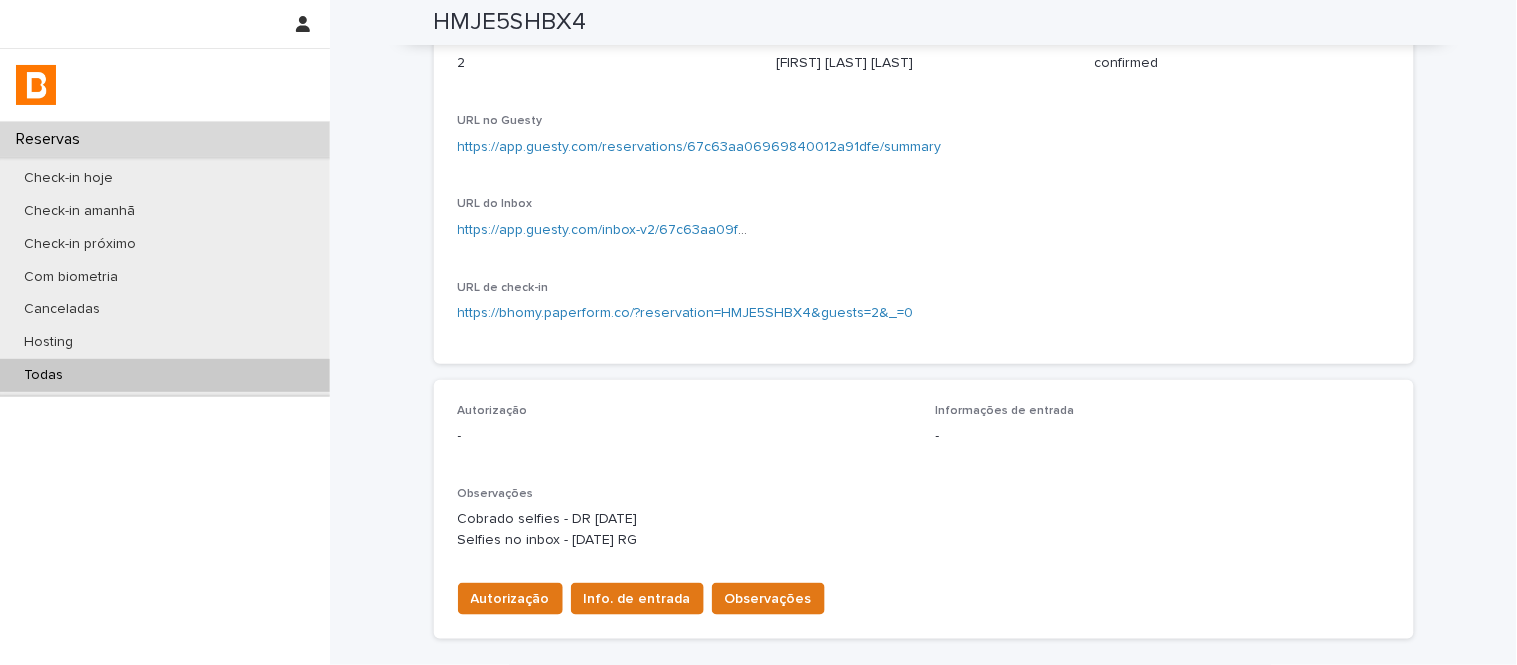click on "https://app.guesty.com/inbox-v2/67c63aa09febe90010cdc049?reservationId=67c63aa06969840012a91dfe" at bounding box center (605, 230) 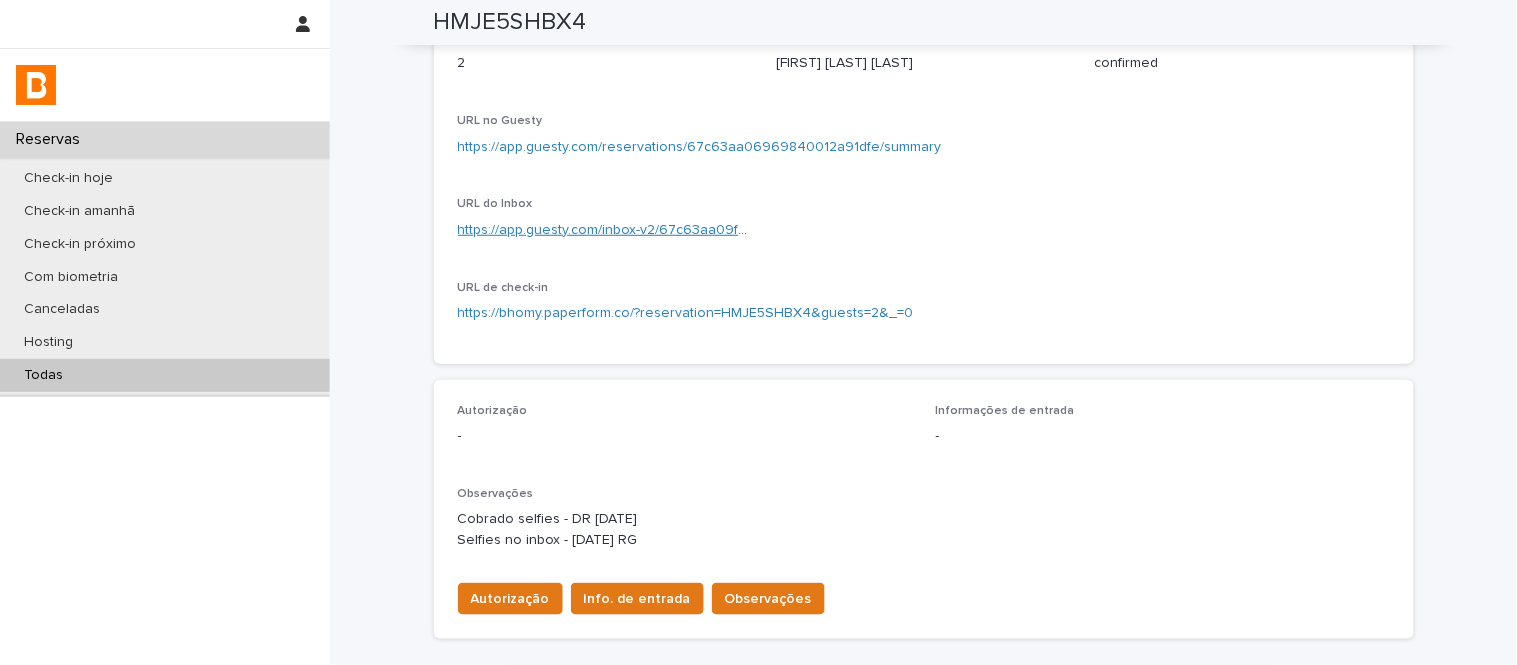 click on "https://app.guesty.com/inbox-v2/67c63aa09febe90010cdc049?reservationId=67c63aa06969840012a91dfe" at bounding box center (802, 230) 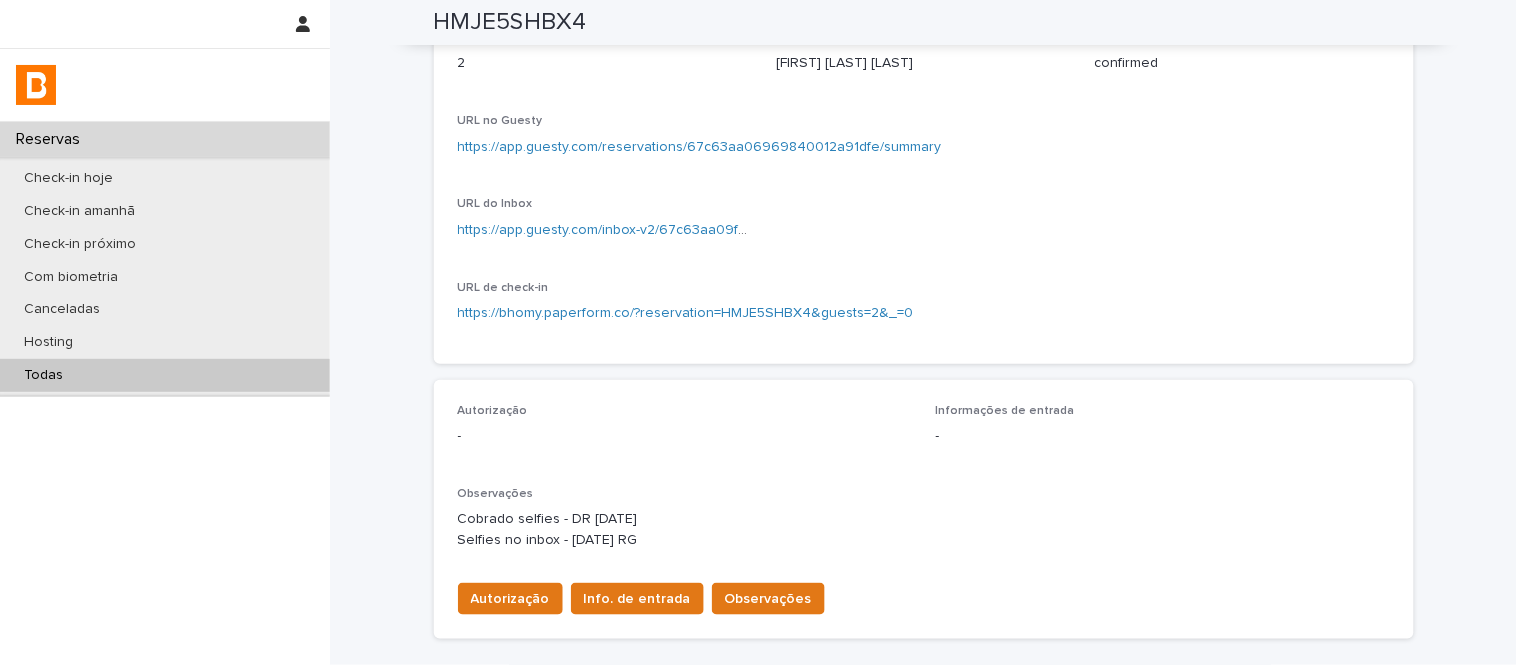 drag, startPoint x: 1500, startPoint y: 303, endPoint x: 1512, endPoint y: 346, distance: 44.64303 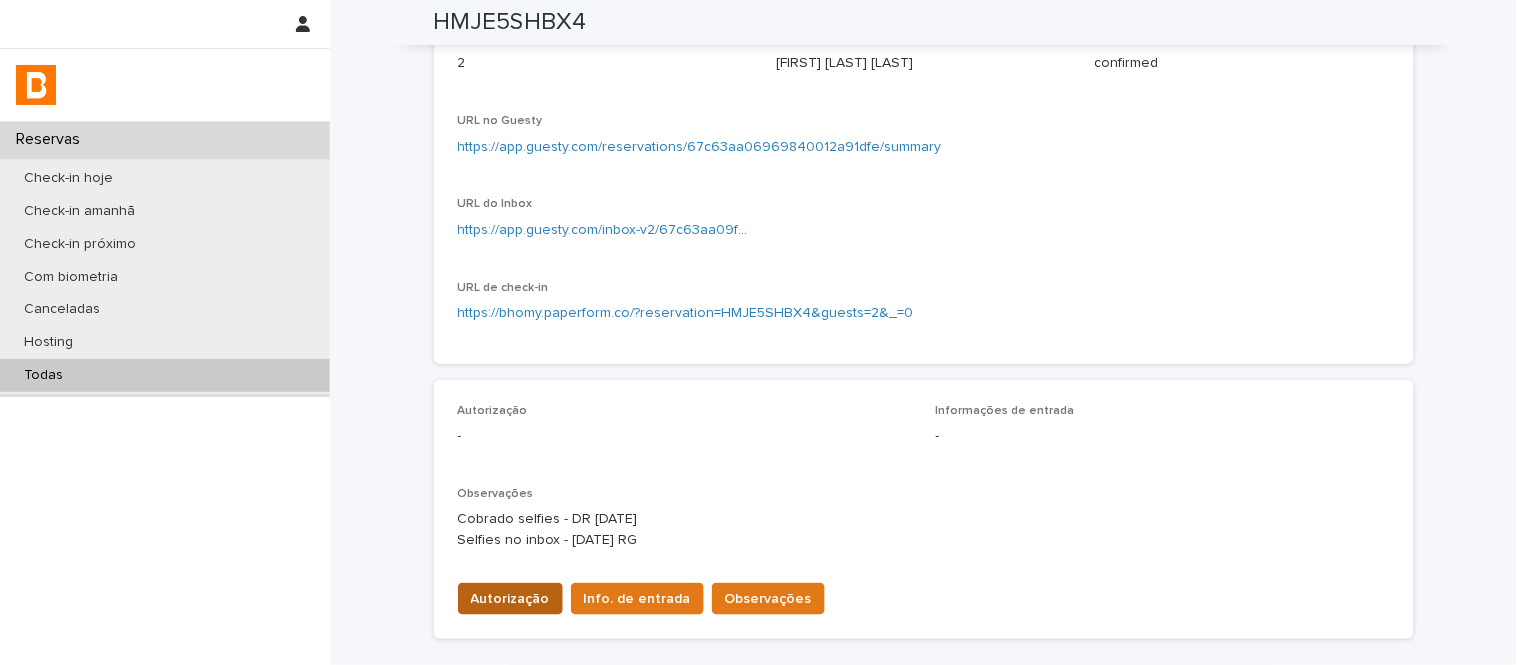 click on "Autorização" at bounding box center [510, 599] 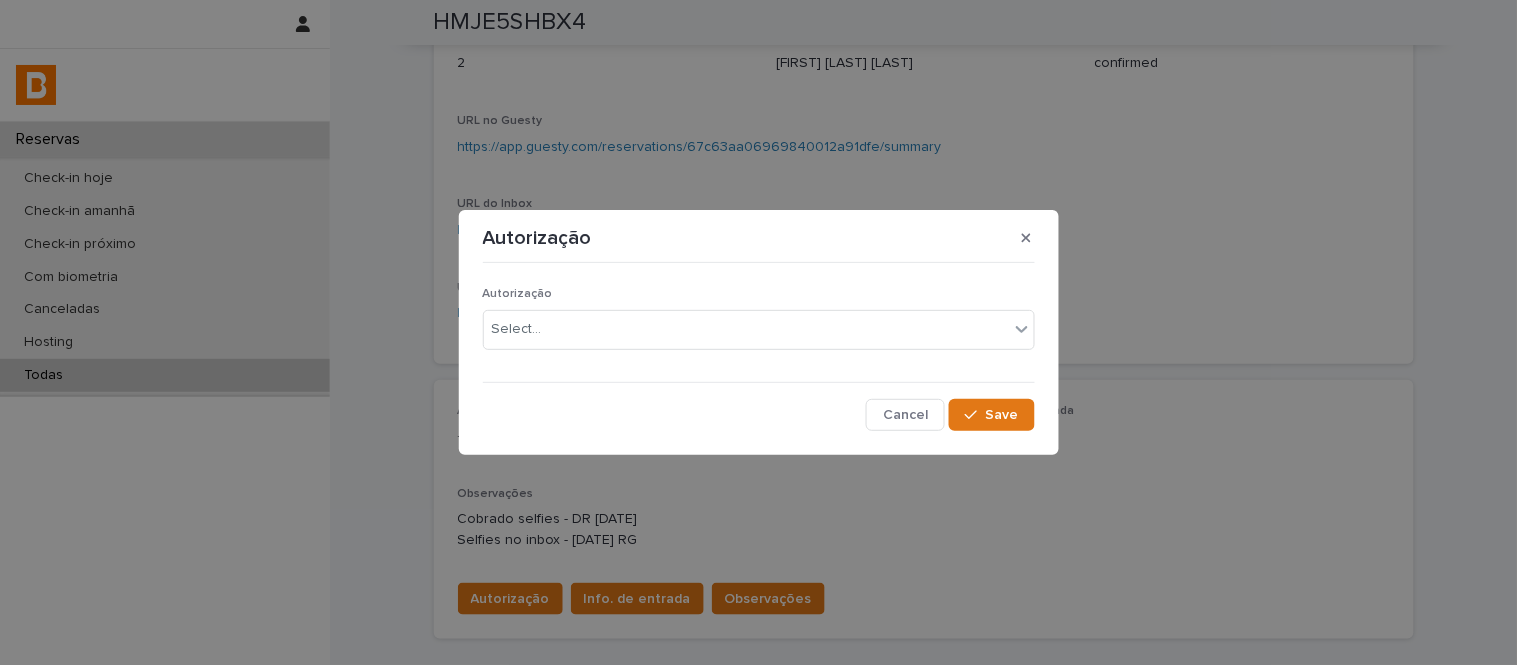 click on "Autorização Select..." at bounding box center [759, 326] 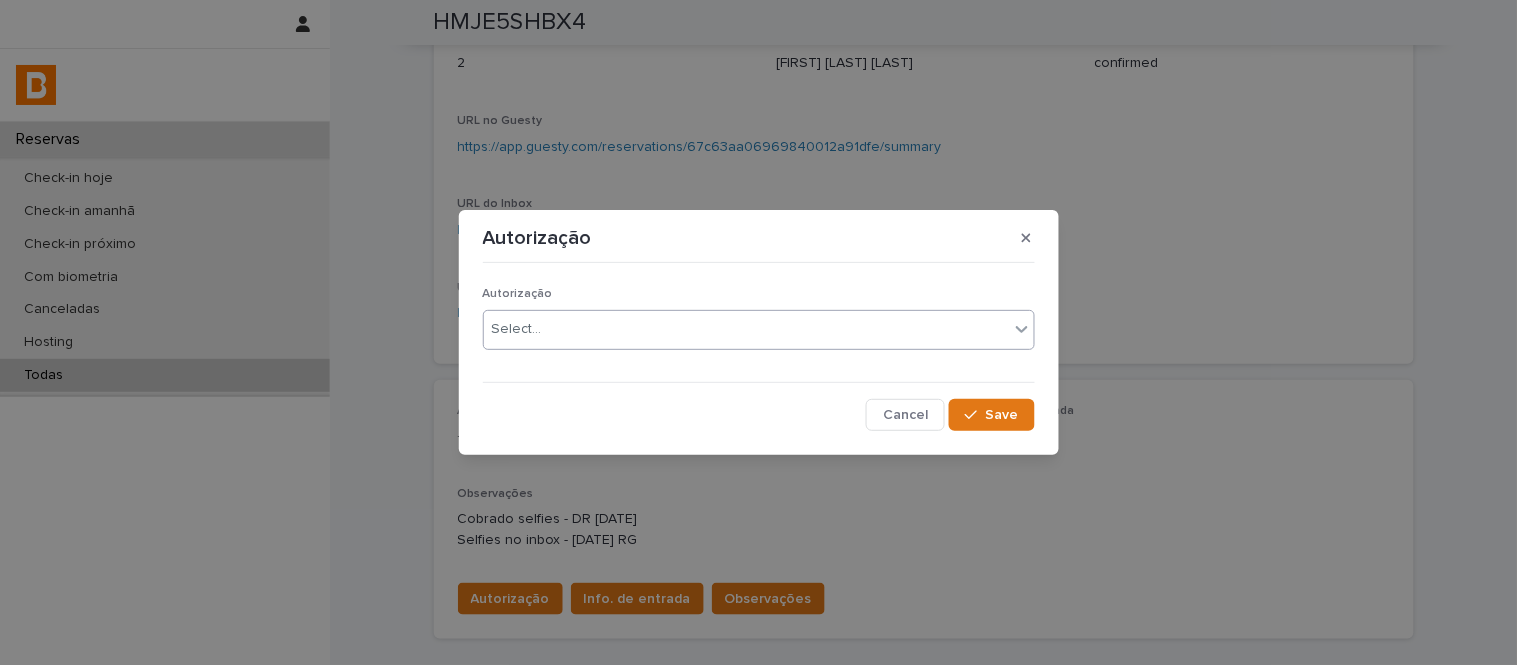 click on "Select..." at bounding box center [517, 329] 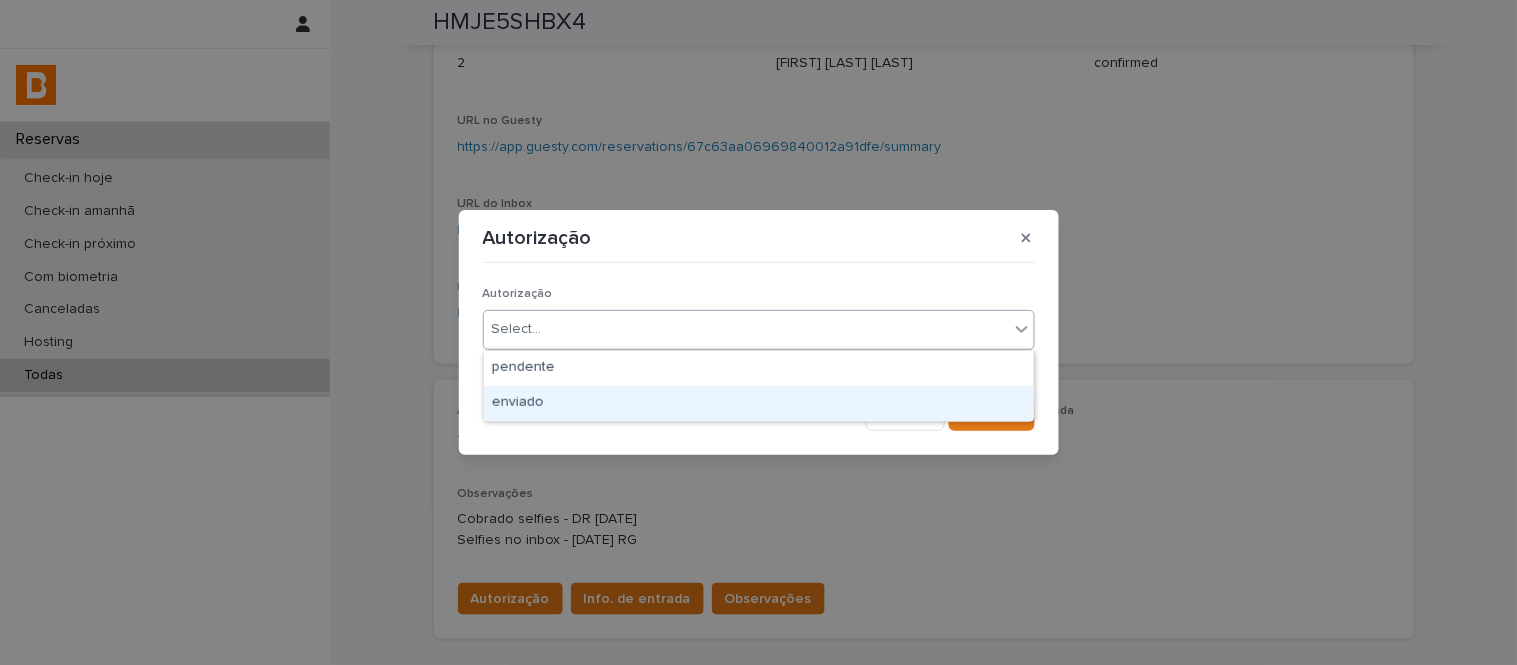 click on "enviado" at bounding box center [759, 403] 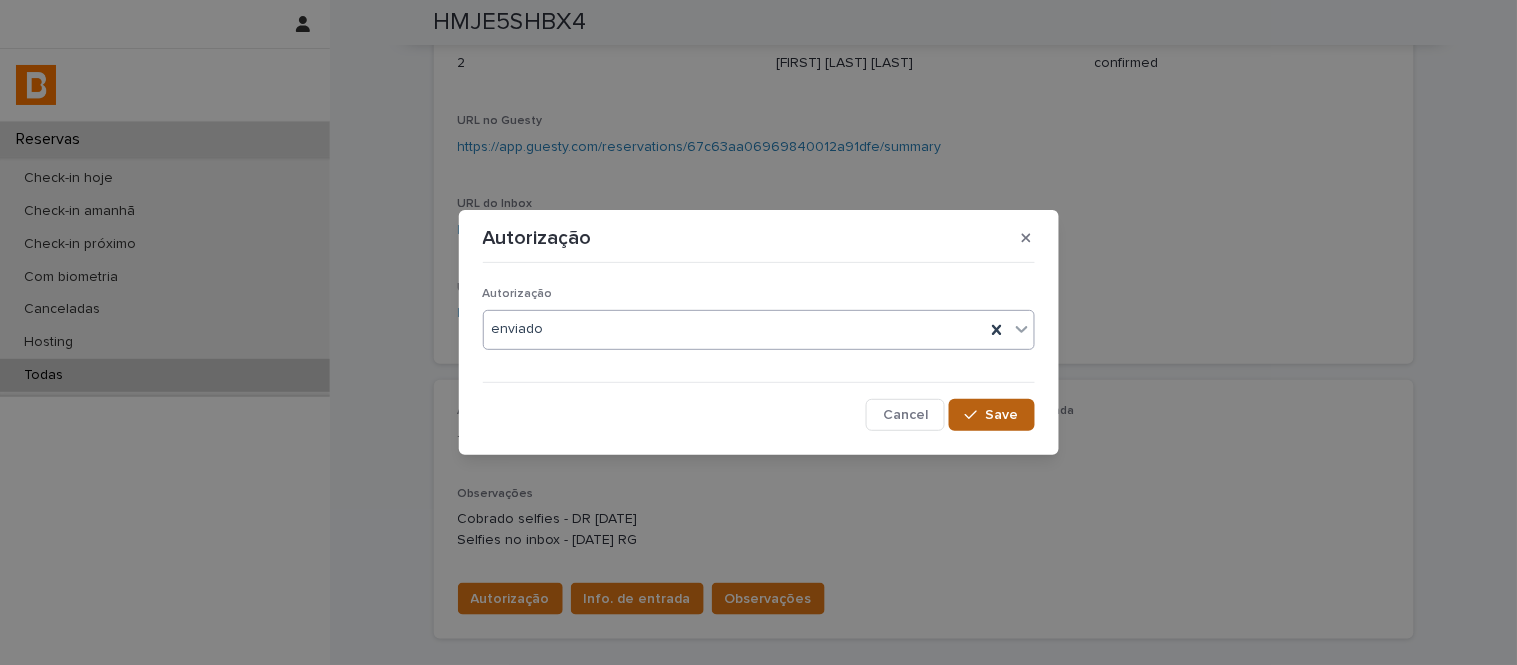 click on "Save" at bounding box center (991, 415) 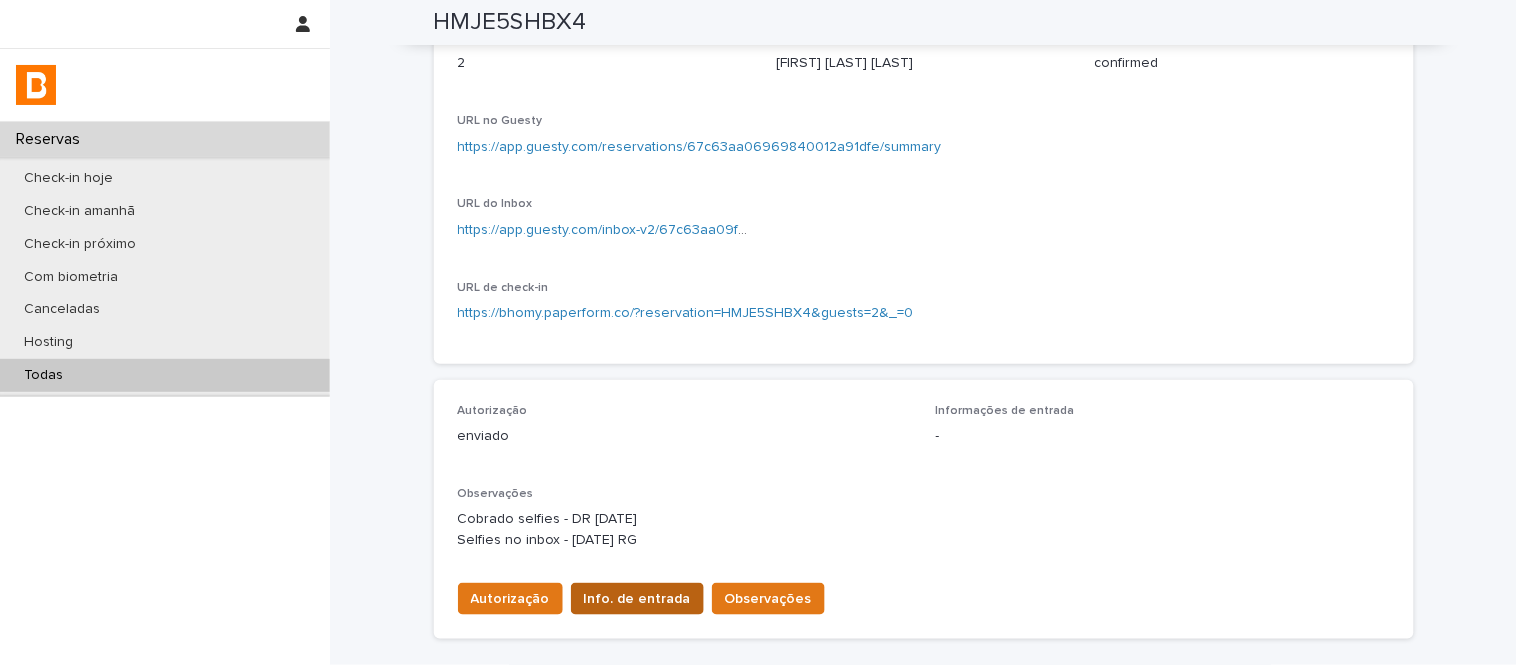 click on "Info. de entrada" at bounding box center (637, 599) 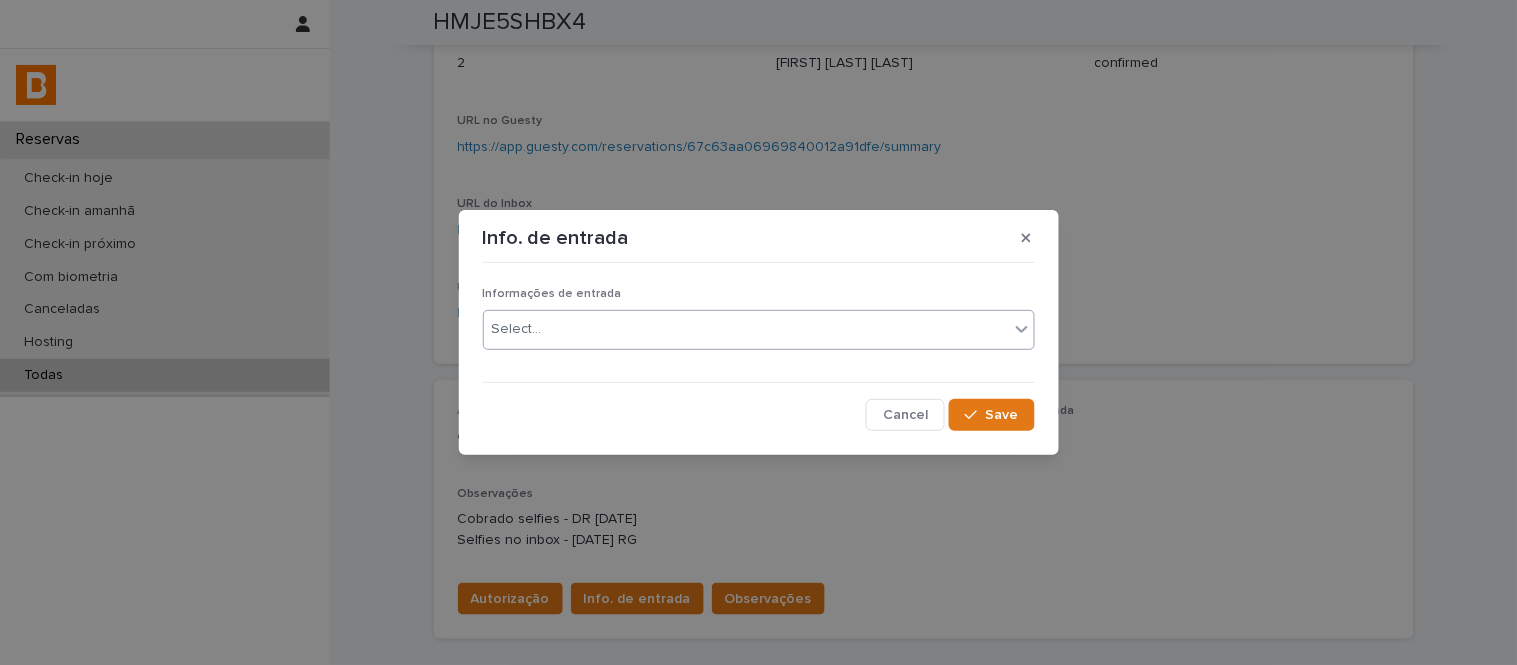 click on "Reservas Check-in hoje Check-in amanhã Check-in próximo Com biometria Canceladas Hosting Todas Reservas Todas HMJE5SHBX4 Loading... Saving… Loading... Saving… HMJE5SHBX4 HMJE5SHBX4 Sorry, there was an error saving your record. Please try again. Please fill out the required fields below. Loading... Saving… Loading... Saving… Loading... Saving… Check-in [DATE] [TIME] Check-out [DATE] [TIME] Unidade Freire 1613 Número de hóspedes 2 Hóspede titular [PERSON] [LAST] [LAST] Status confirmed URL no Guesty https://app.guesty.com/reservations/67c63aa06969840012a91dfe/summary URL do Inbox https://app.guesty.com/inbox-v2/67c63aa09febe90010cdc049?reservationId=67c63aa06969840012a91dfe URL de check-in https://bhomy.paperform.co/?reservation=HMJE5SHBX4&guests=2&_=0 Loading... Saving… Autorização enviado Informações de entrada - Observações Cobrado selfies - DR [DATE]
Selfies no inbox - [DATE] RG Autorização Info. de entrada Observações Loading... Saving… Check-Ins Data de criação Aprovado" at bounding box center (758, 332) 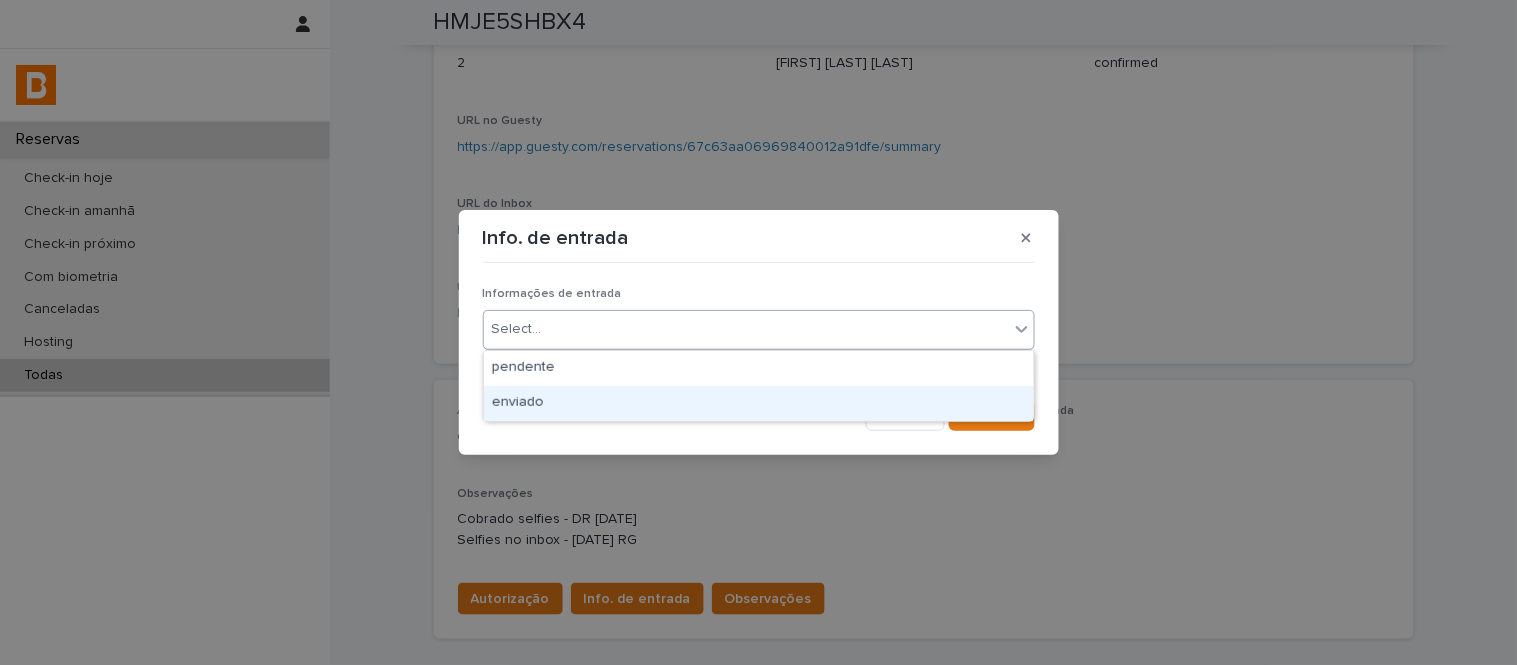 drag, startPoint x: 661, startPoint y: 350, endPoint x: 673, endPoint y: 384, distance: 36.05551 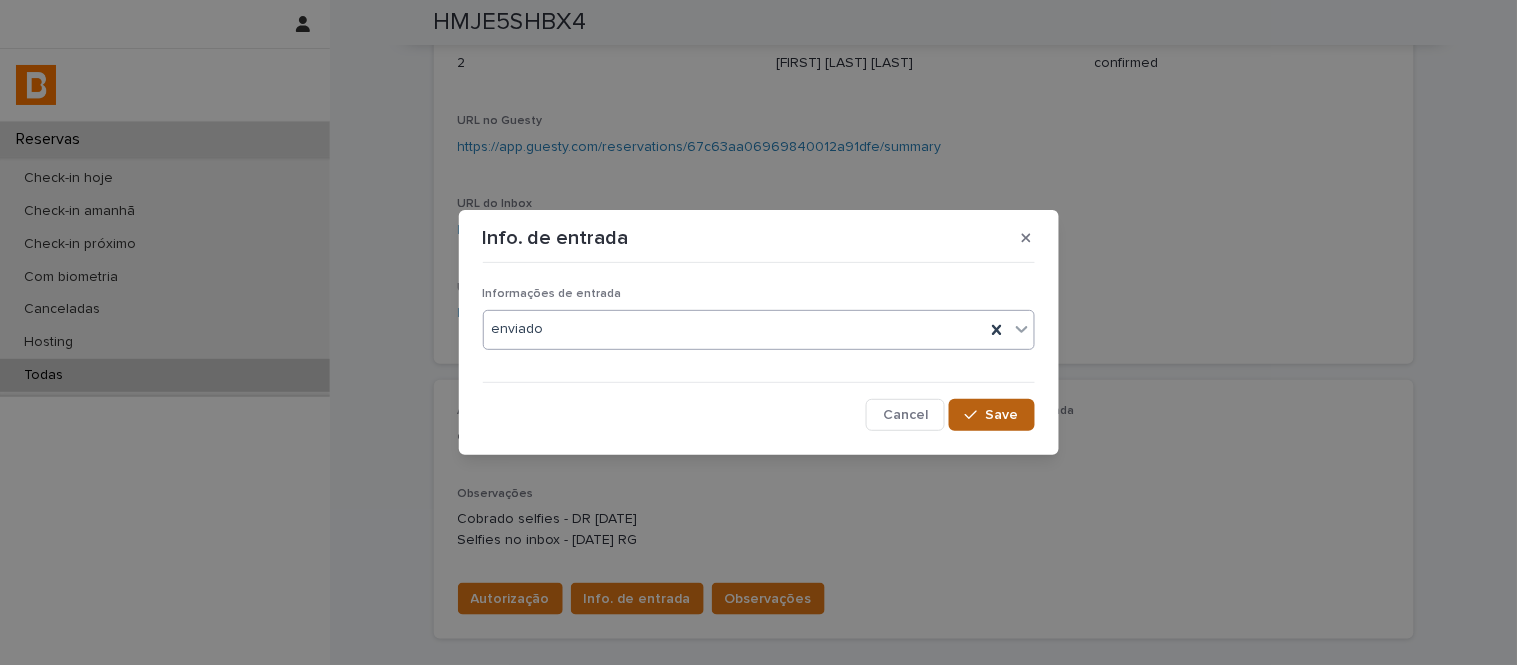 click on "Save" at bounding box center [991, 415] 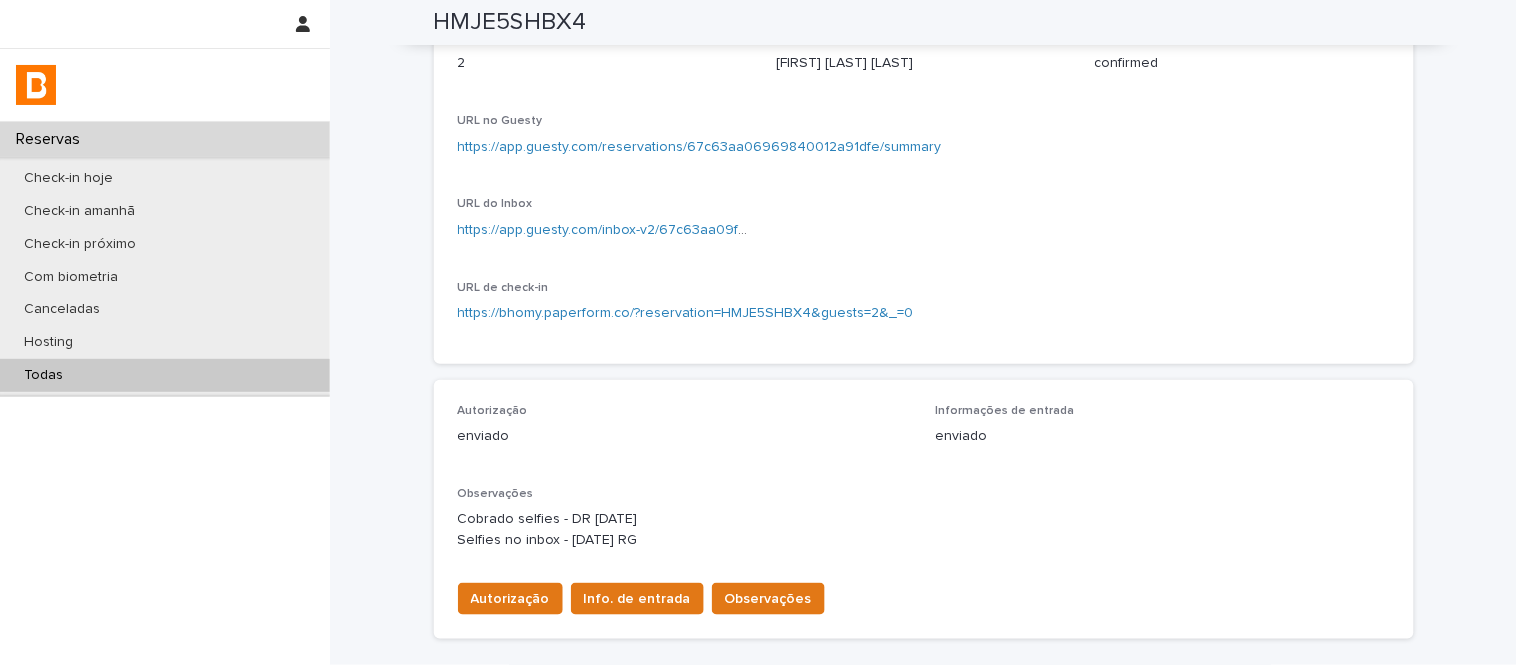click on "Observações" at bounding box center [768, 599] 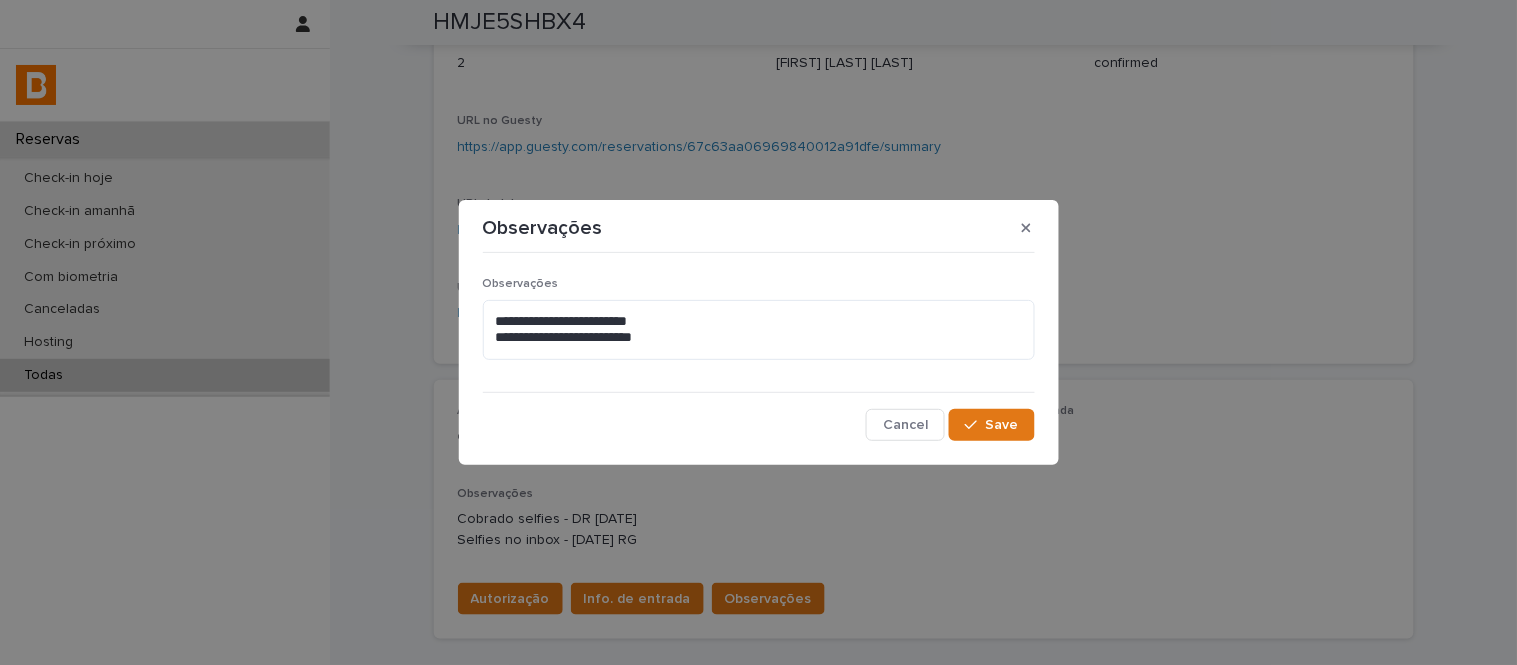 click on "**********" at bounding box center [759, 326] 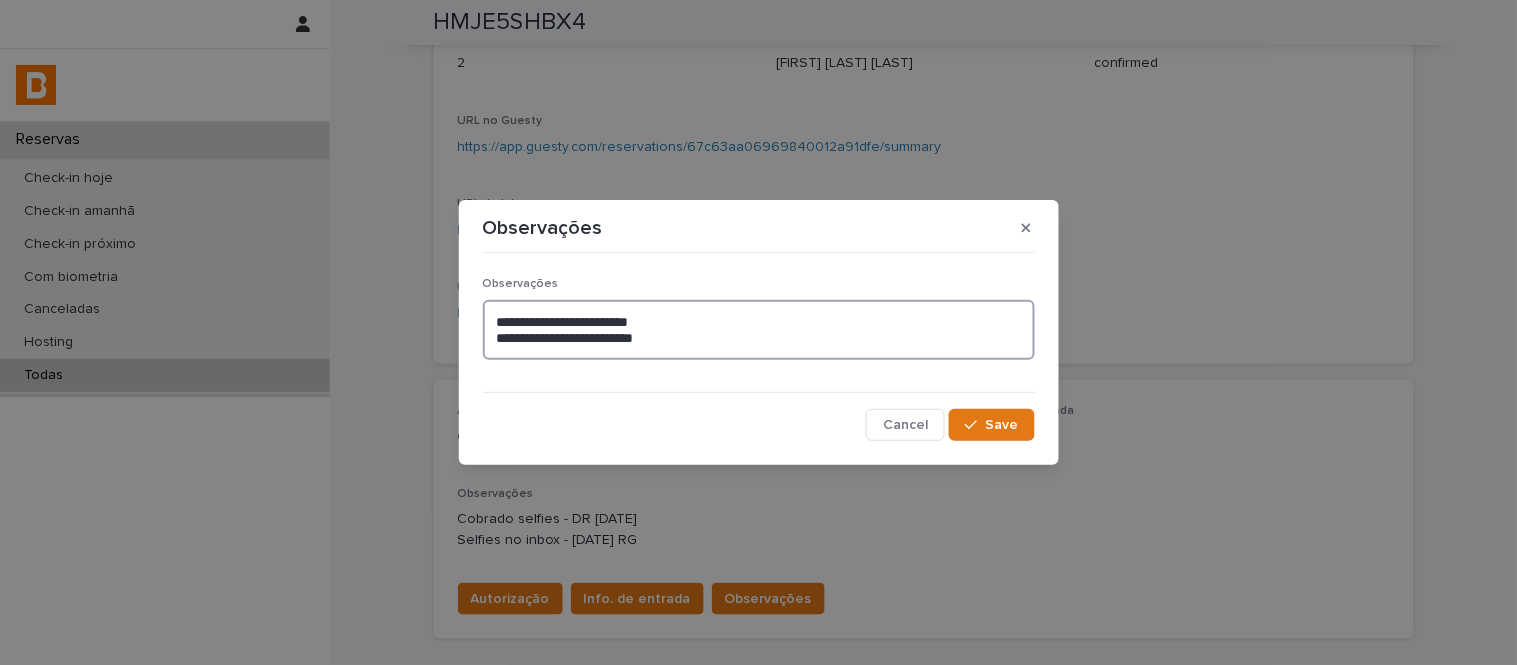 click on "**********" at bounding box center [759, 330] 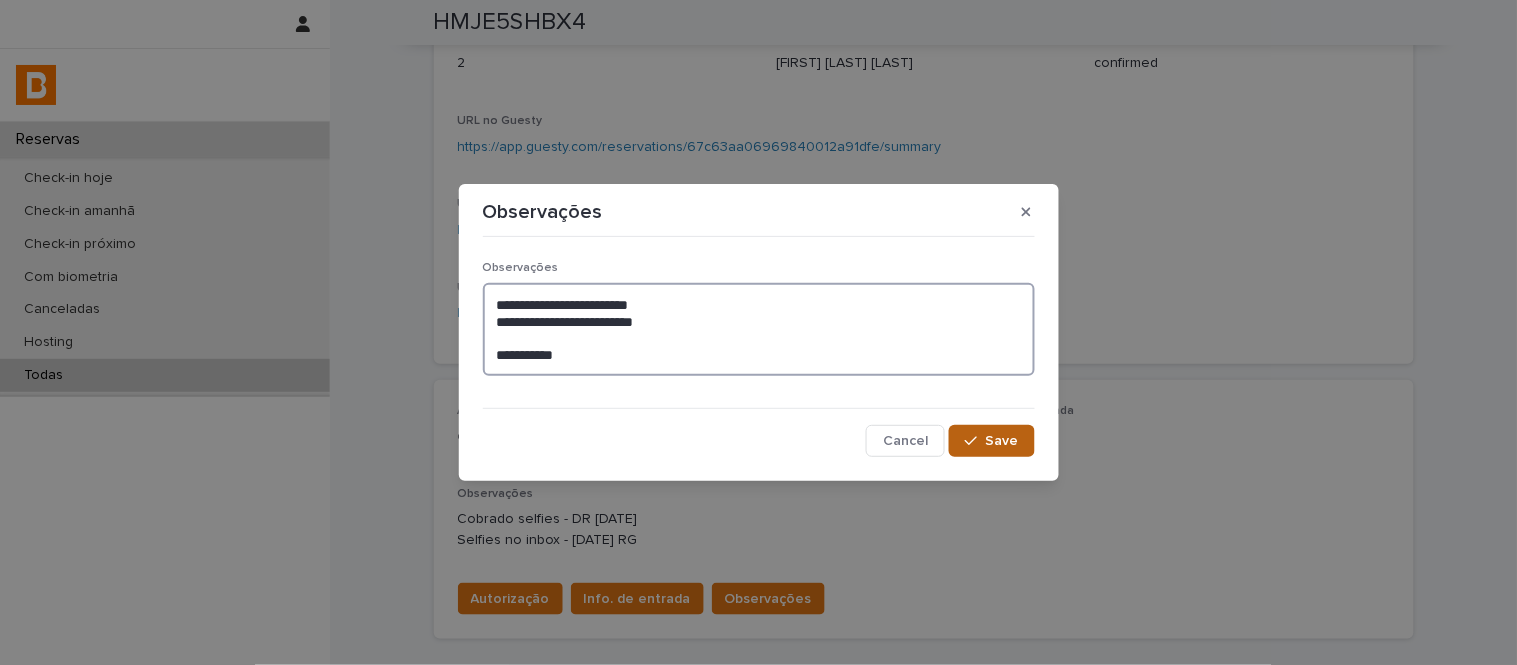 type on "**********" 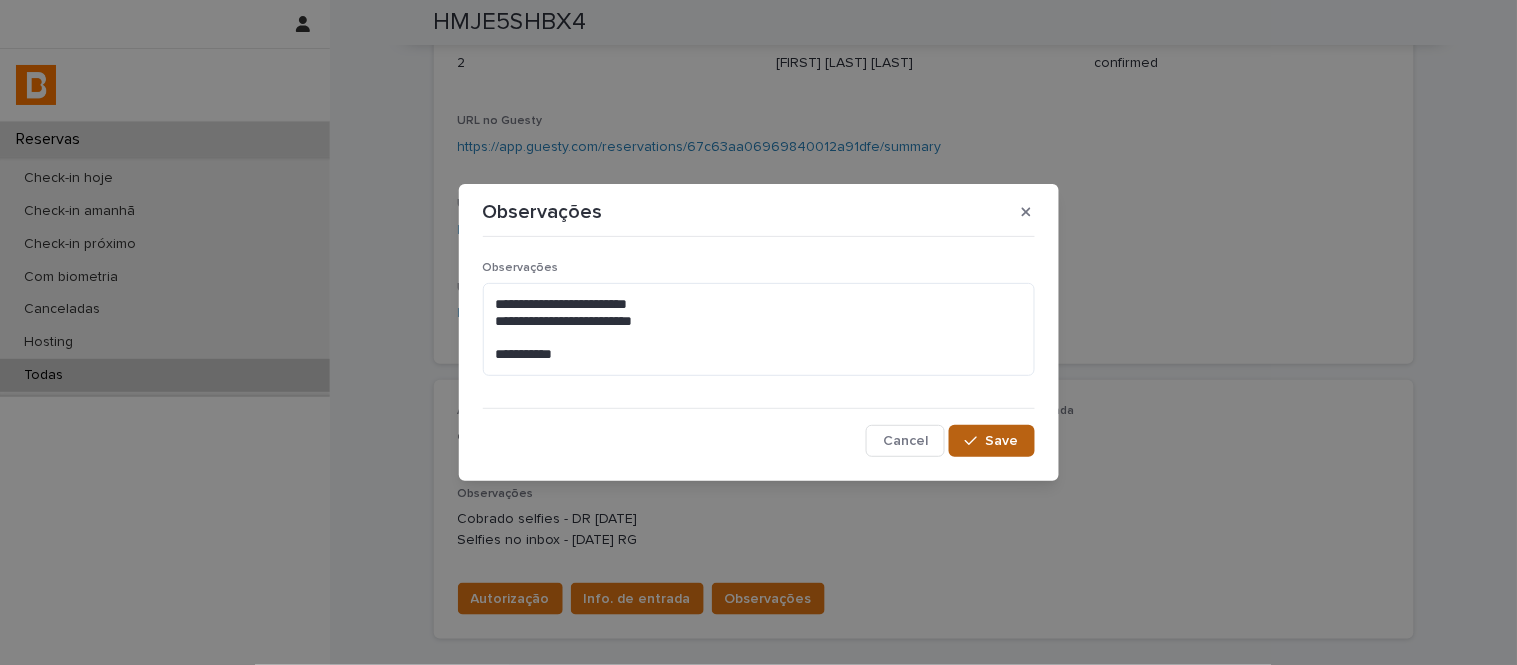 click on "Save" at bounding box center [1002, 441] 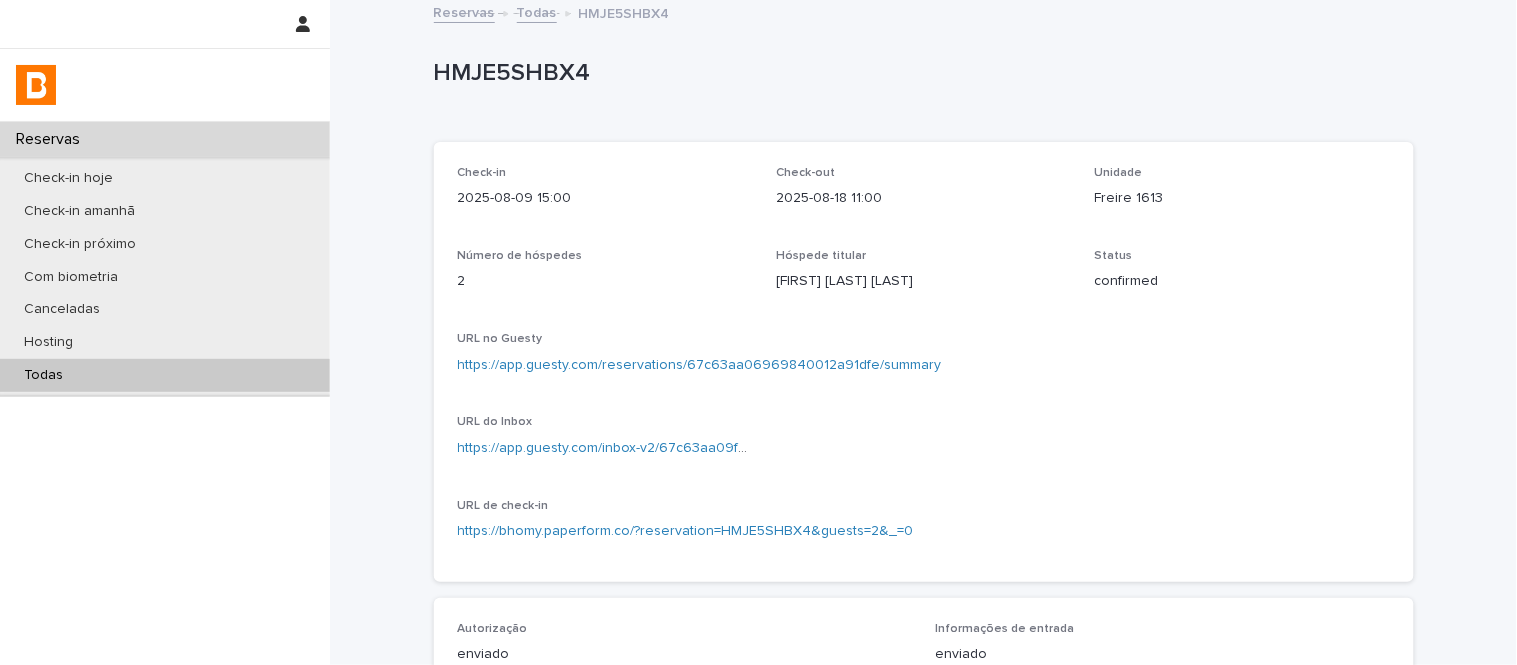 scroll, scrollTop: 0, scrollLeft: 0, axis: both 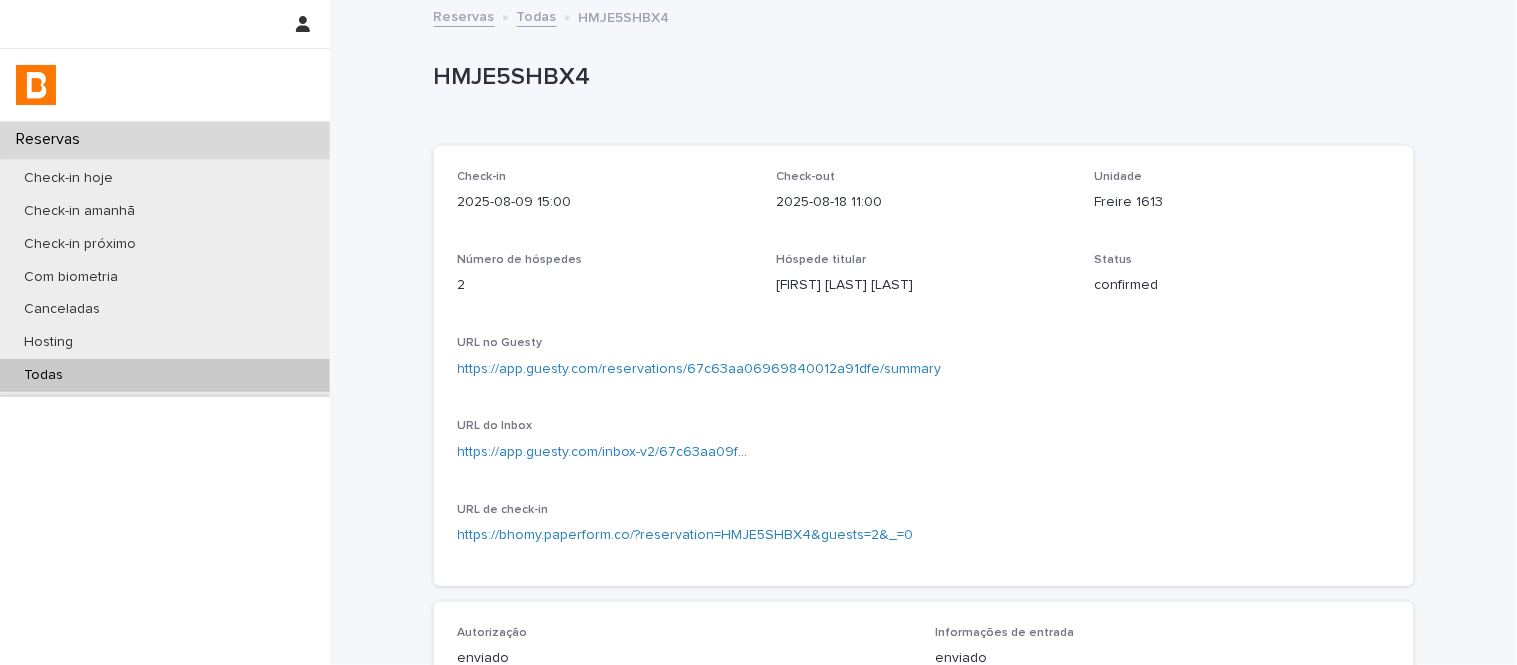 click on "Check-in hoje Check-in amanhã Check-in próximo Com biometria Canceladas Hosting Todas" at bounding box center [165, 277] 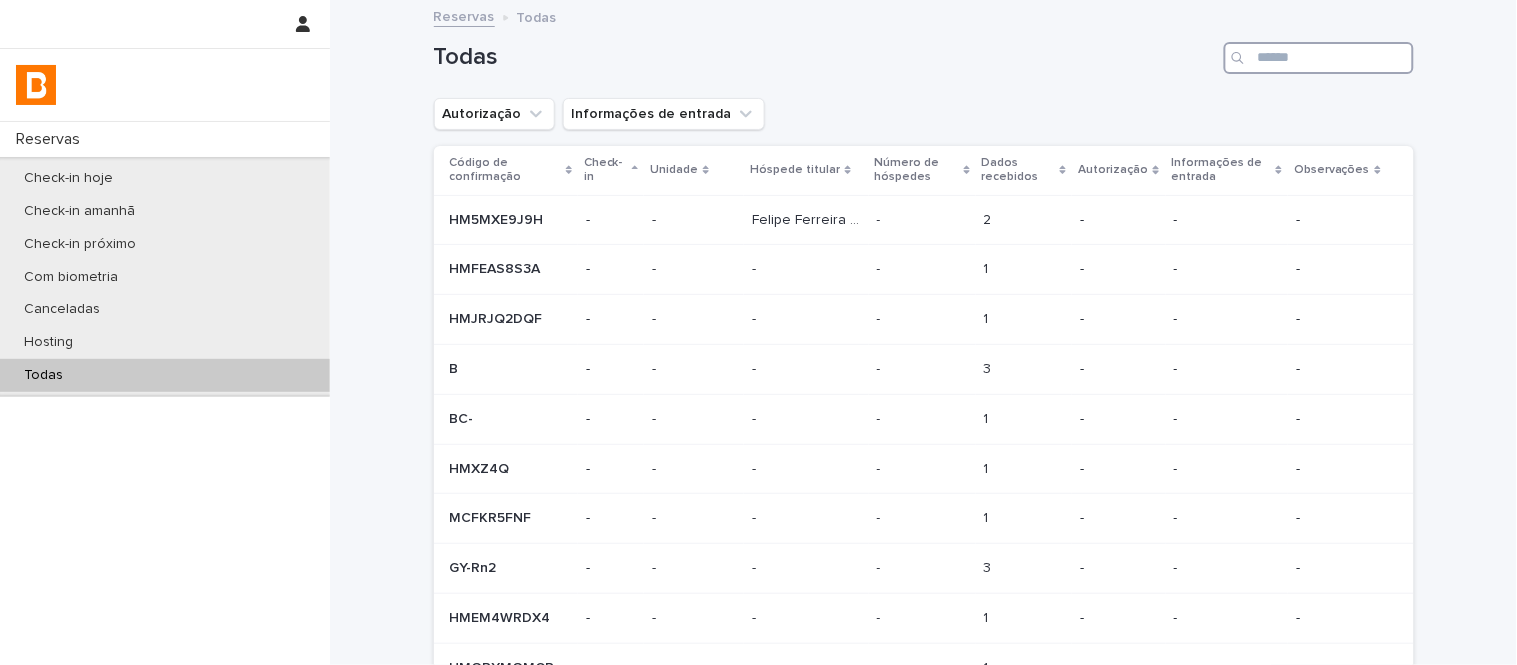click at bounding box center [1319, 58] 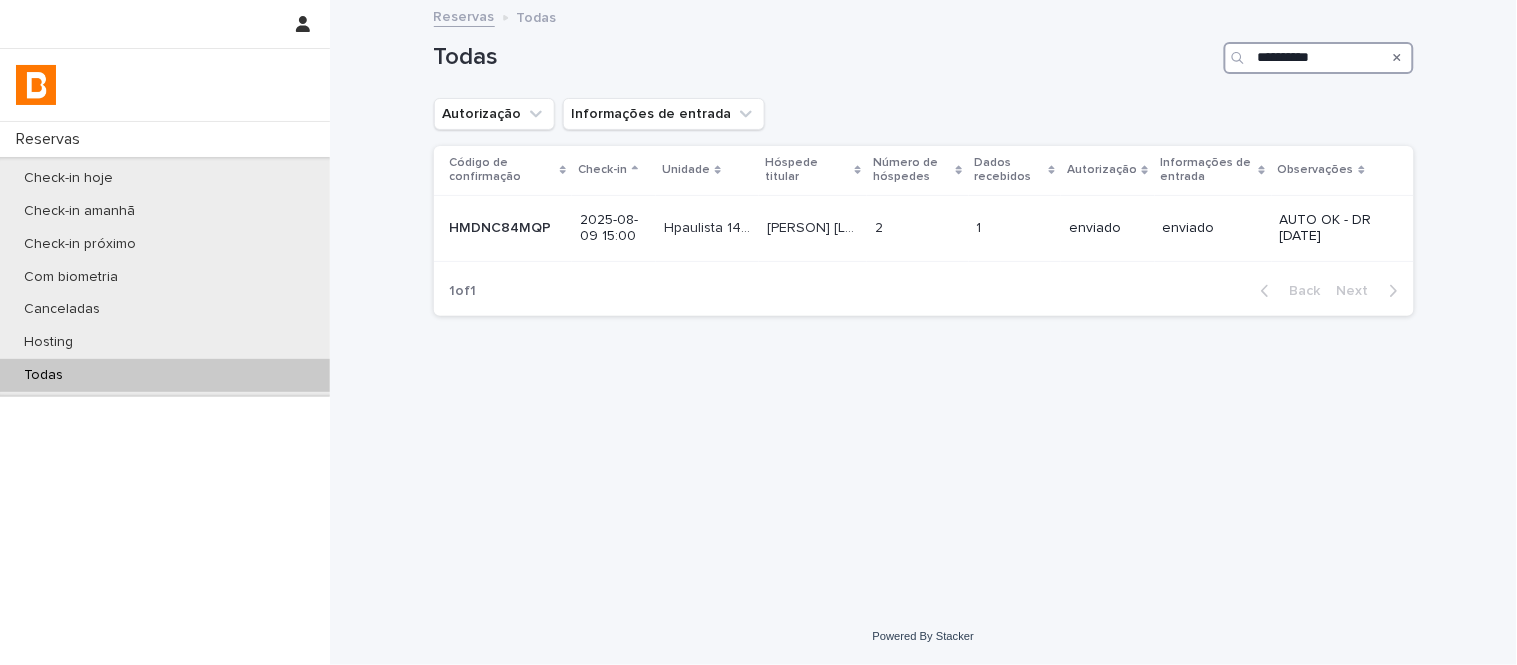 drag, startPoint x: 1355, startPoint y: 63, endPoint x: 1166, endPoint y: 27, distance: 192.39803 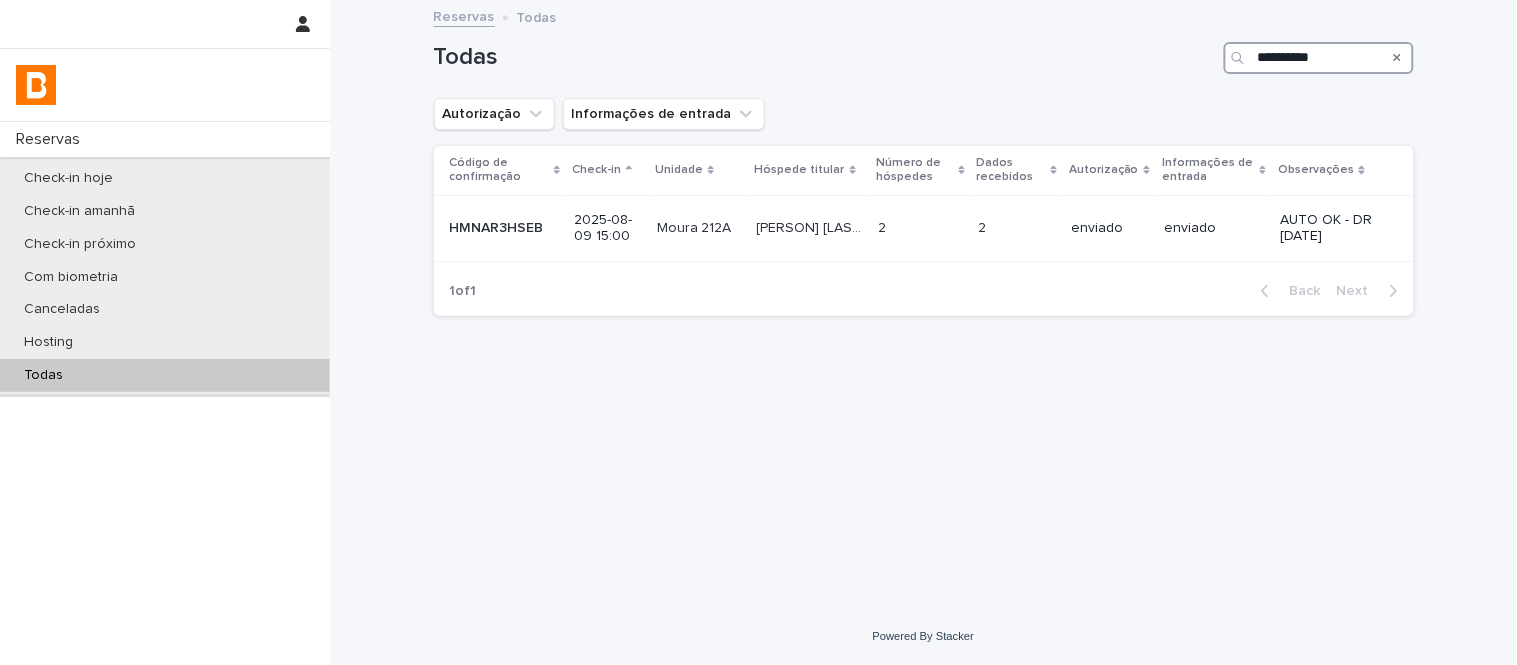 drag, startPoint x: 1355, startPoint y: 62, endPoint x: 1244, endPoint y: 86, distance: 113.56496 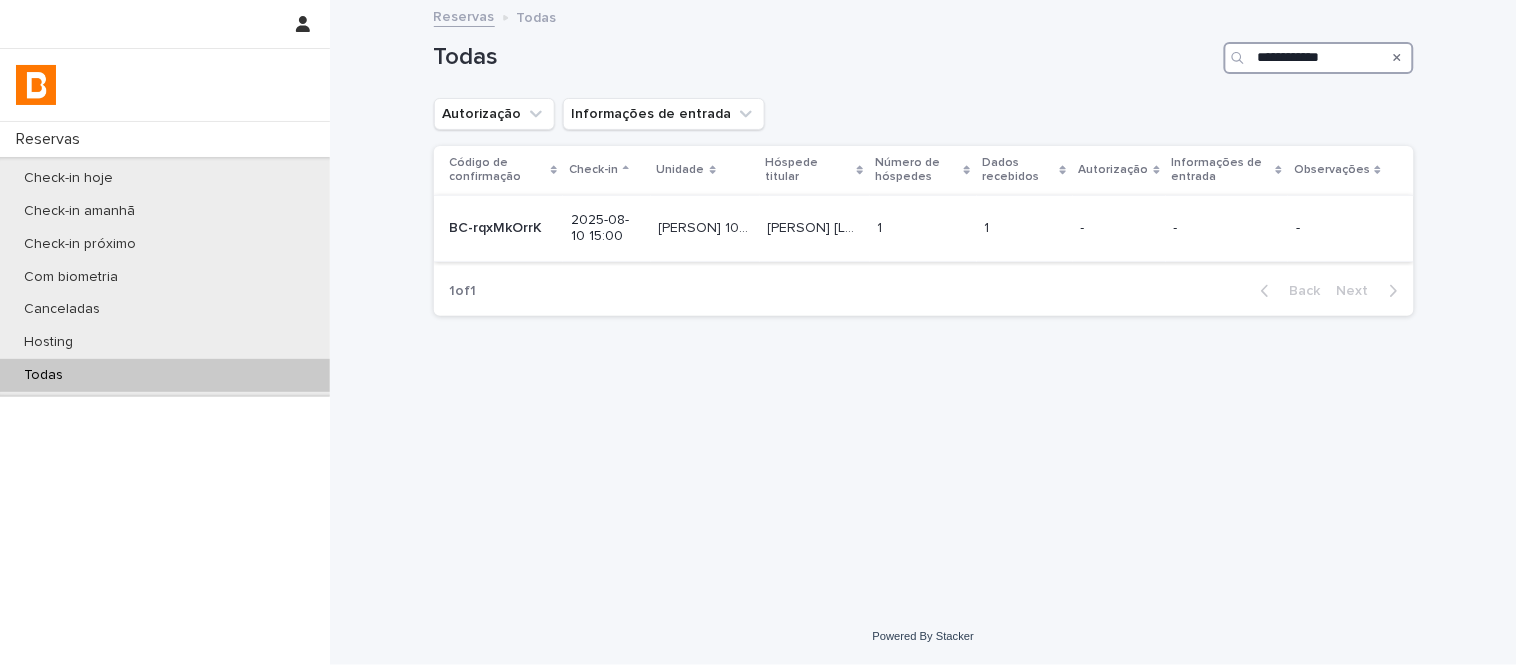 type on "**********" 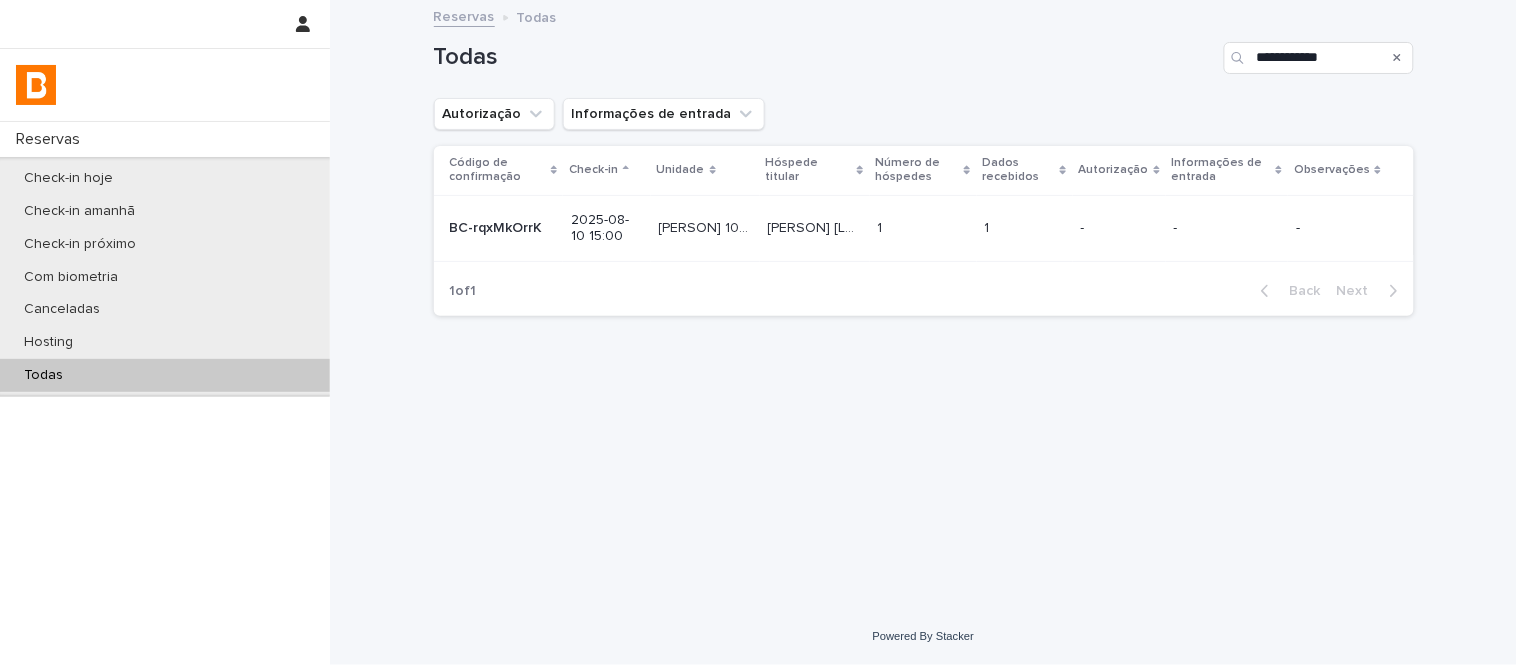 click at bounding box center (923, 228) 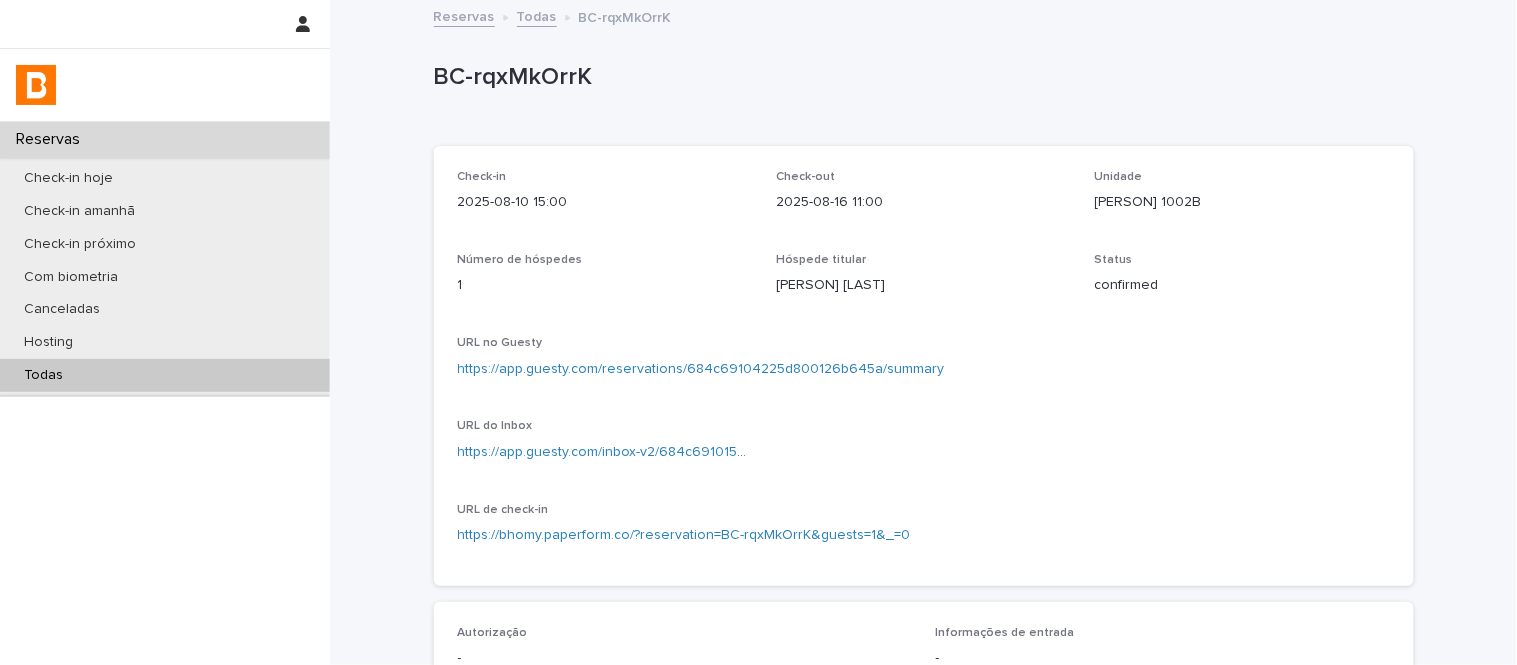 click on "Todas" at bounding box center [165, 375] 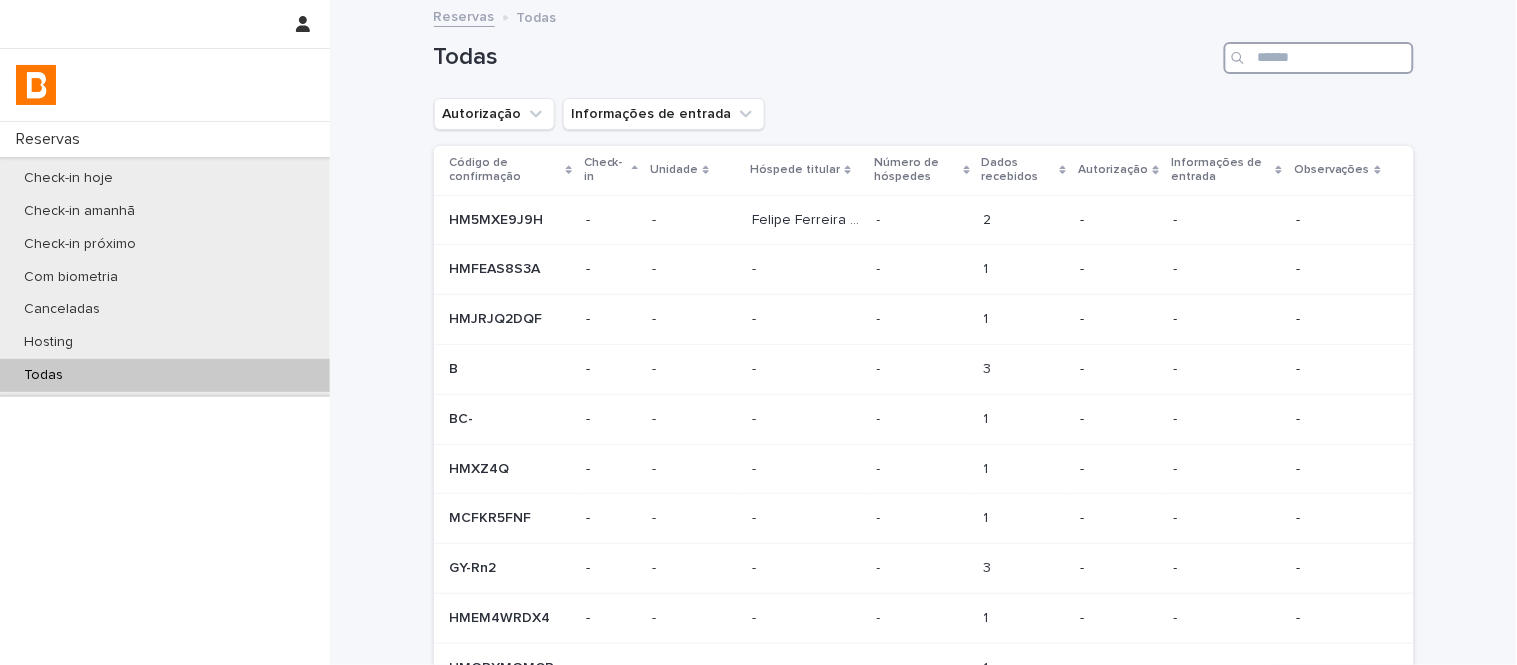 click at bounding box center [1319, 58] 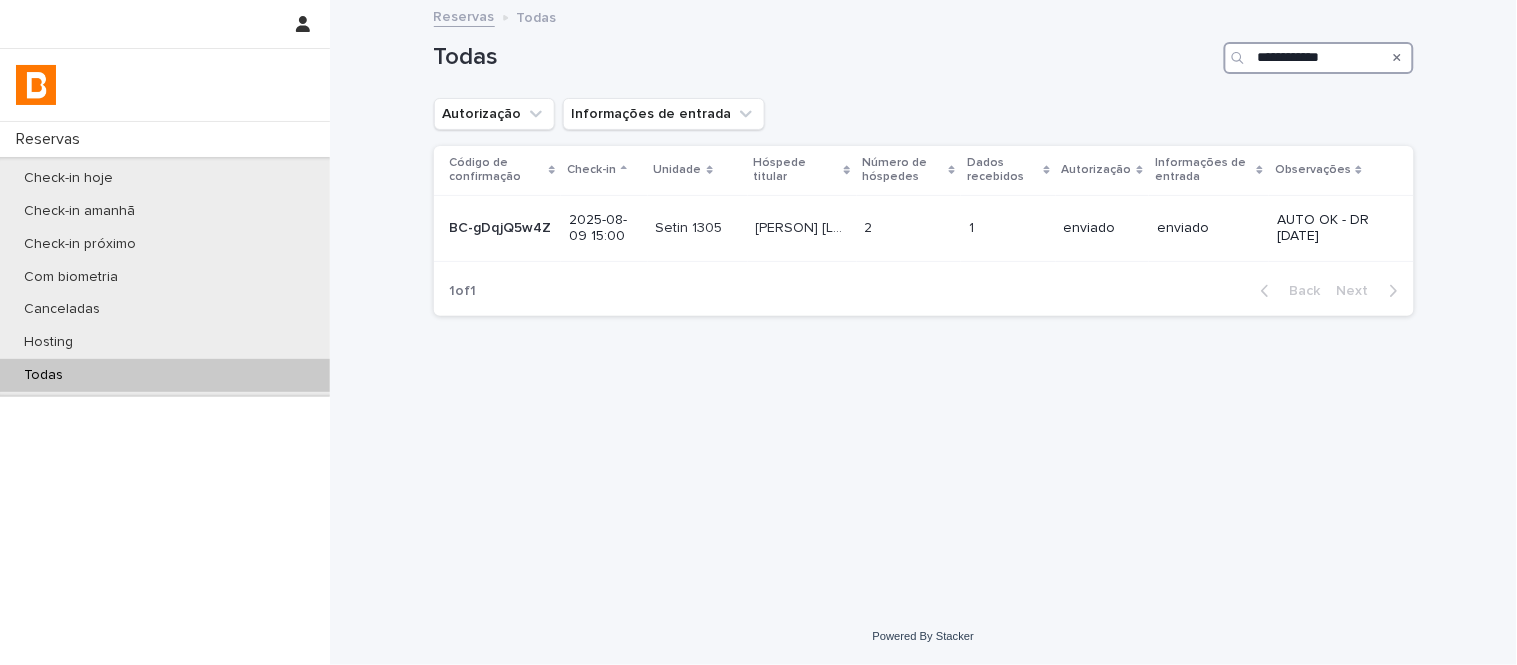 type on "**********" 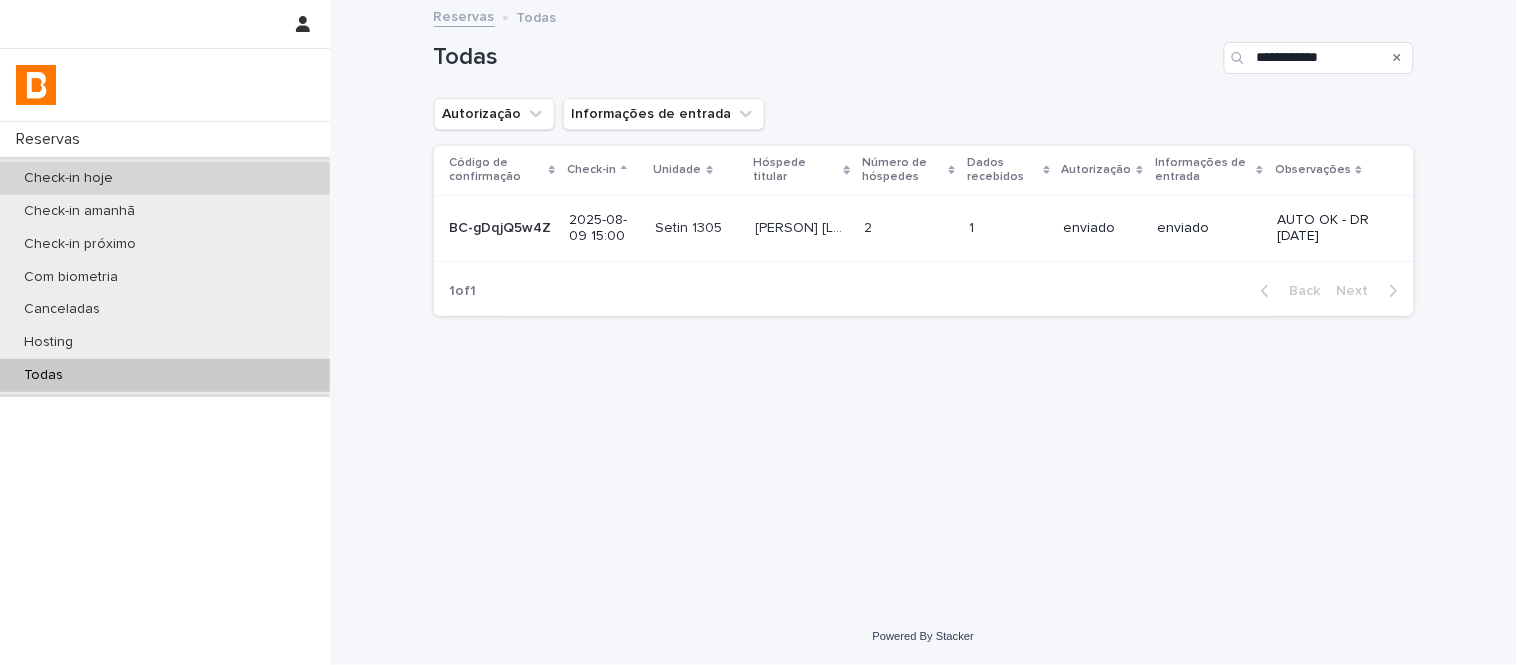 click on "Check-in hoje" at bounding box center (165, 178) 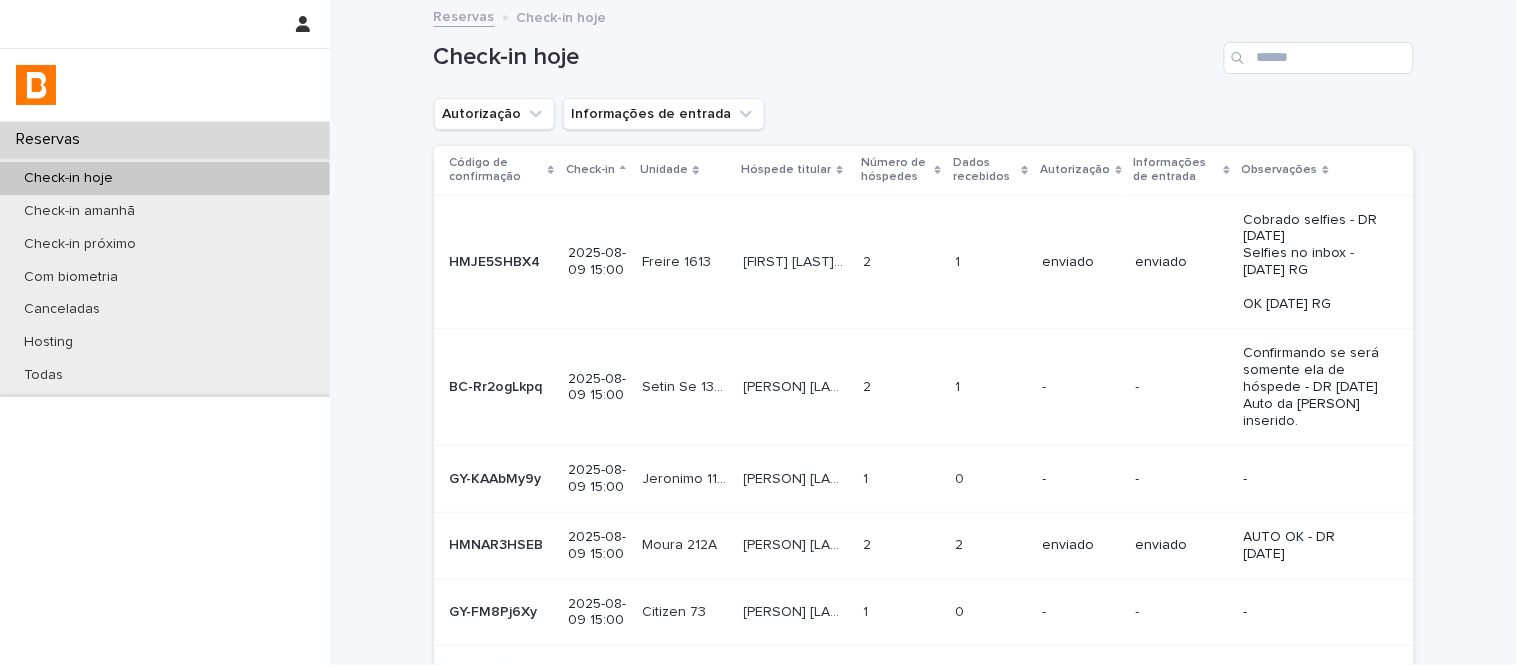 click 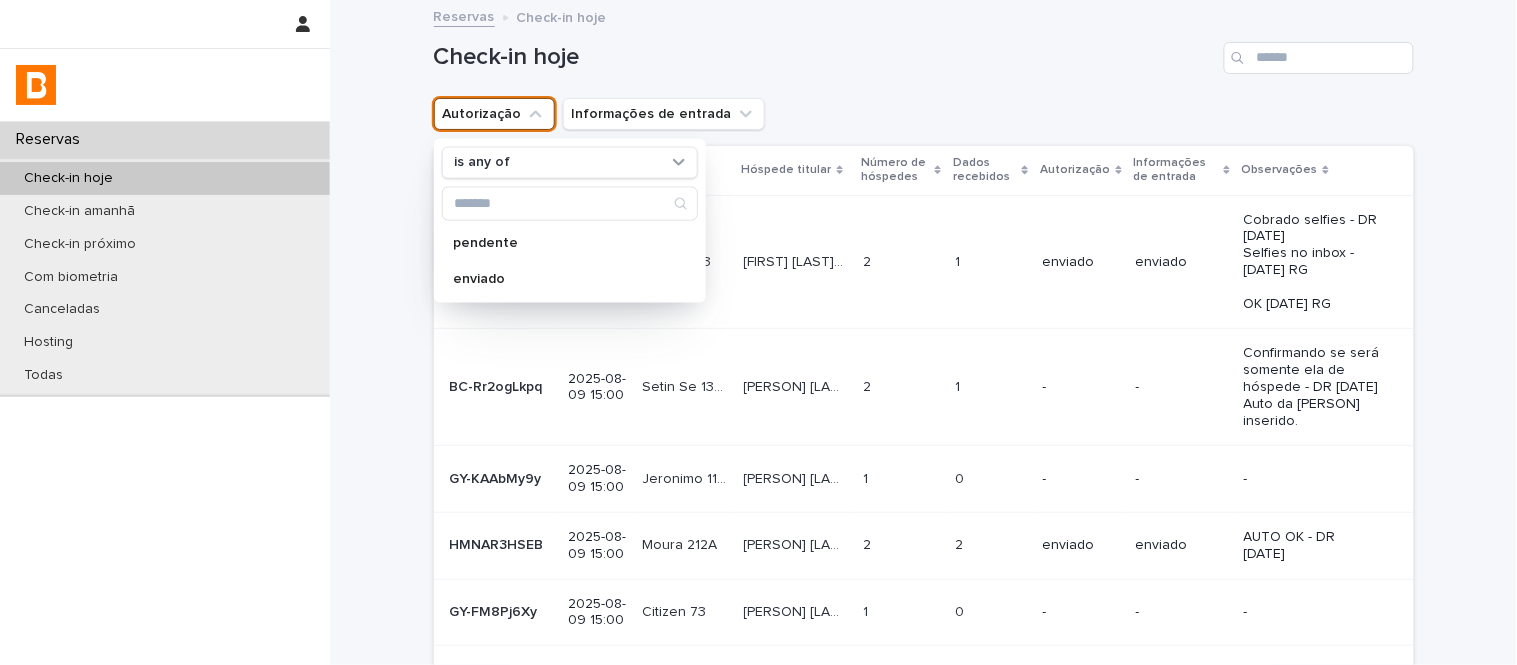 click on "is any of" at bounding box center [570, 162] 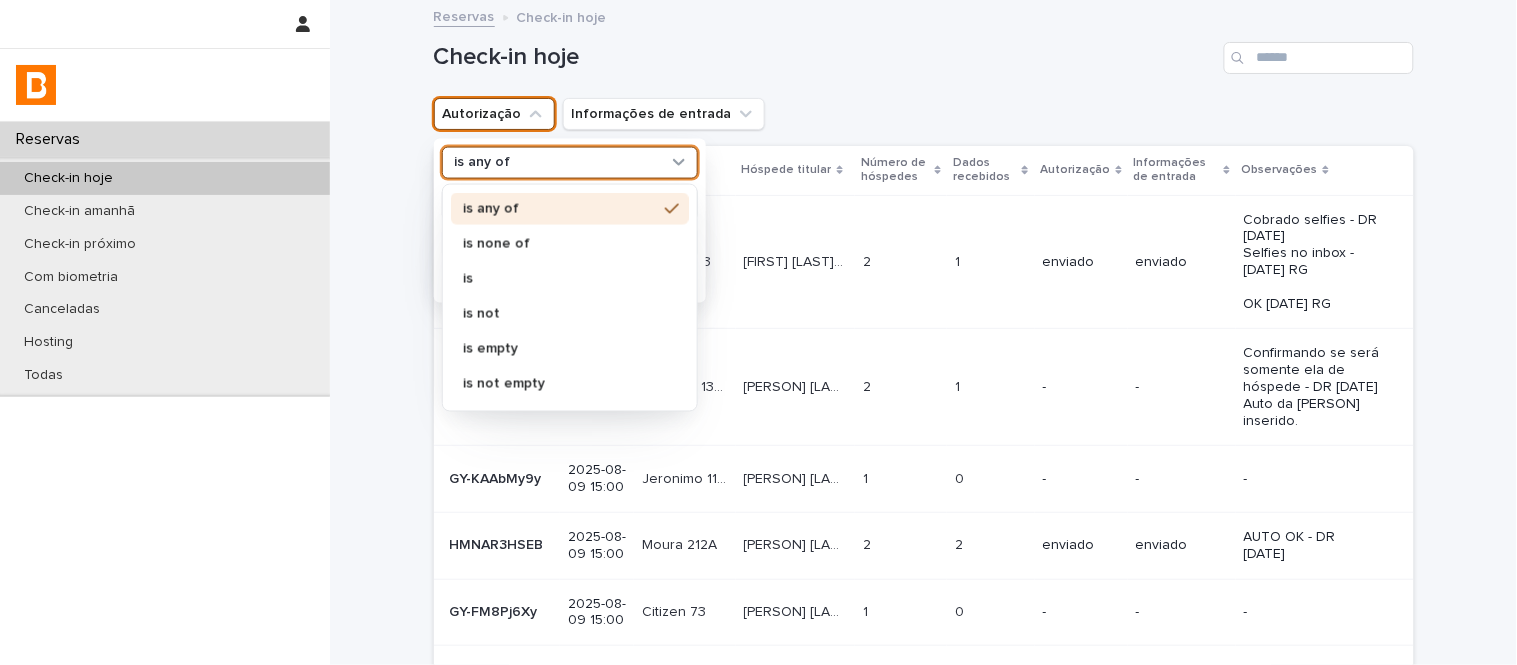 click on "is none of" at bounding box center (560, 243) 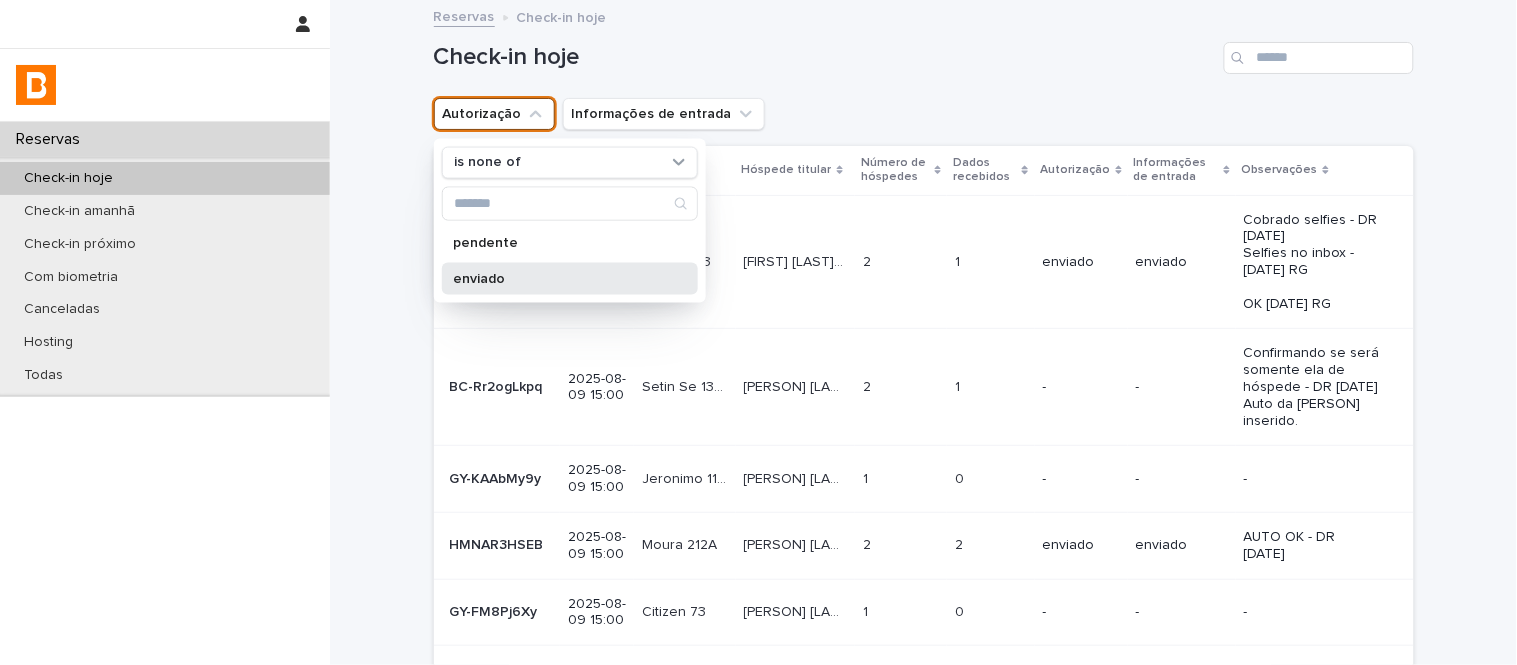 click on "enviado" at bounding box center [560, 278] 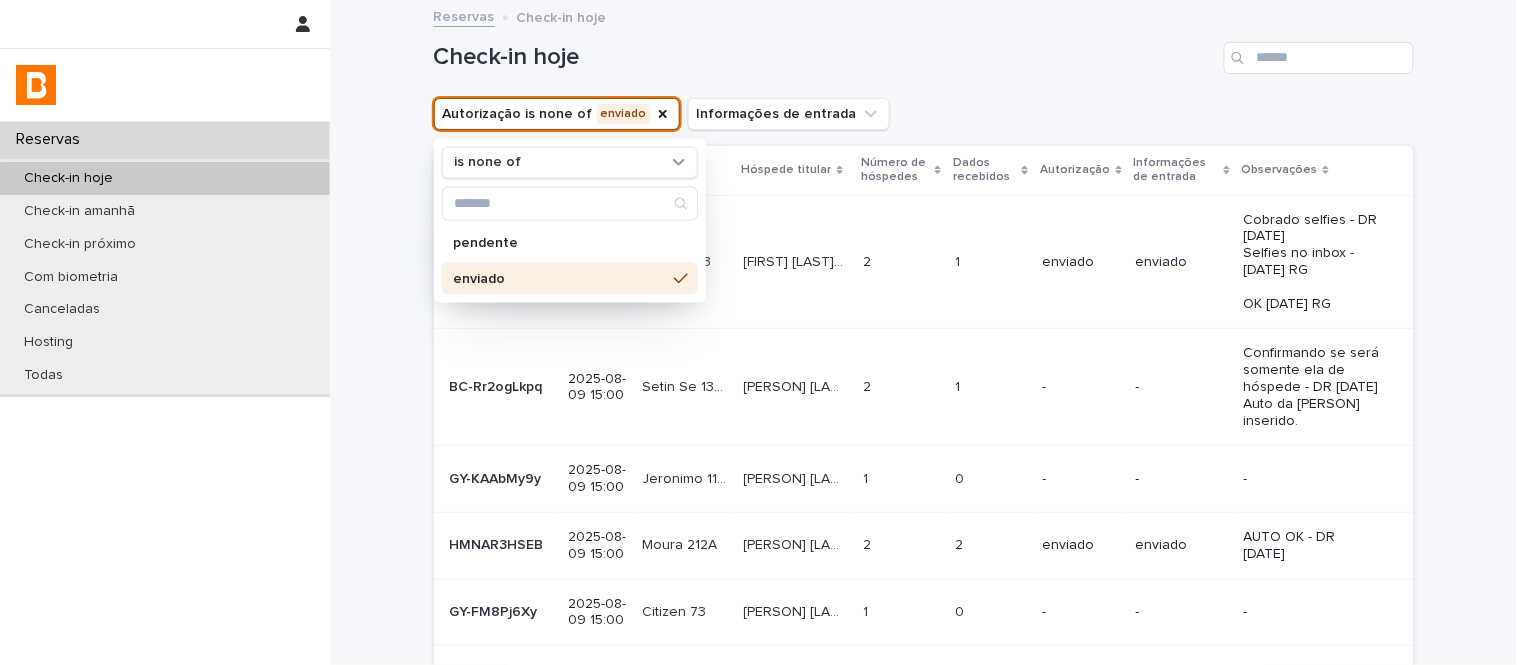 click on "Check-in hoje" at bounding box center (825, 57) 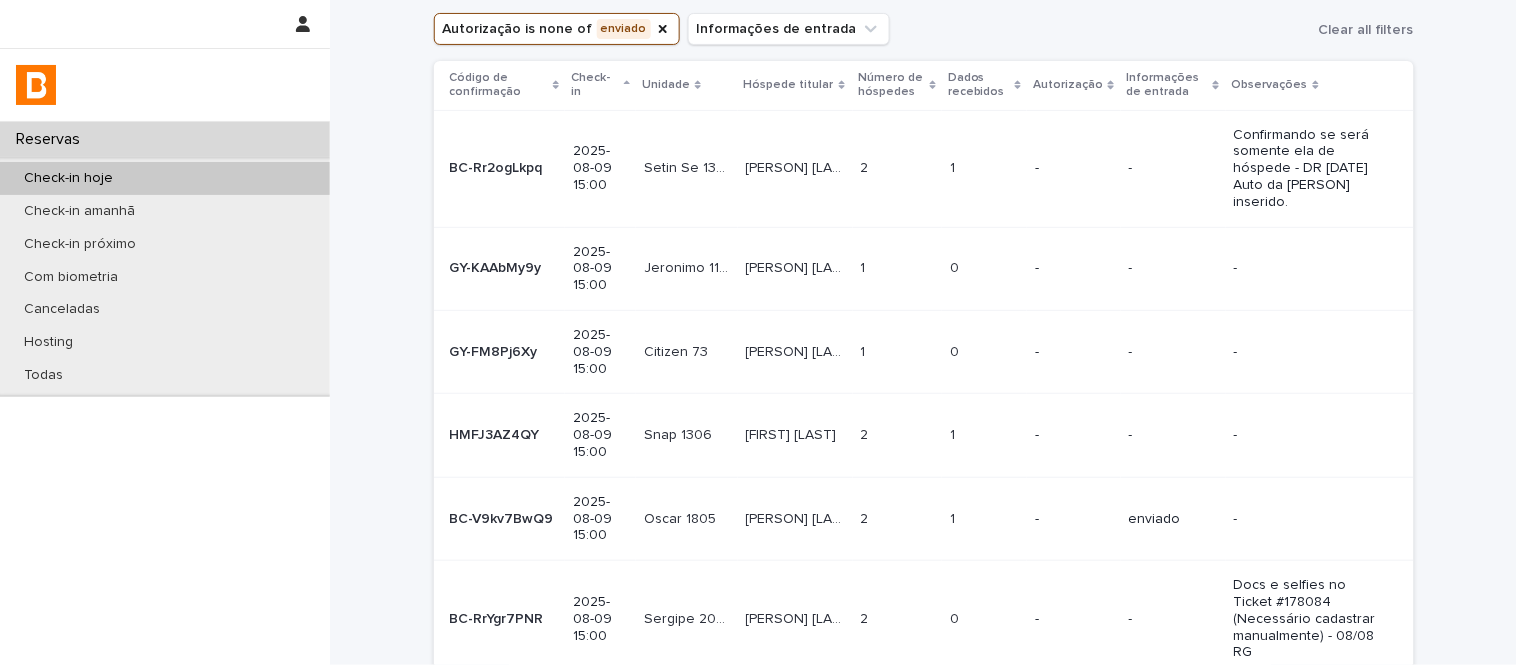 scroll, scrollTop: 106, scrollLeft: 0, axis: vertical 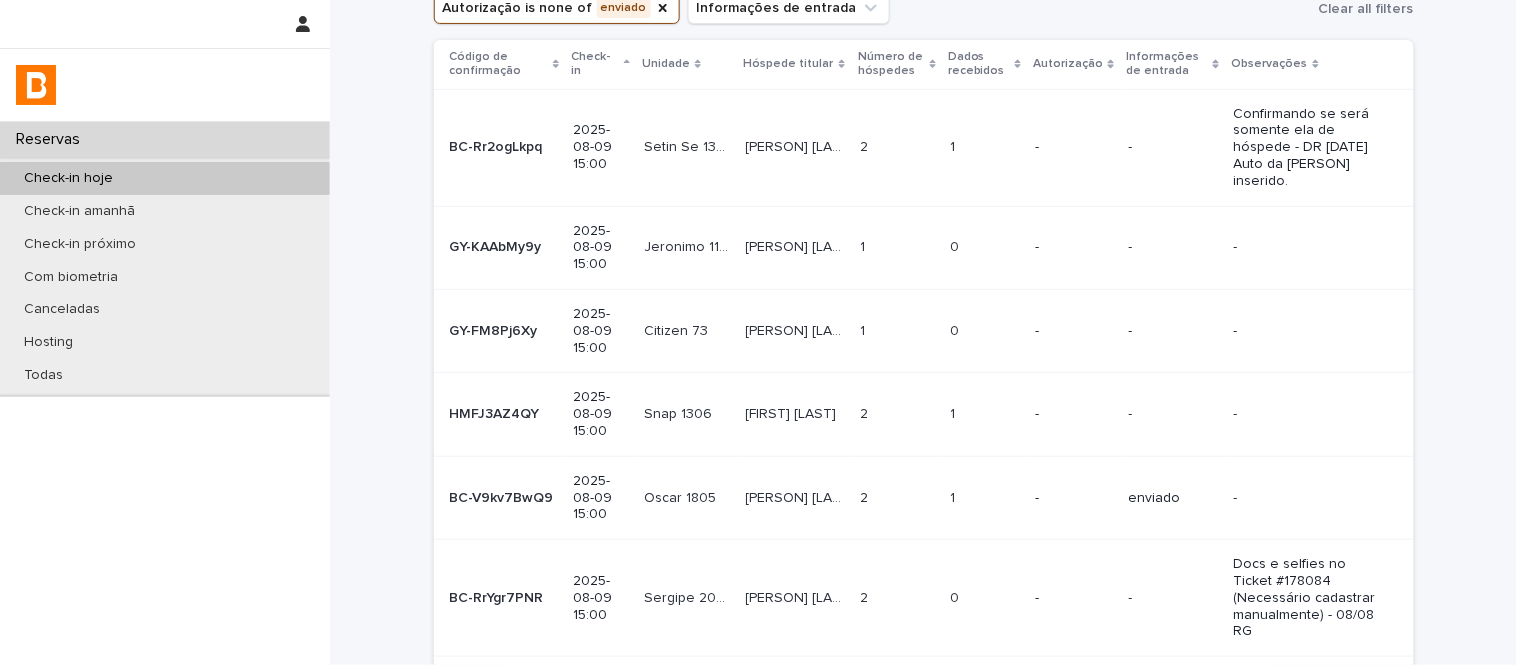 click 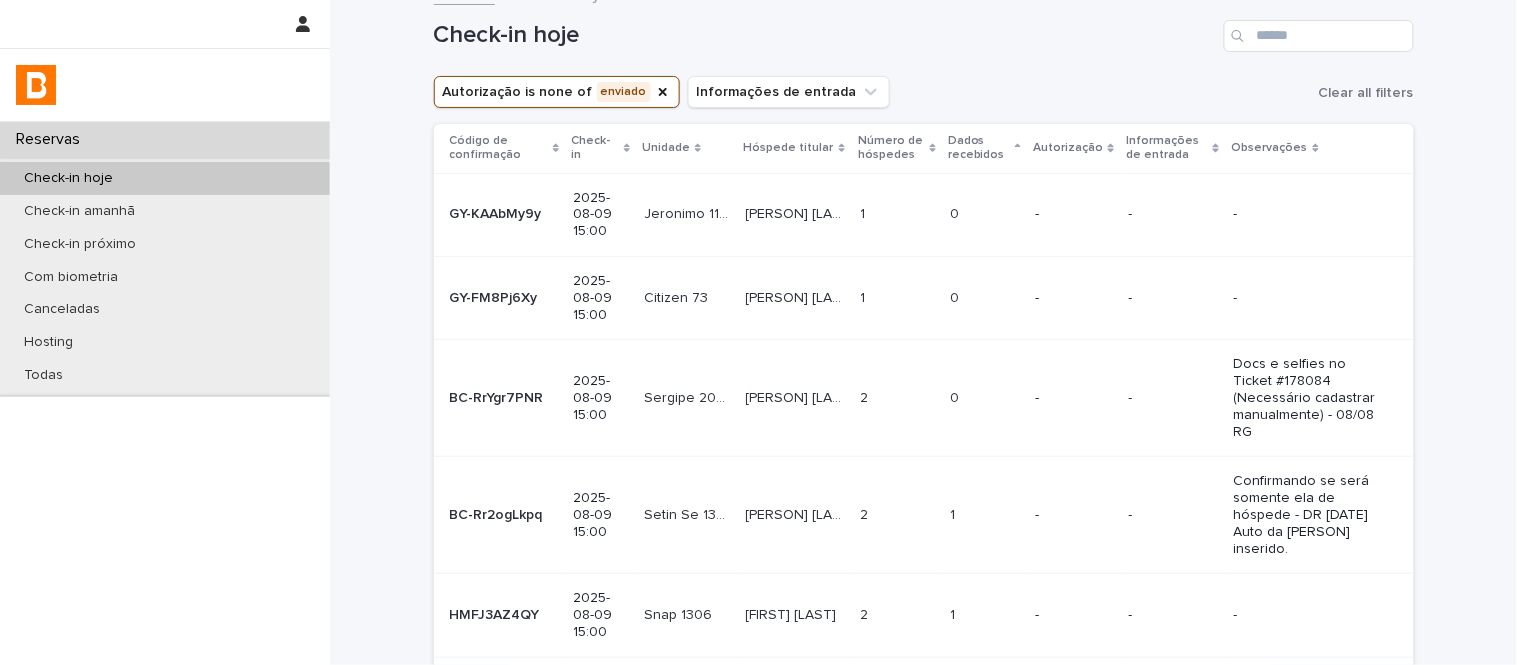 scroll, scrollTop: 0, scrollLeft: 0, axis: both 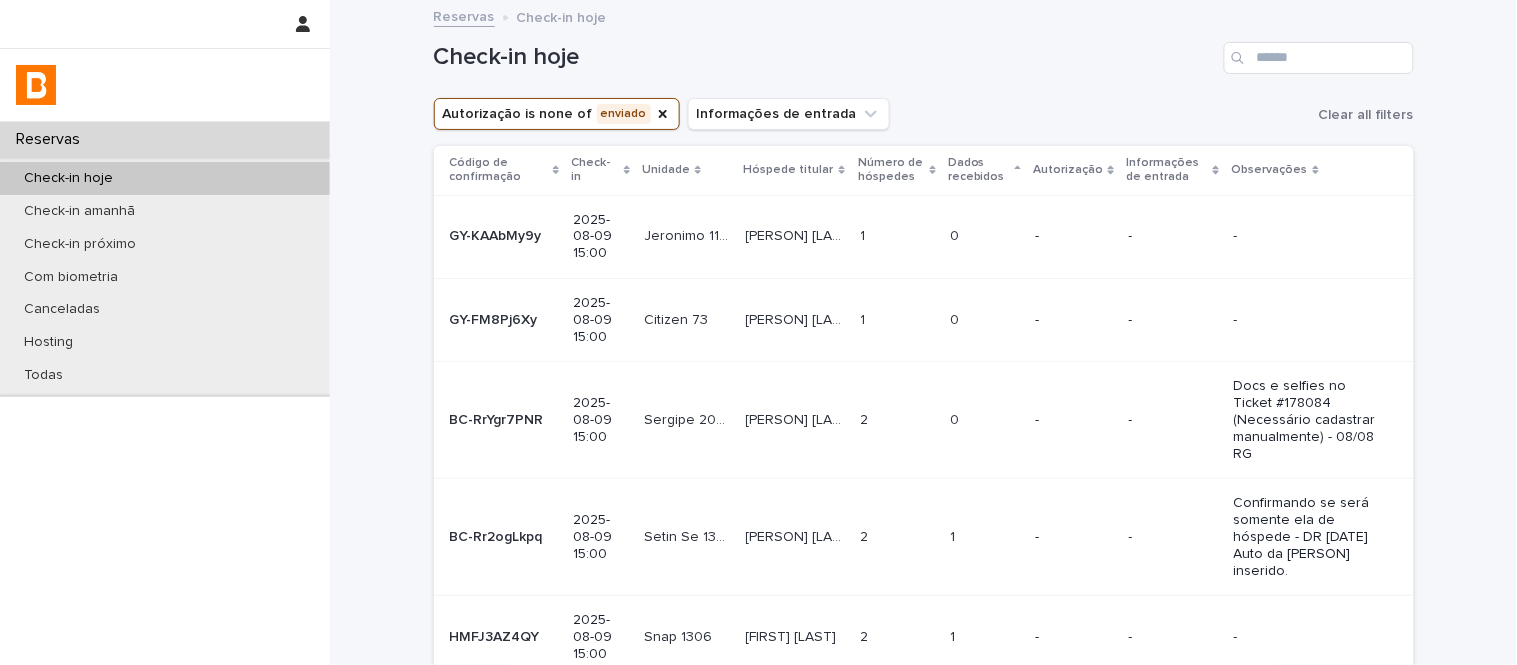click on "[PERSON] [LAST] [LAST](OBA) [PERSON] [LAST] [LAST](OBA)" at bounding box center (795, 320) 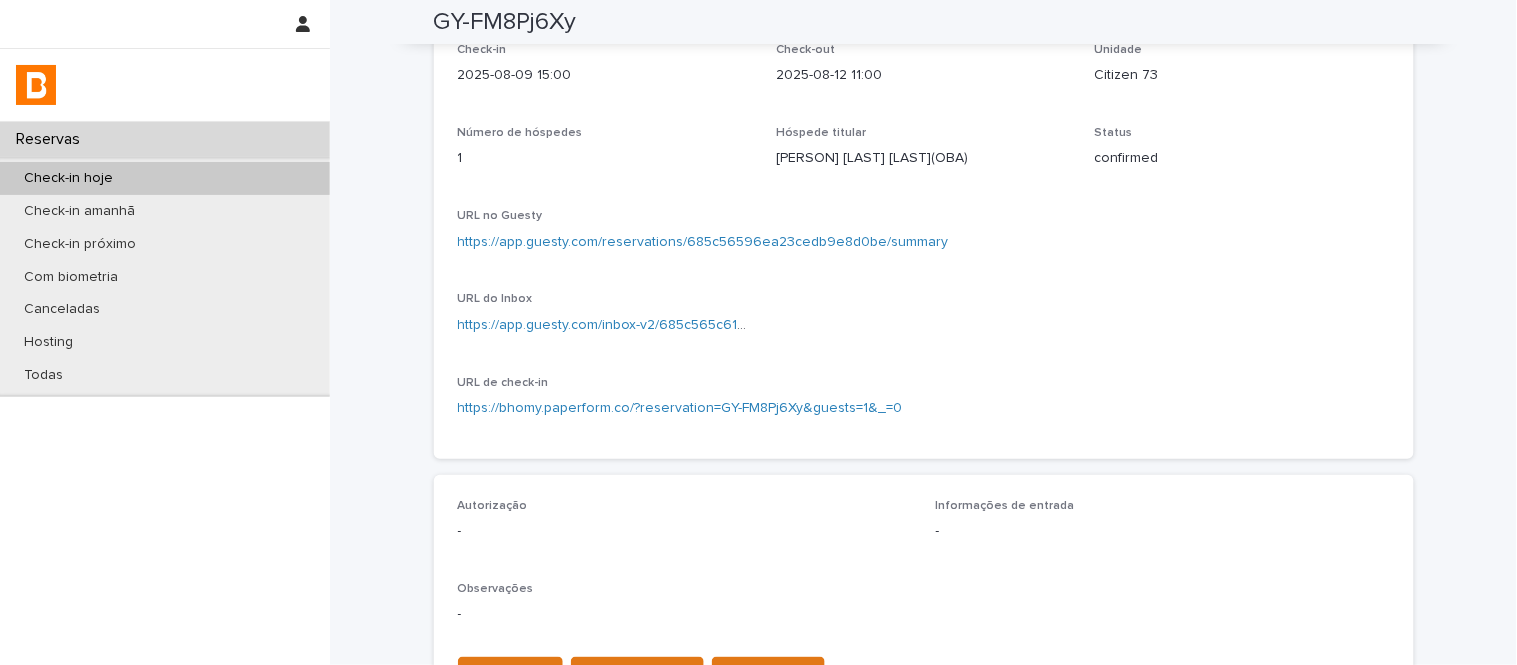 scroll, scrollTop: 0, scrollLeft: 0, axis: both 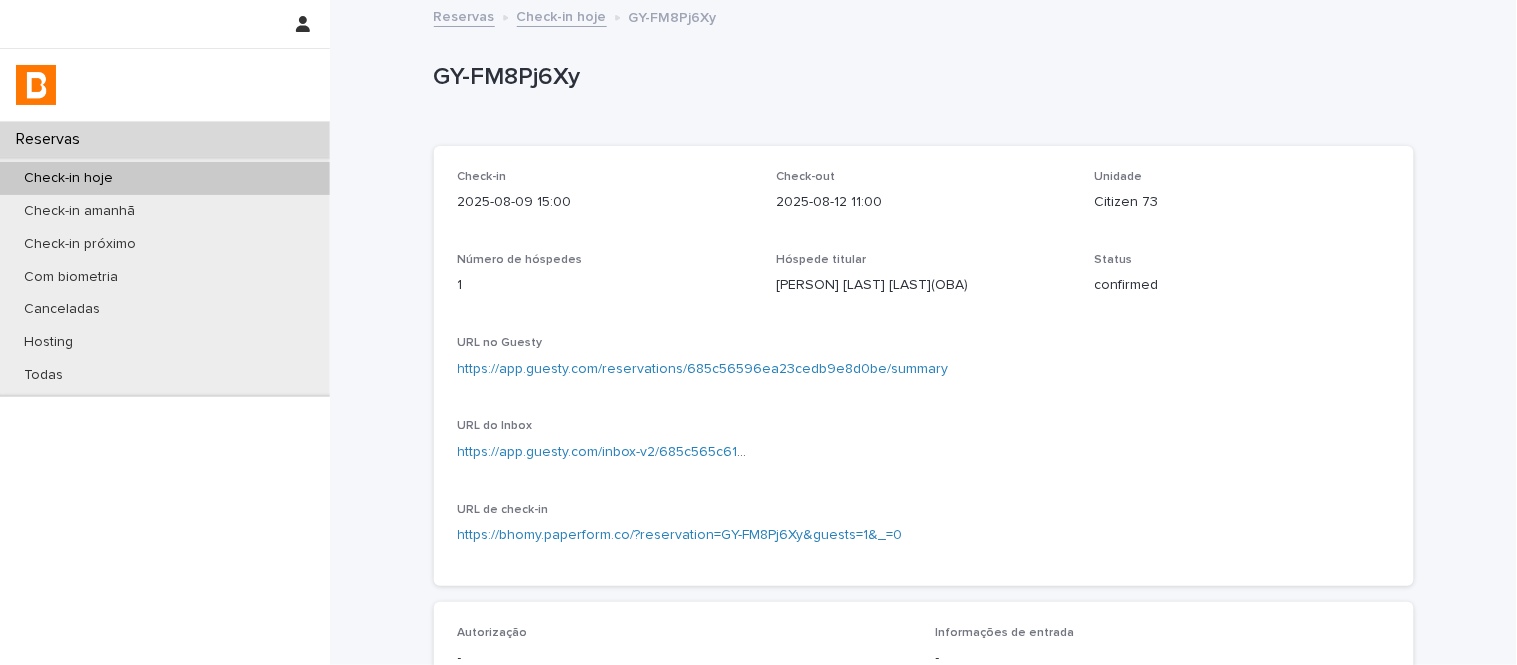 click on "Check-in hoje" at bounding box center (562, 15) 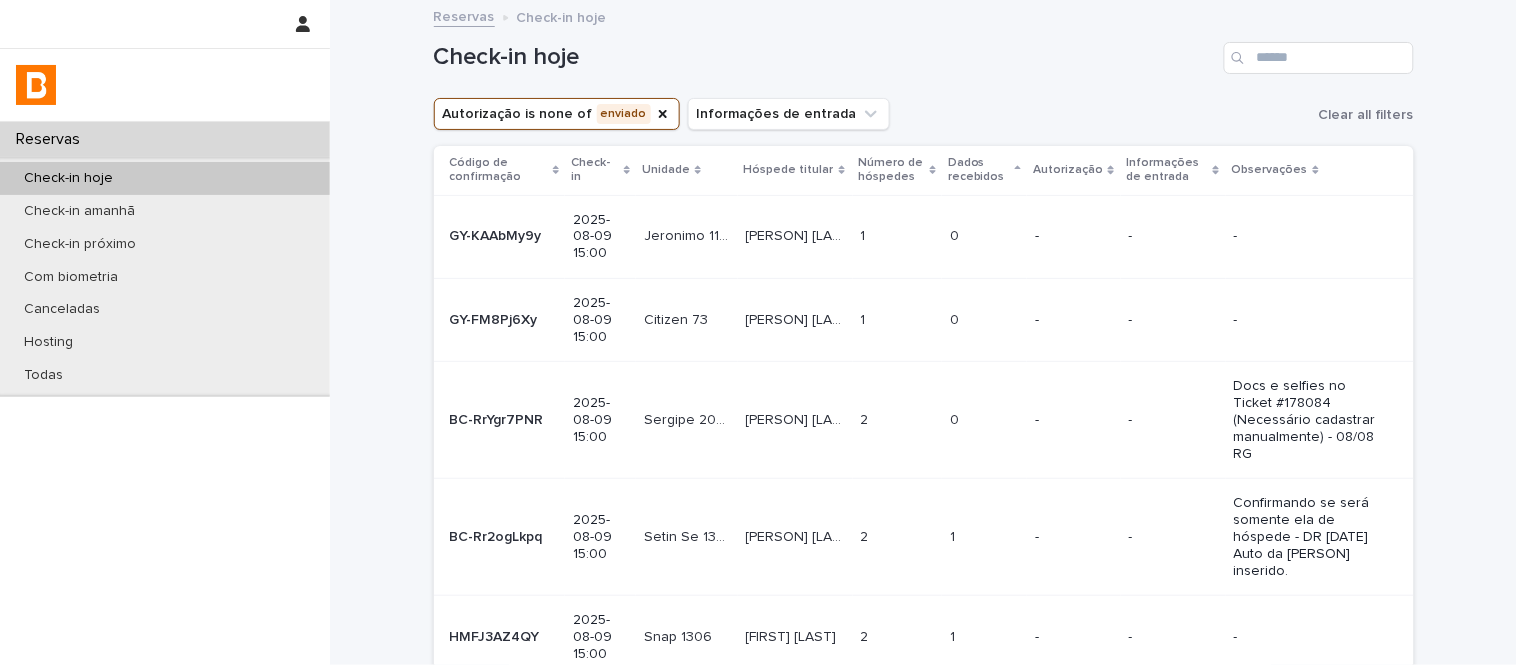click on "[PERSON] 1103 [PERSON] 1103" at bounding box center (687, 236) 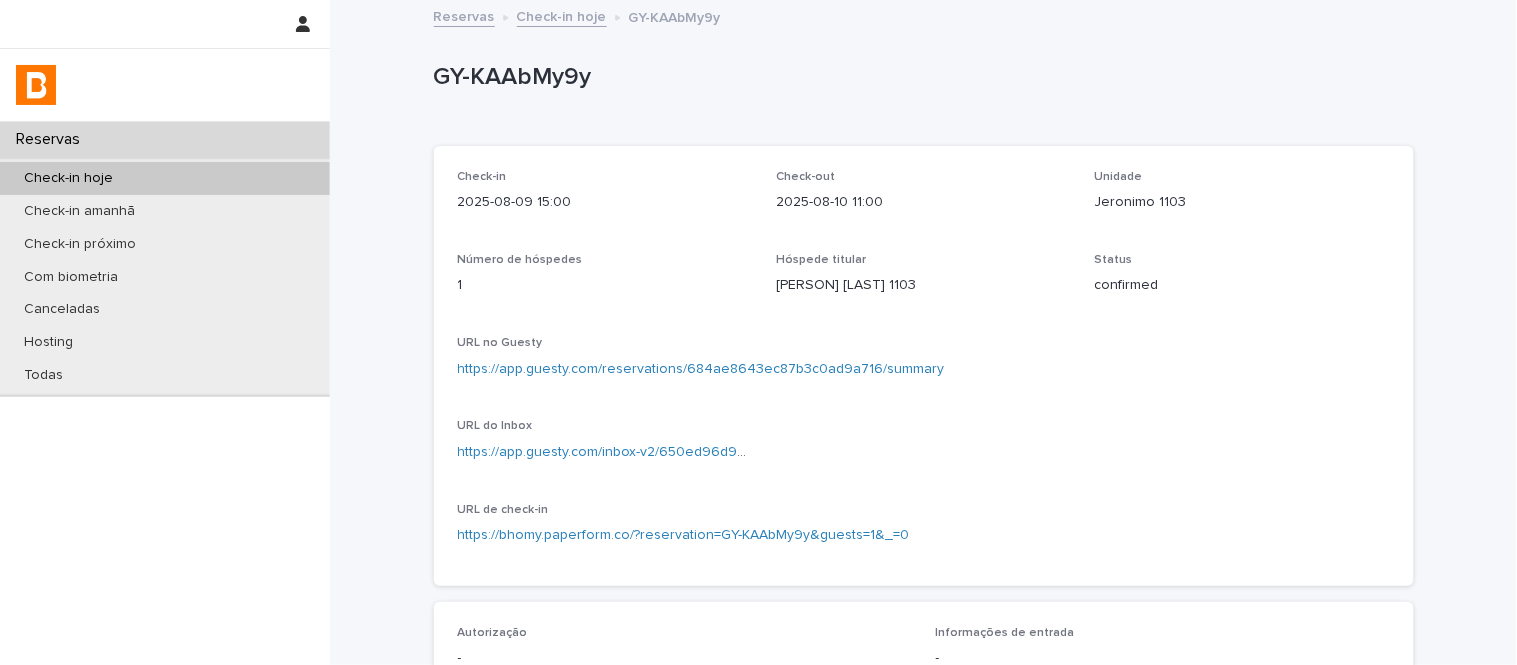 click on "Check-in hoje" at bounding box center (562, 15) 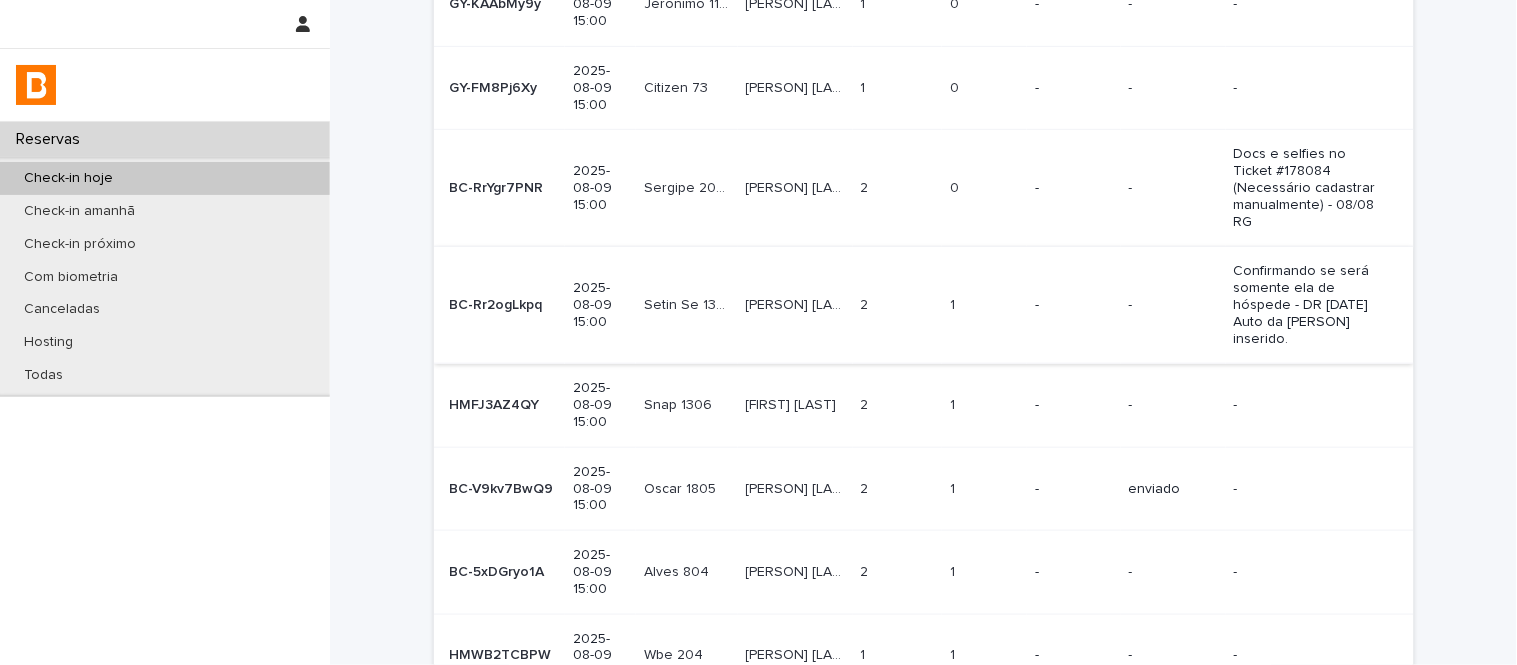 scroll, scrollTop: 222, scrollLeft: 0, axis: vertical 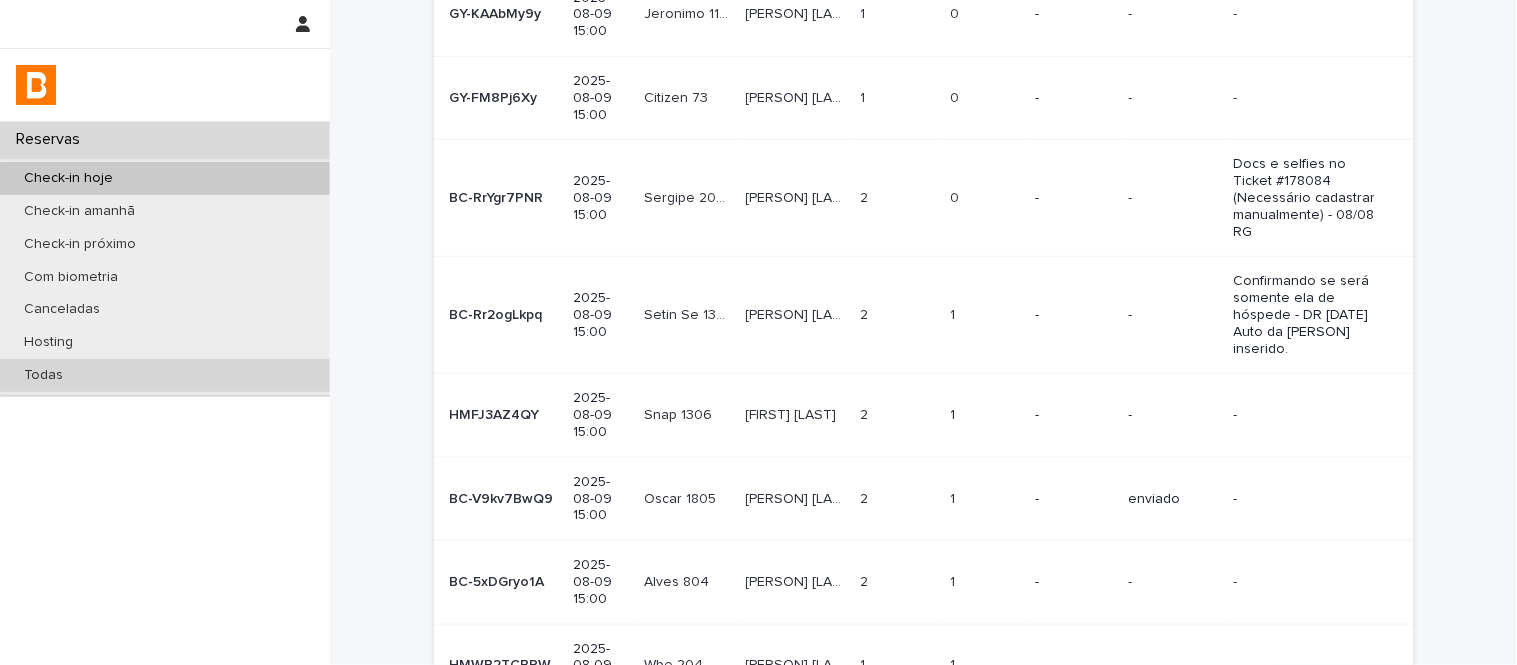 click on "Todas" at bounding box center (165, 375) 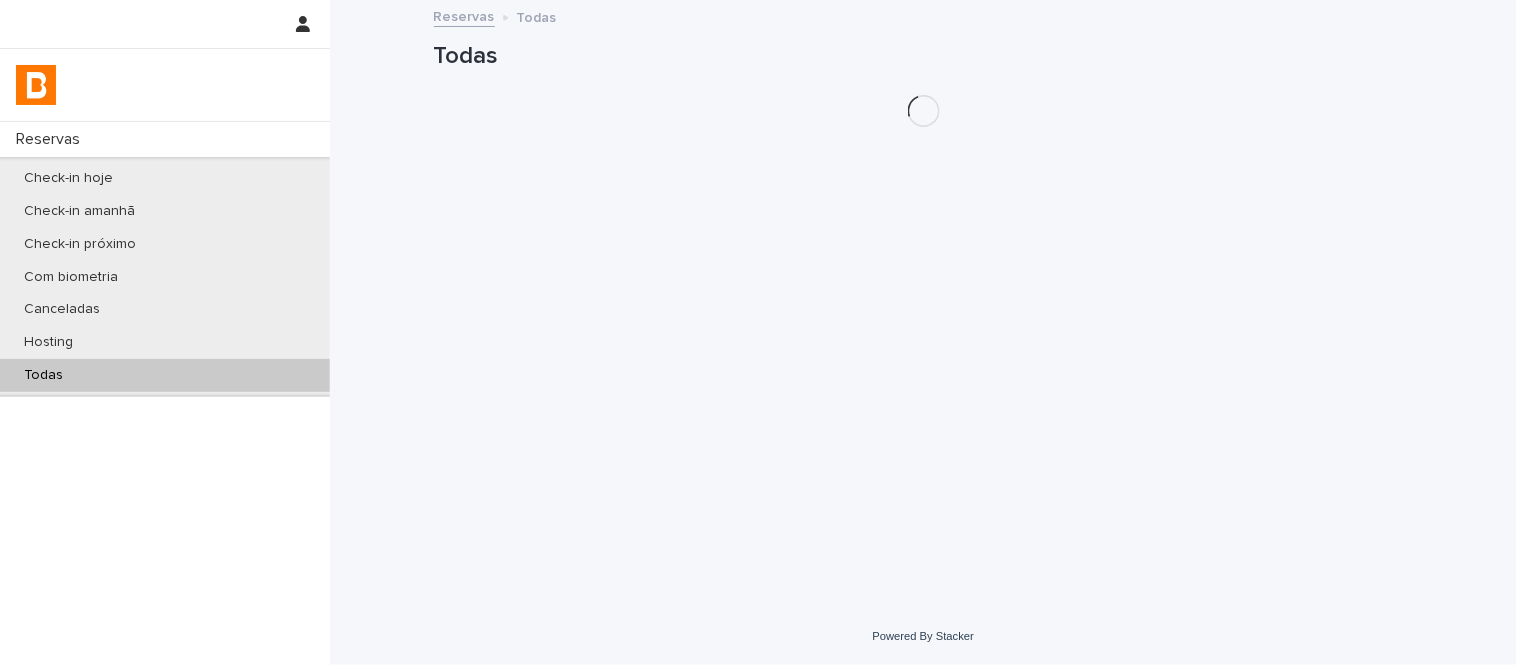 scroll, scrollTop: 0, scrollLeft: 0, axis: both 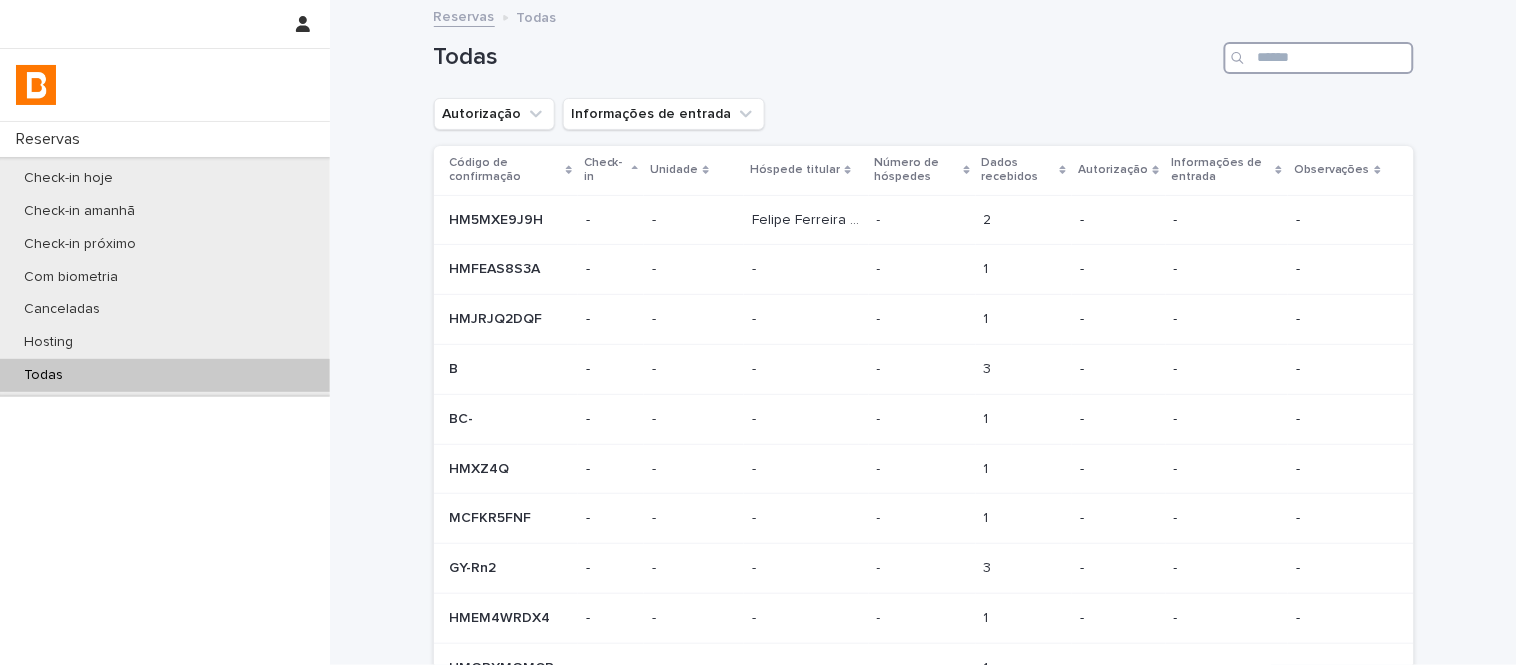 click at bounding box center [1319, 58] 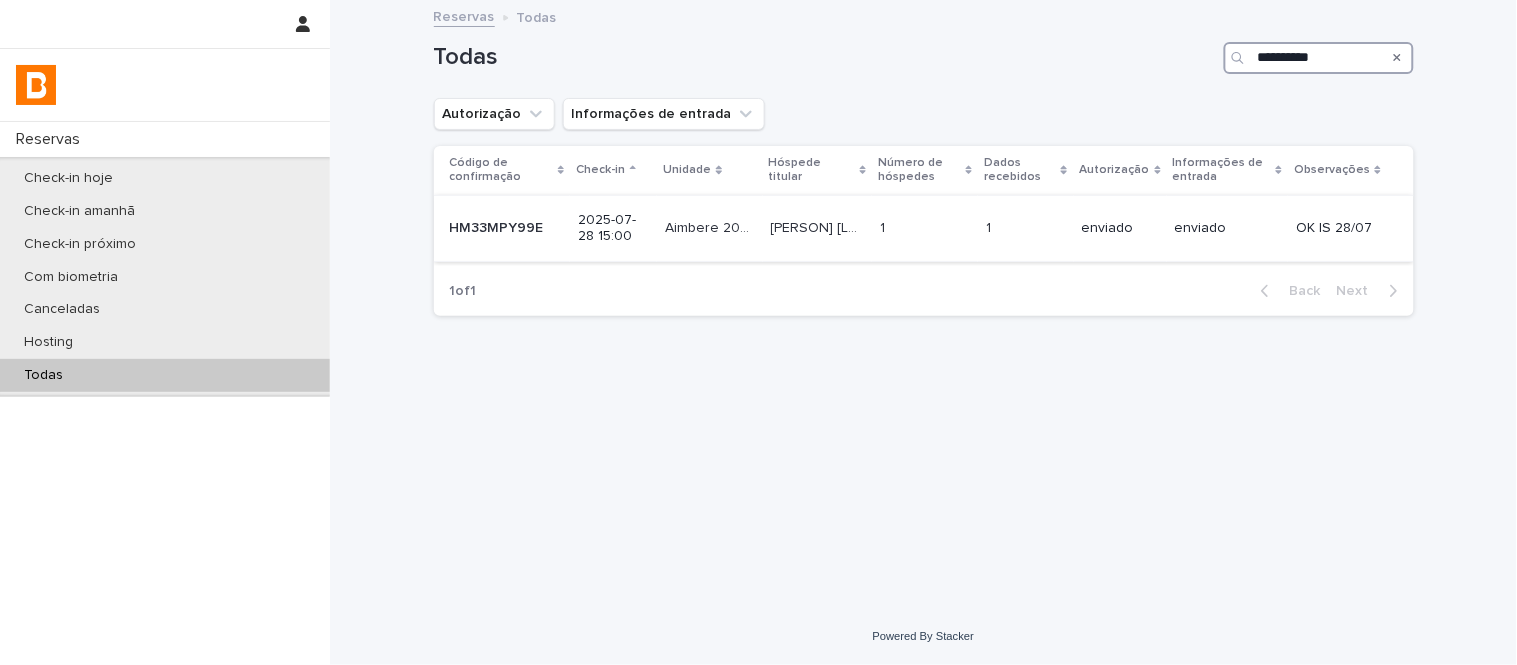 type on "**********" 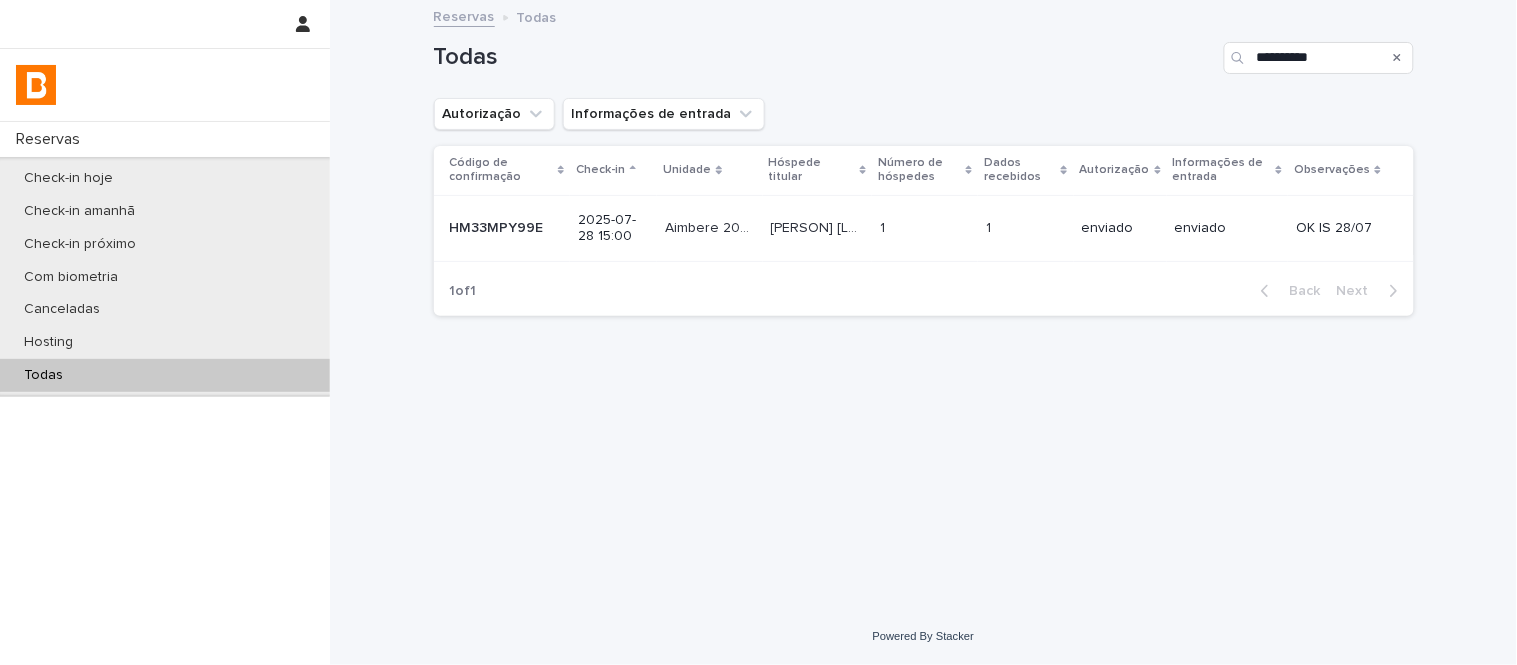 click on "1 1" at bounding box center [925, 228] 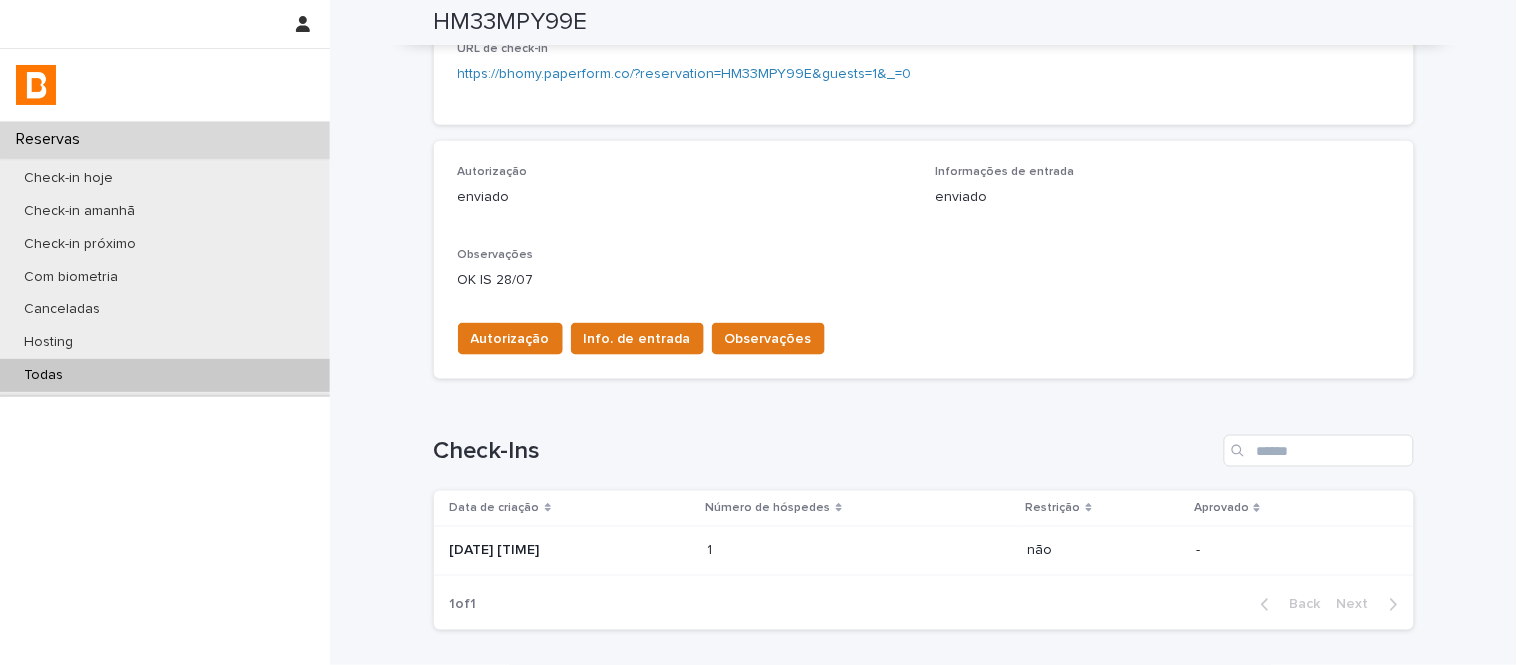 scroll, scrollTop: 498, scrollLeft: 0, axis: vertical 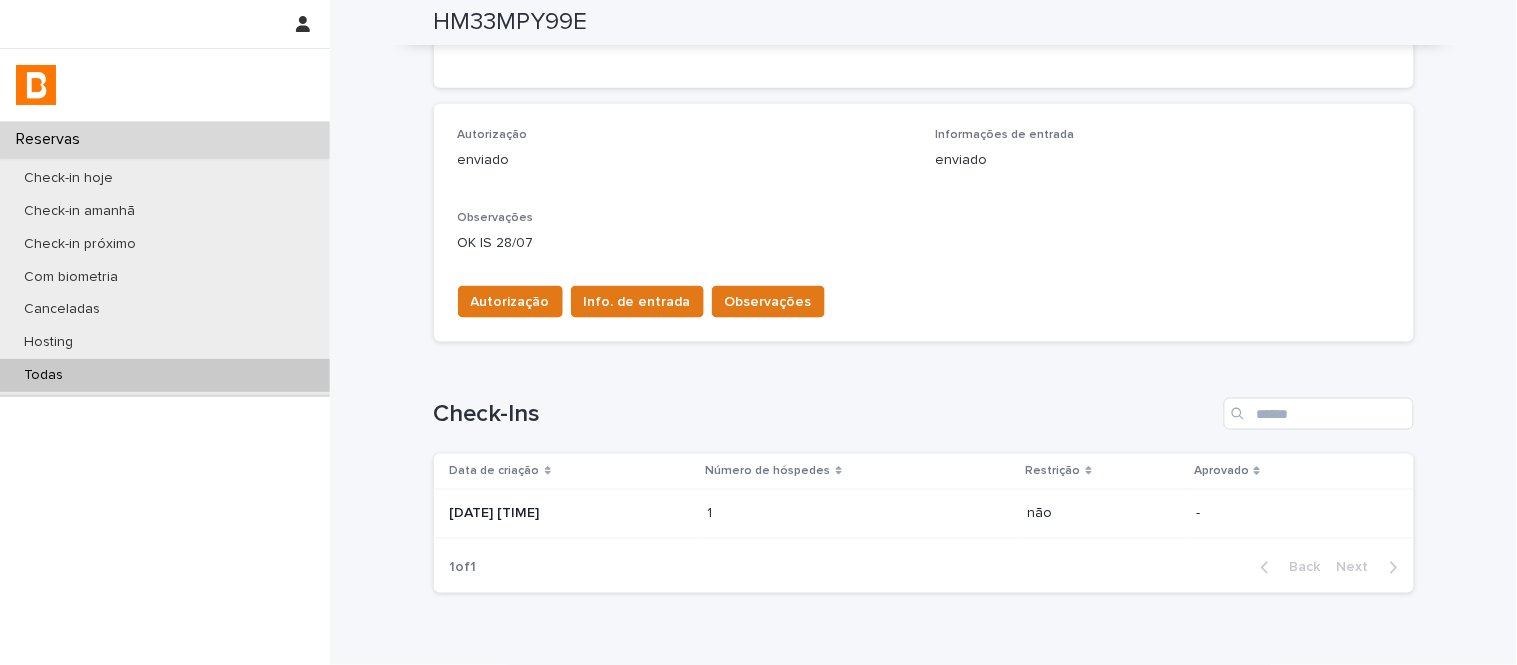 click on "[DATE] [TIME]" at bounding box center (571, 514) 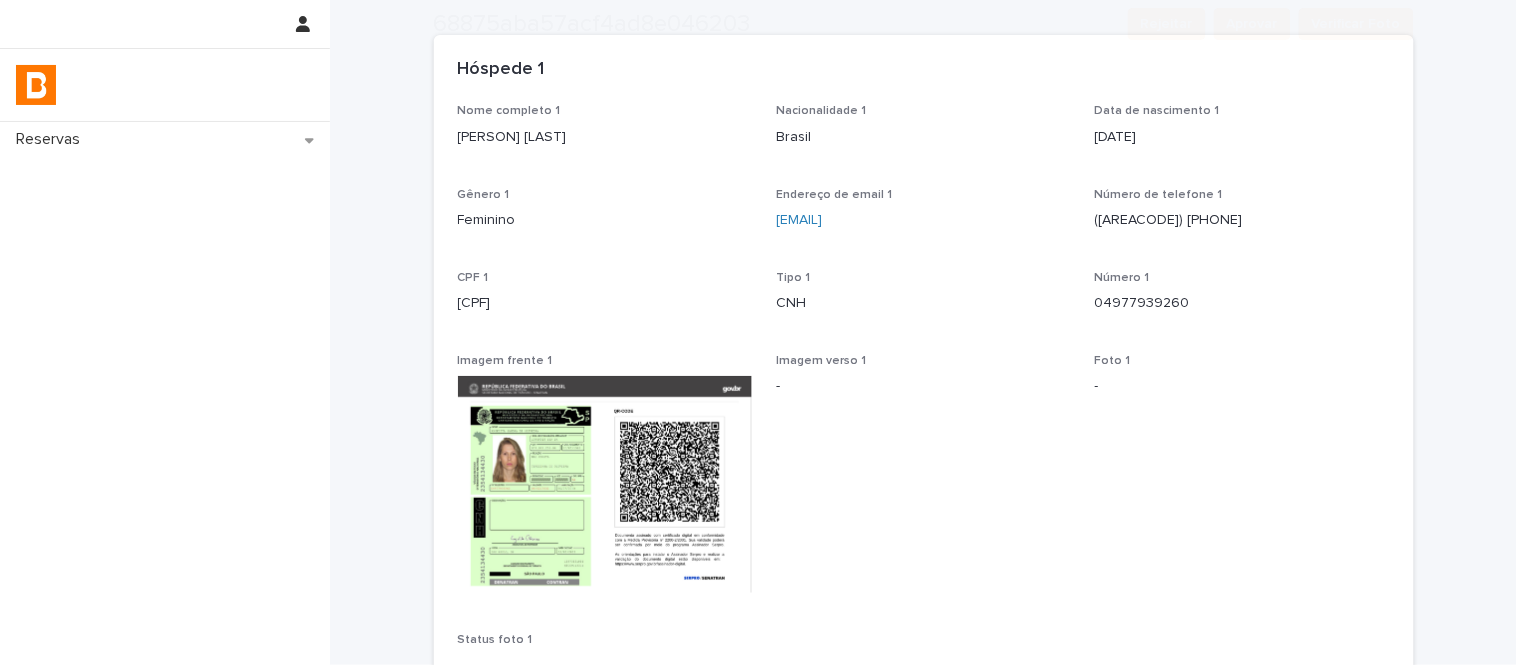 scroll, scrollTop: 208, scrollLeft: 0, axis: vertical 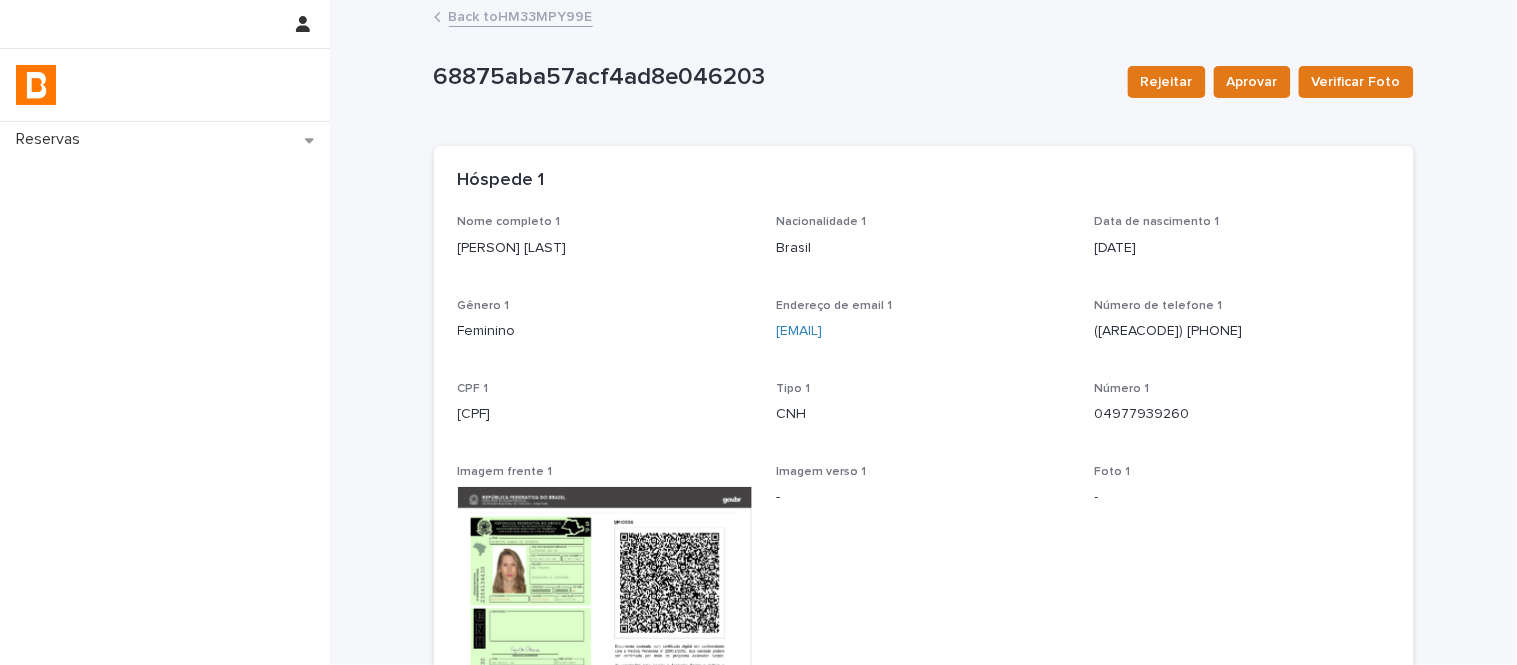 click on "Back to  HM33MPY99E" at bounding box center [521, 15] 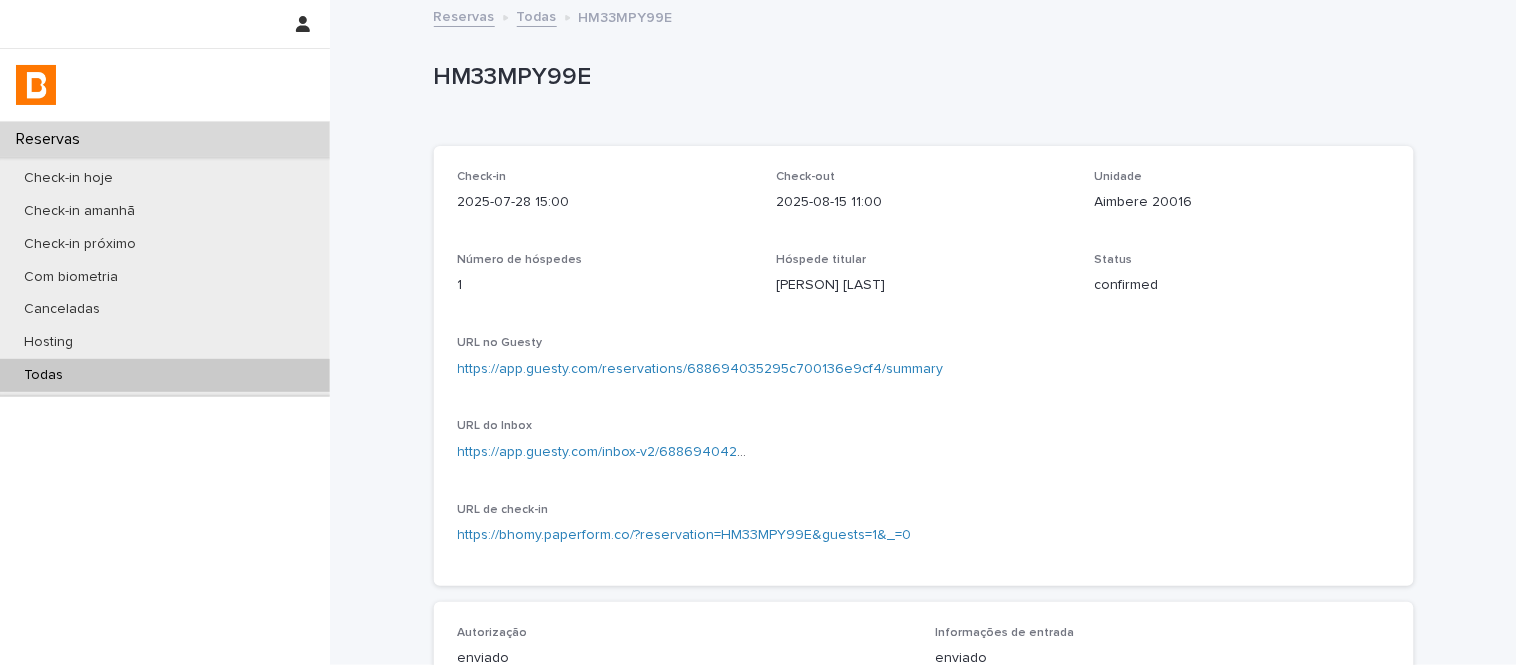 click on "Todas" at bounding box center [165, 375] 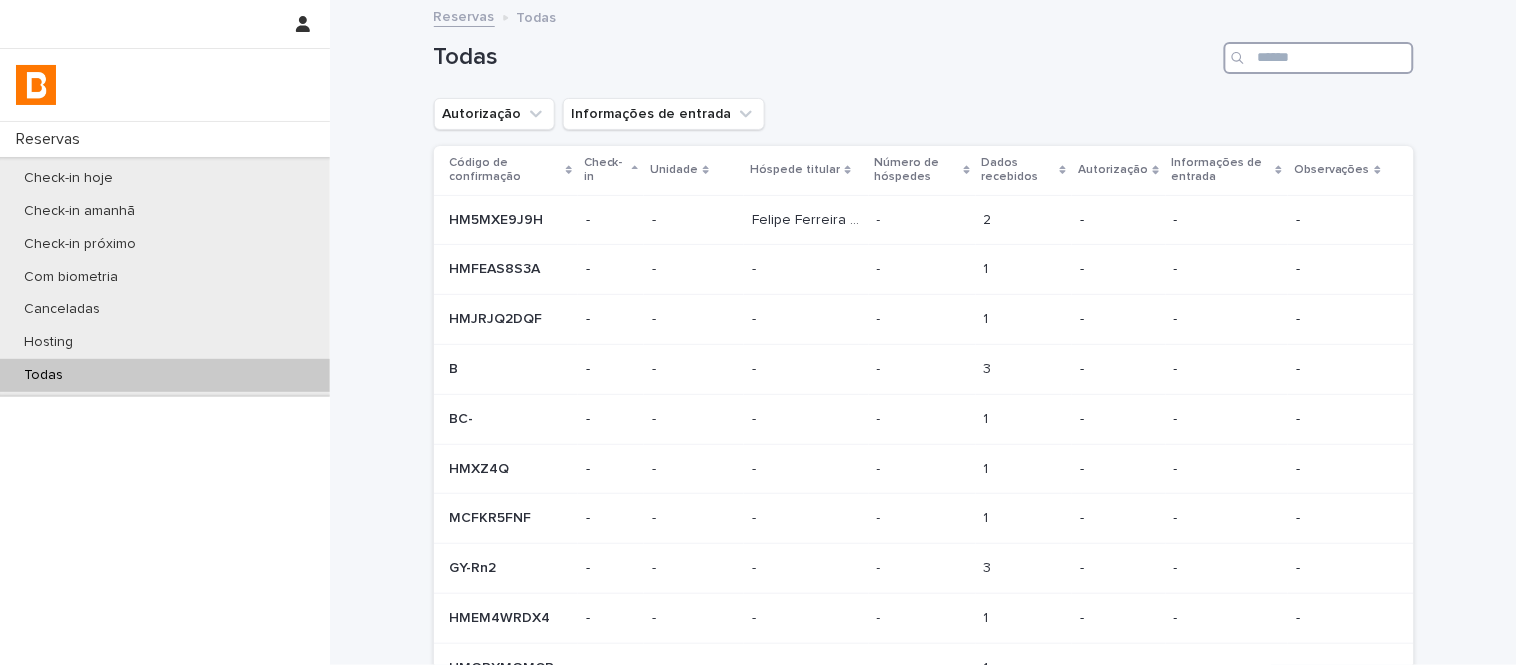 click at bounding box center [1319, 58] 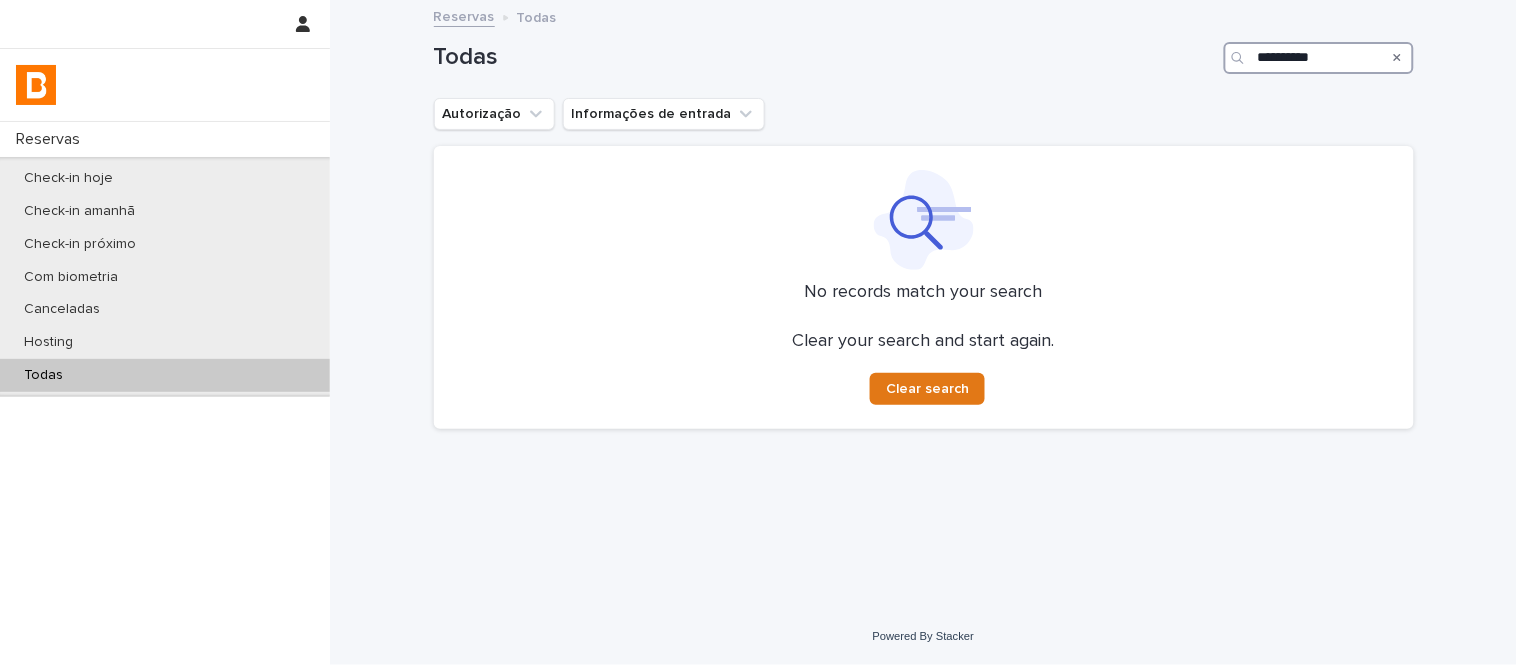 click on "**********" at bounding box center [1319, 58] 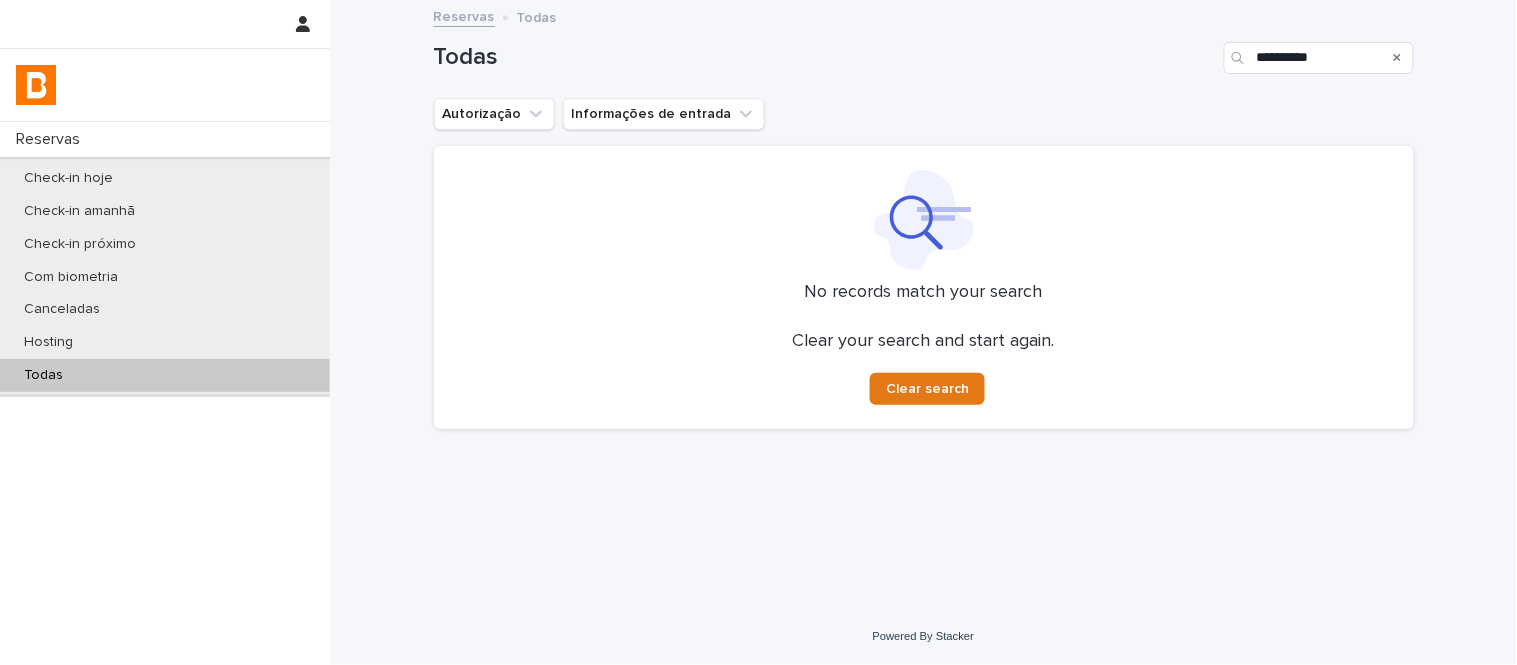 click on "Todas" at bounding box center (165, 375) 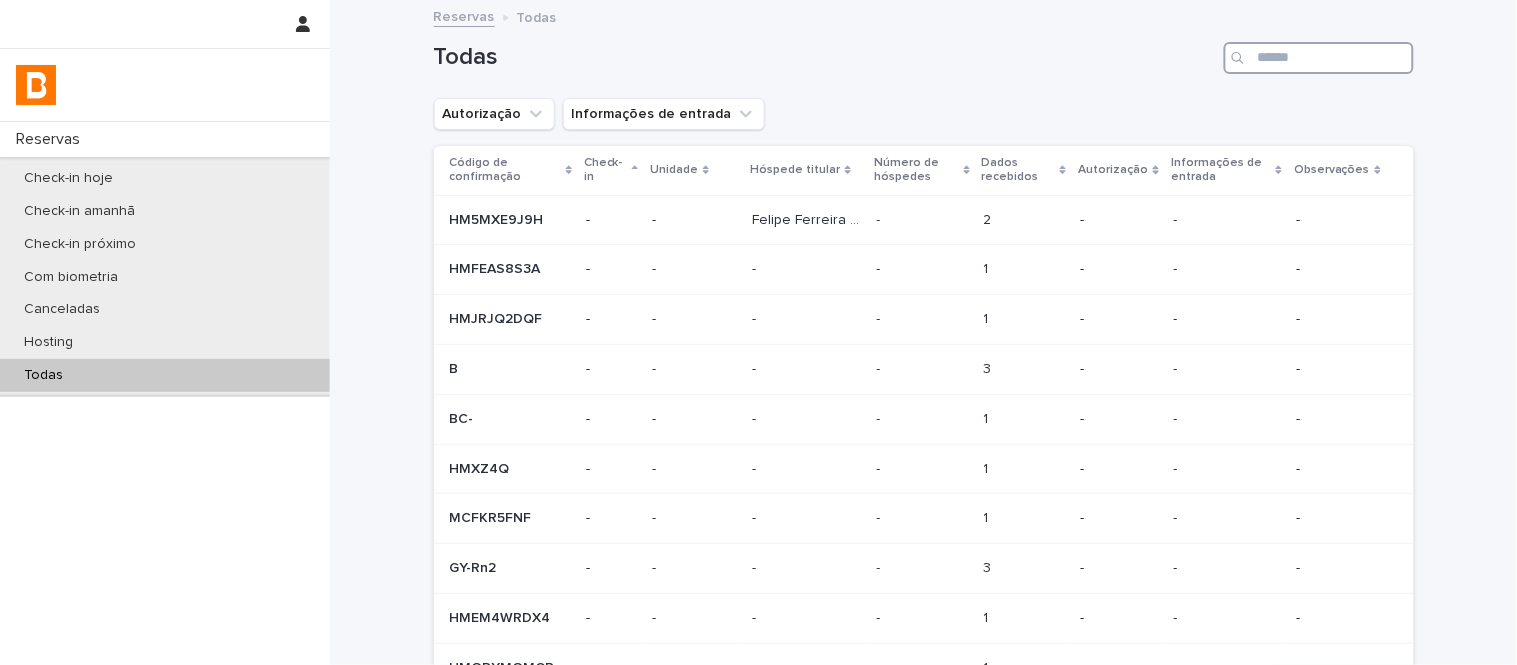 click at bounding box center [1319, 58] 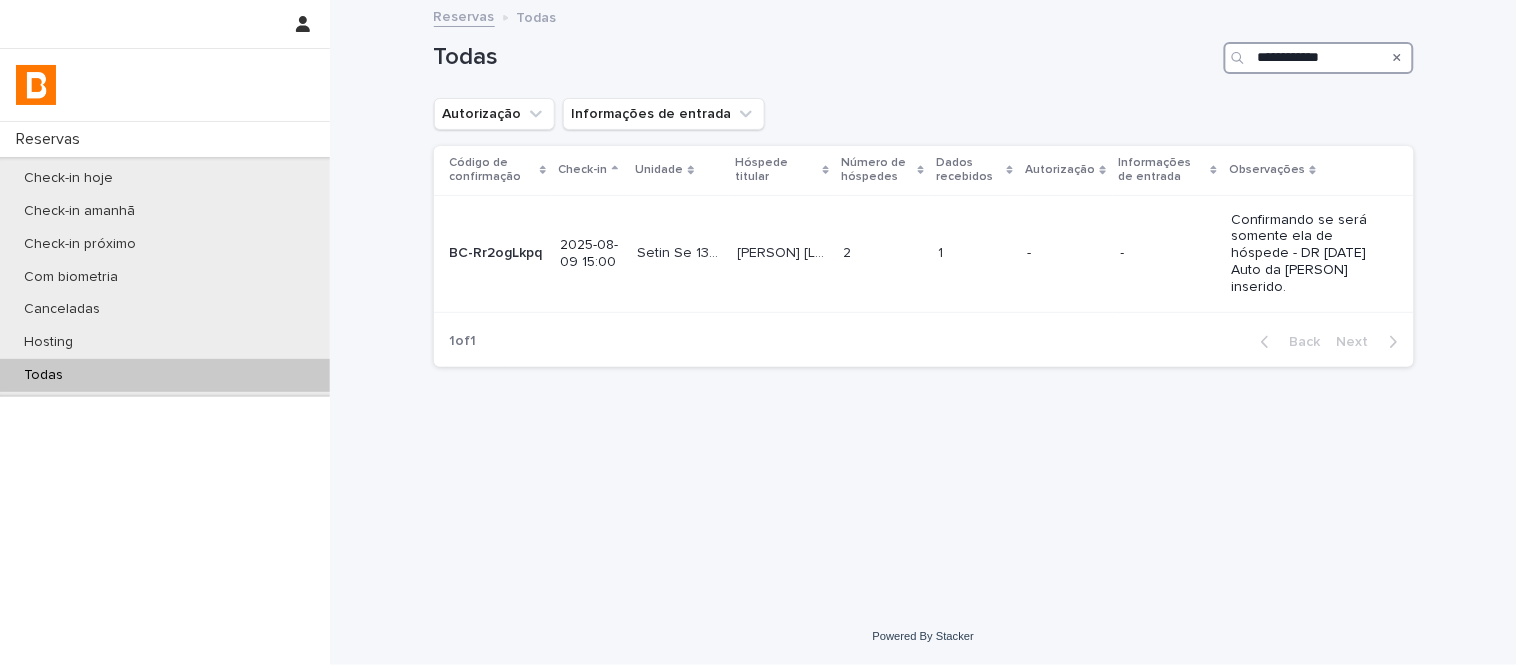 type on "**********" 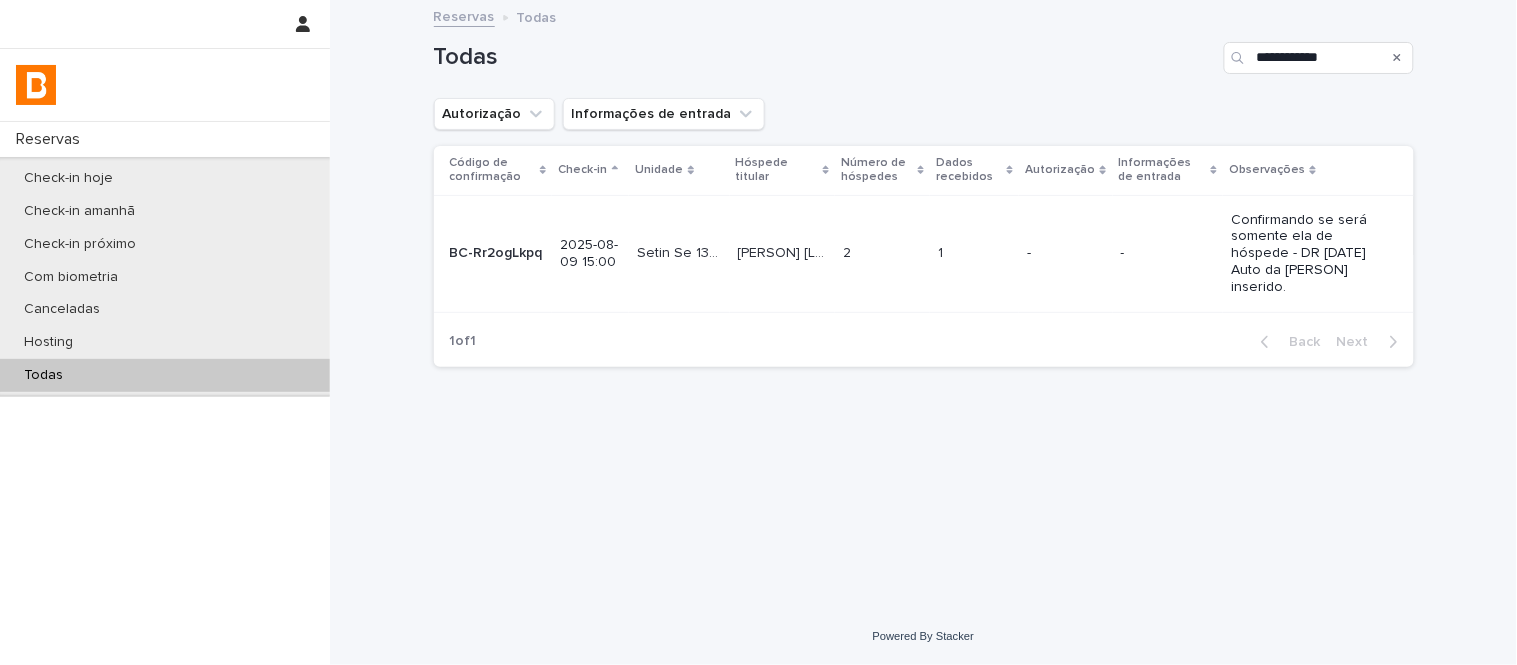click on "[PERSON] [LAST]" at bounding box center (784, 251) 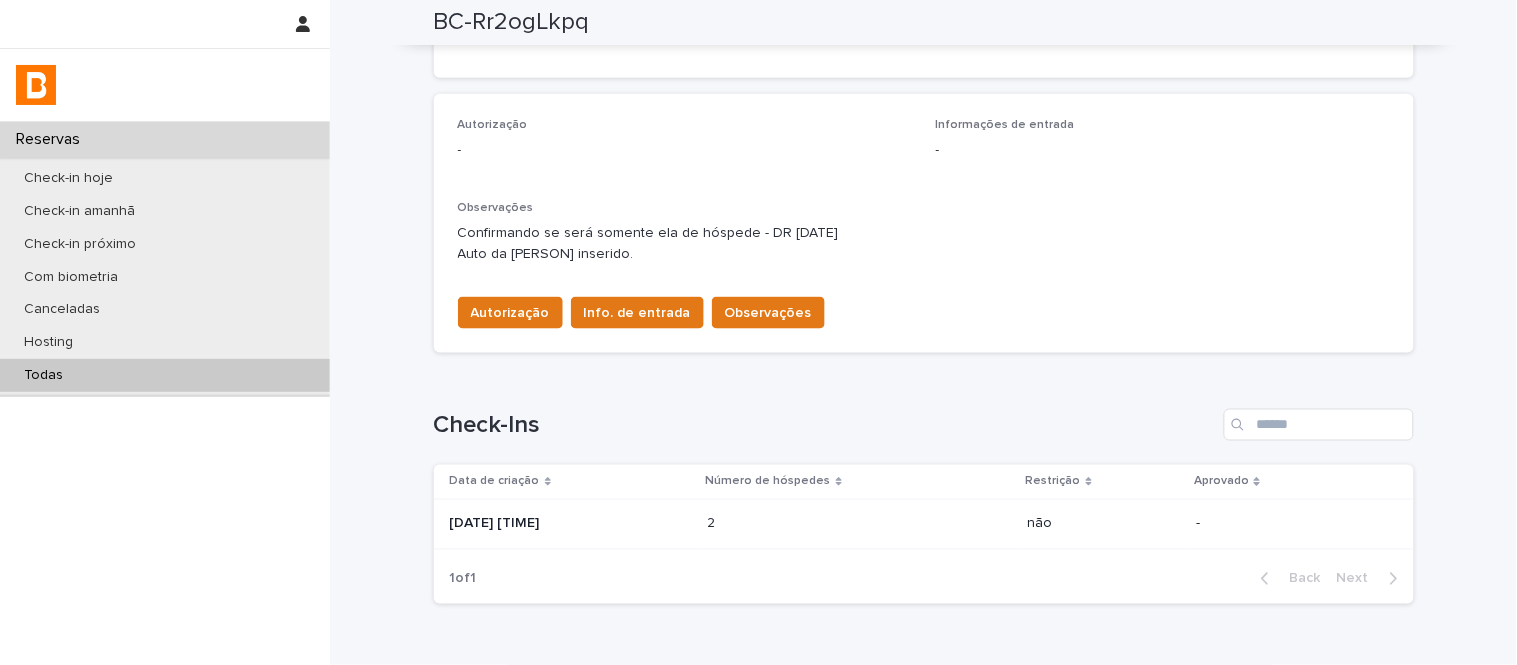 scroll, scrollTop: 564, scrollLeft: 0, axis: vertical 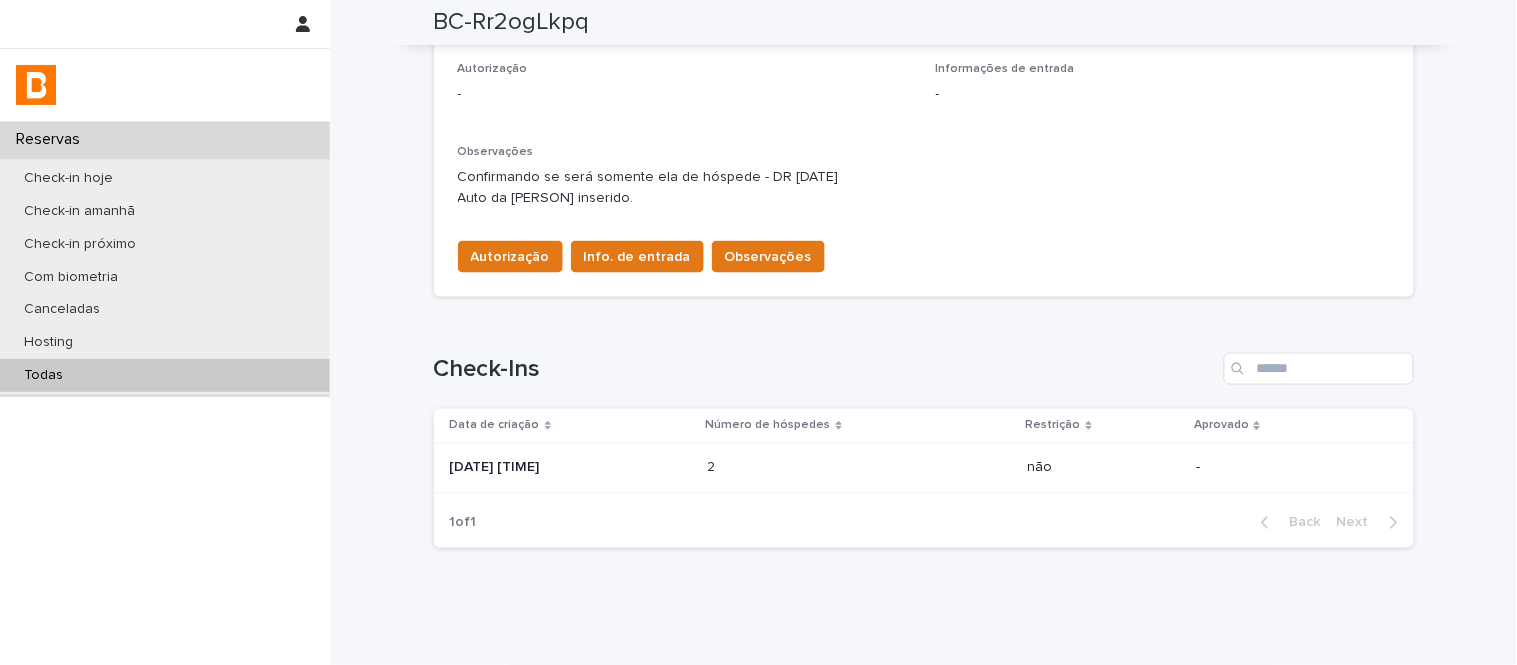 click on "Loading... Saving… Autorização - Informações de entrada - Observações Confirmando se será somente ela de hóspede - DR [DATE]
Auto da [PERSON] inserido. Autorização Info. de entrada Observações" at bounding box center [924, 175] 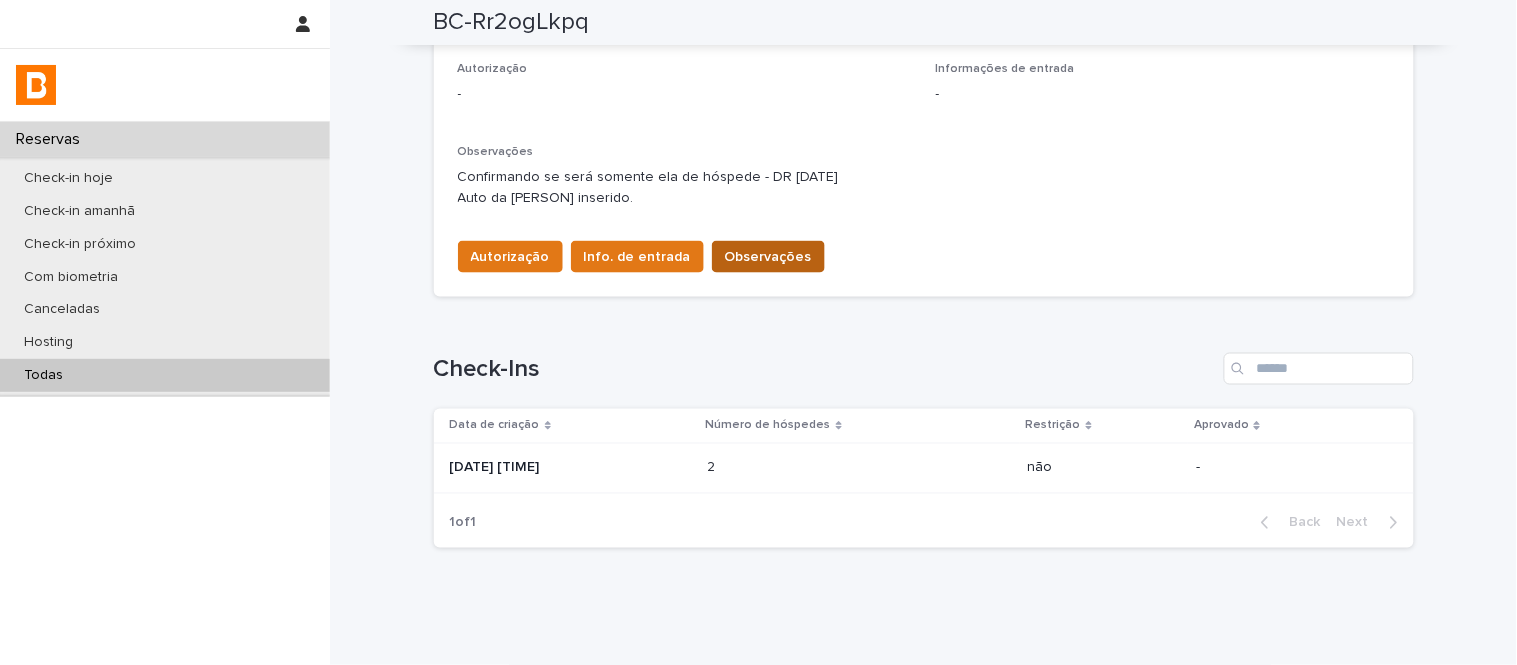 click on "Observações" at bounding box center (768, 257) 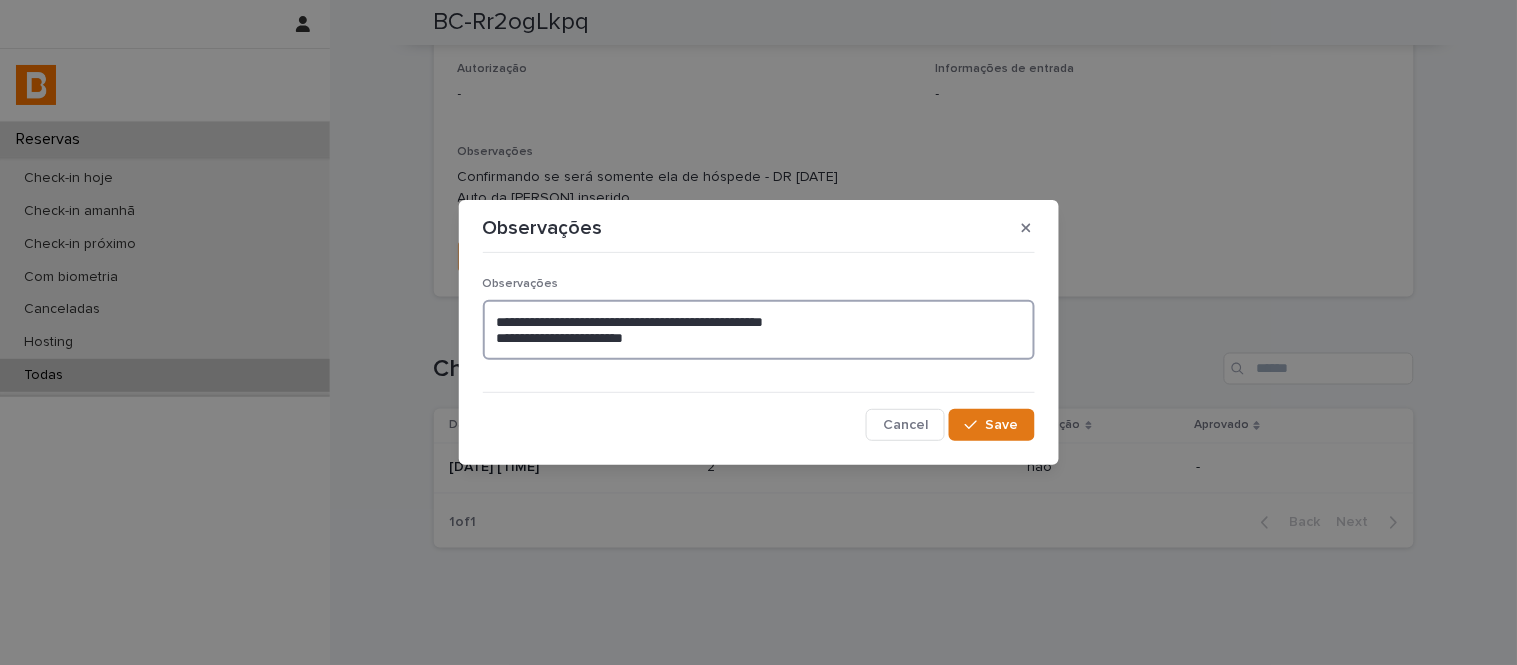 click on "**********" at bounding box center [759, 330] 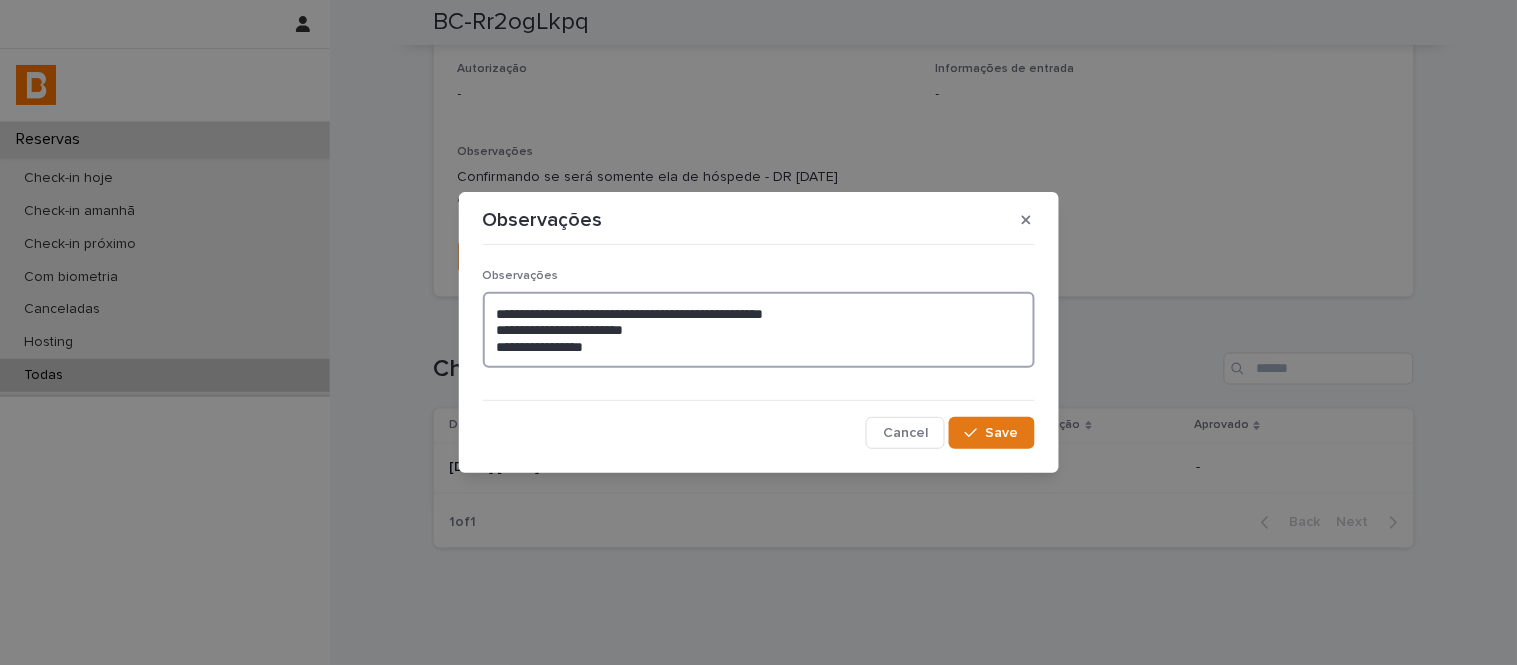 click on "**********" at bounding box center (759, 330) 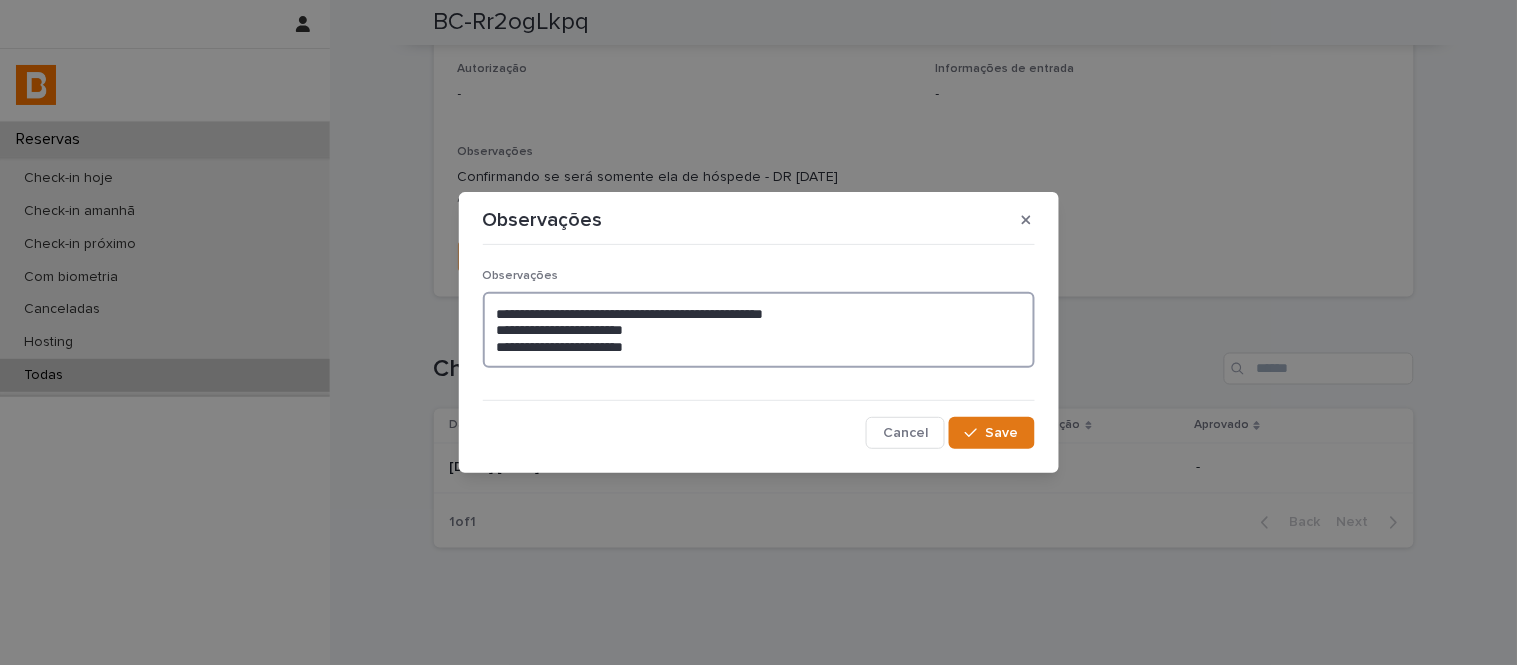 click on "**********" at bounding box center (759, 330) 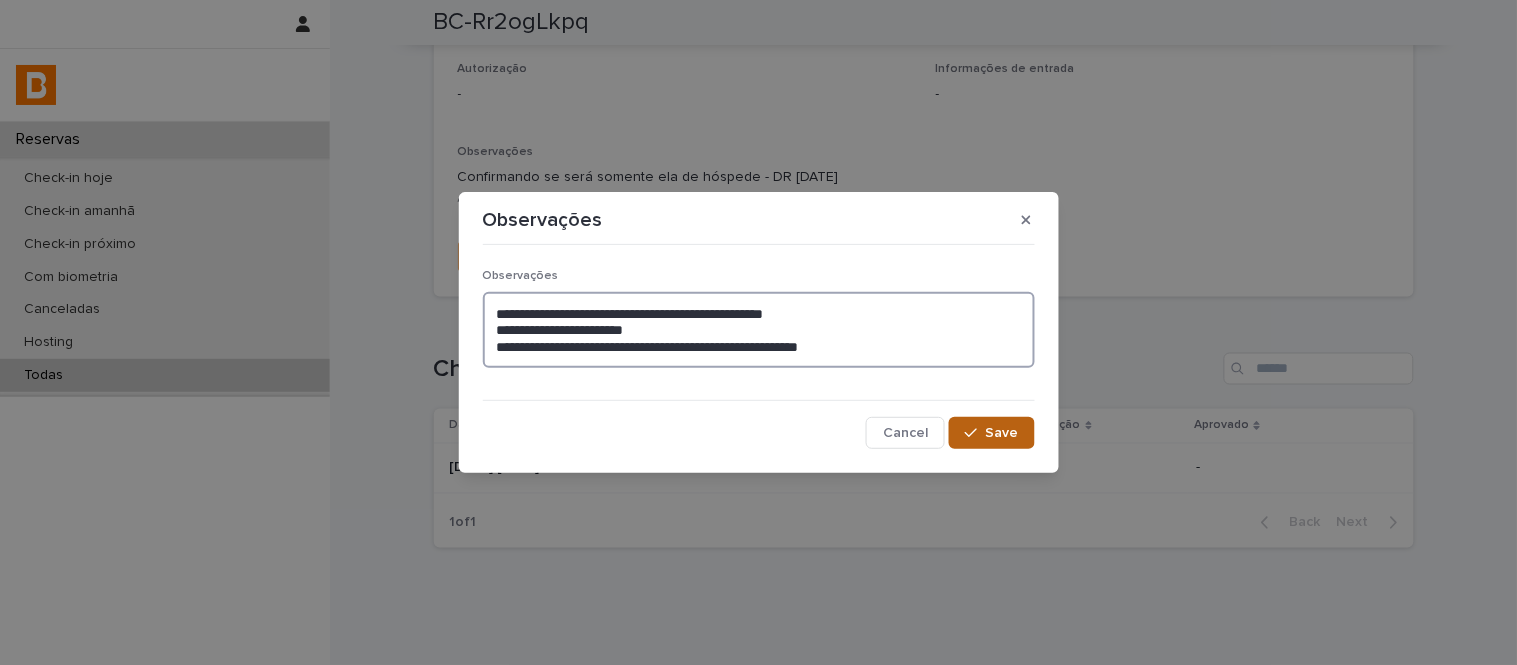 type on "**********" 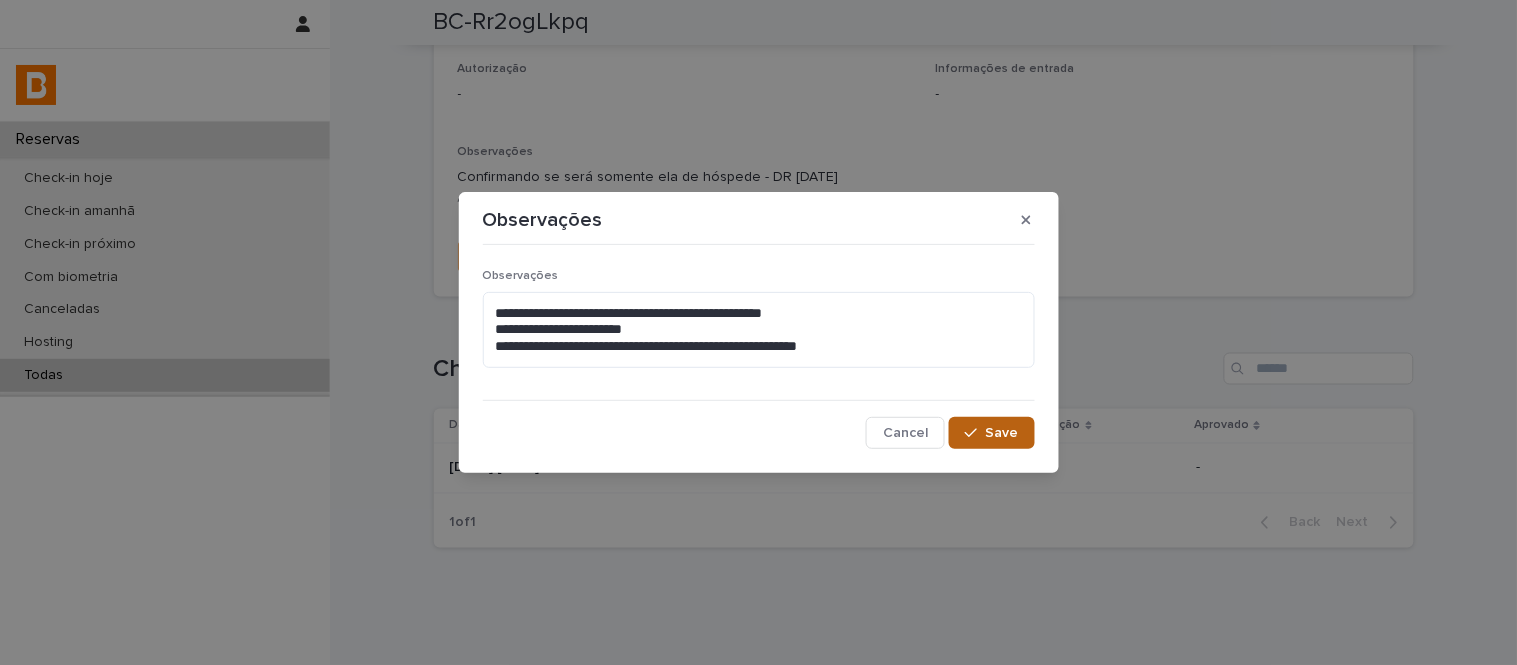 click on "Save" at bounding box center [991, 433] 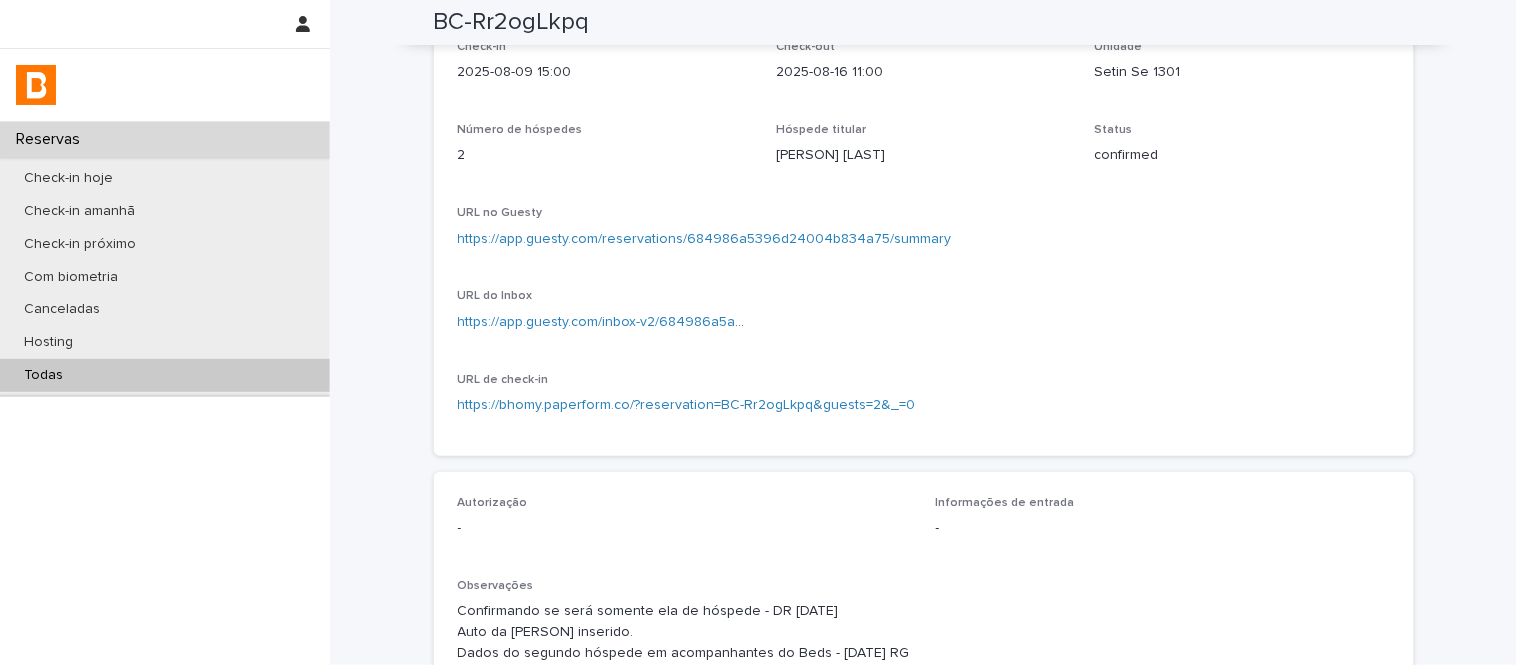 scroll, scrollTop: 18, scrollLeft: 0, axis: vertical 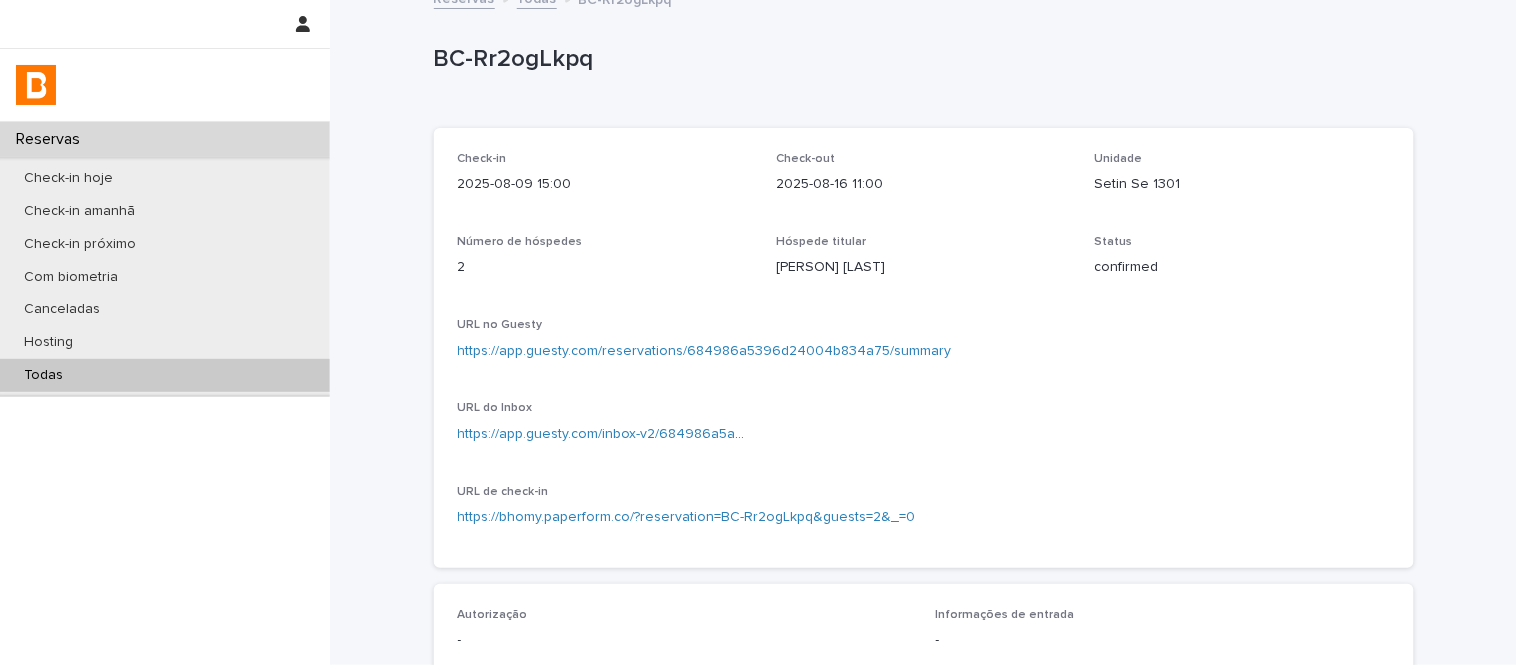 click on "Setin Se 1301" at bounding box center (1242, 184) 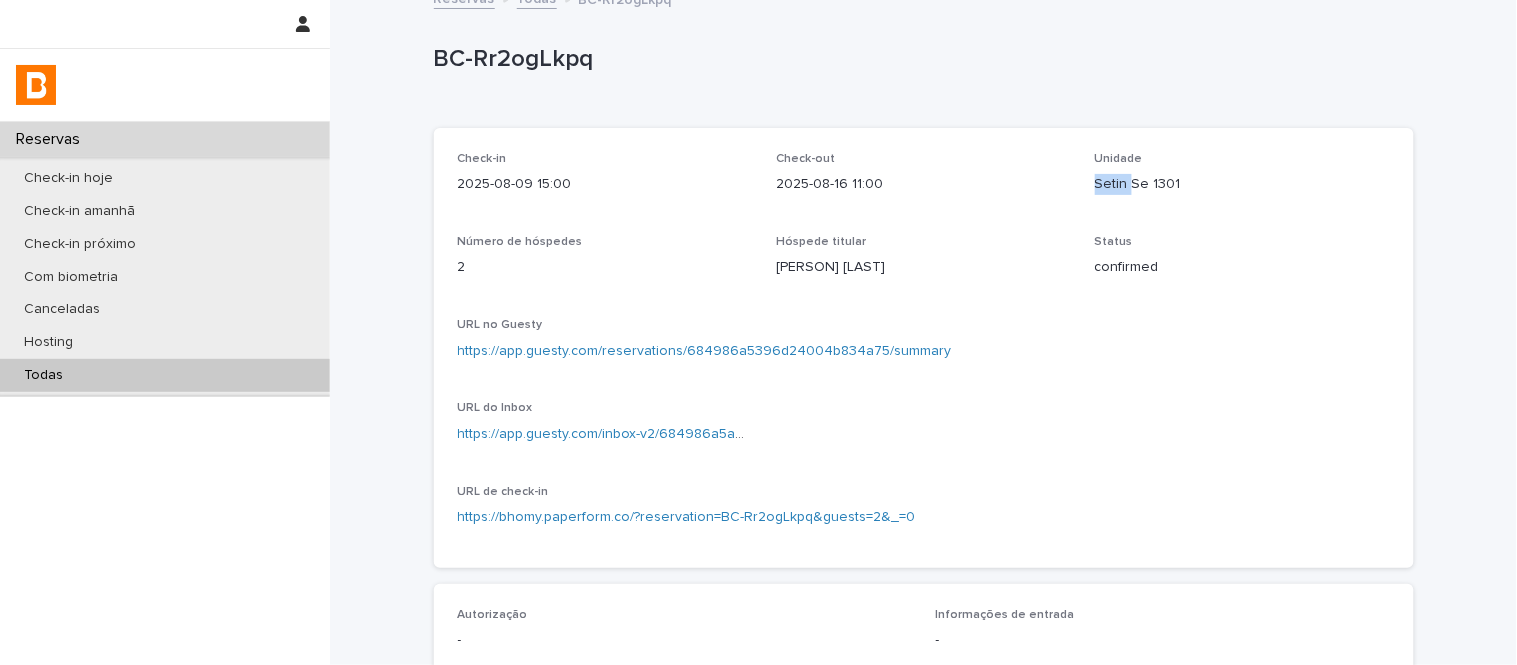 click on "Setin Se 1301" at bounding box center [1242, 184] 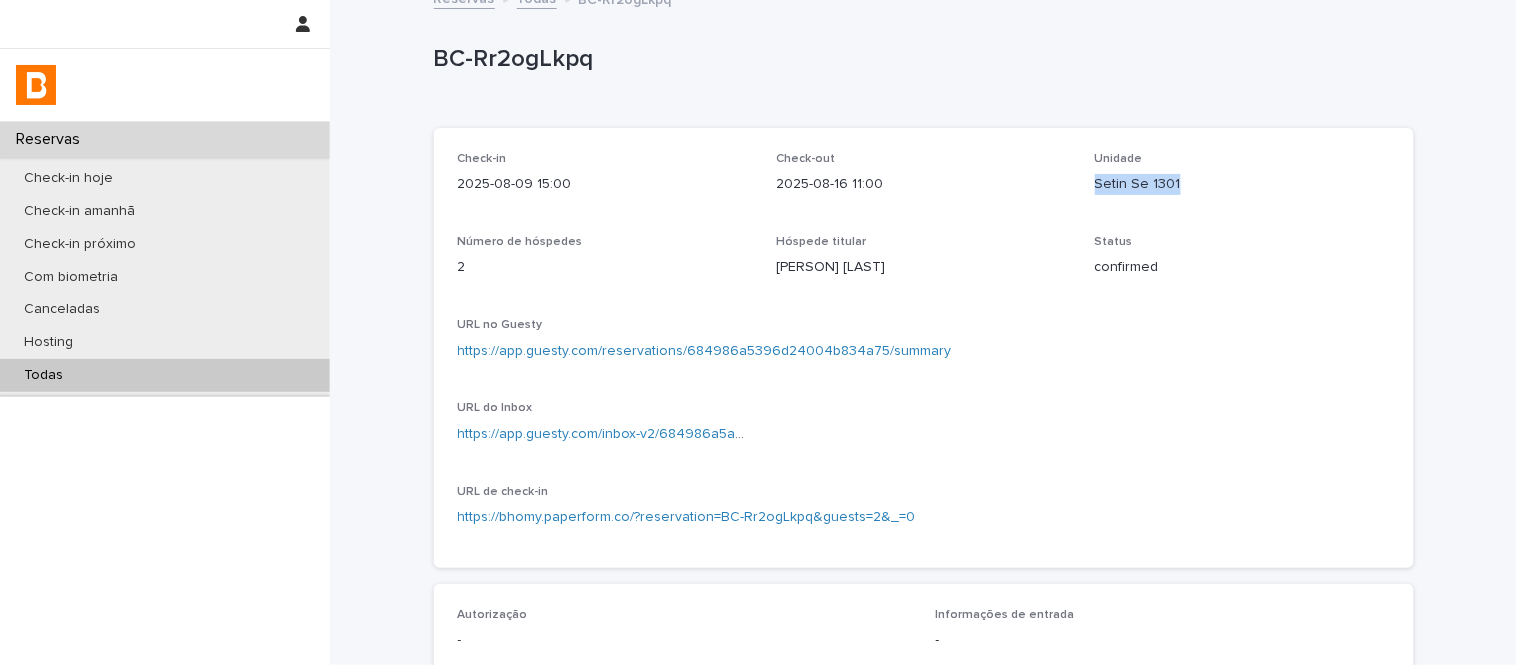 click on "Setin Se 1301" at bounding box center [1242, 184] 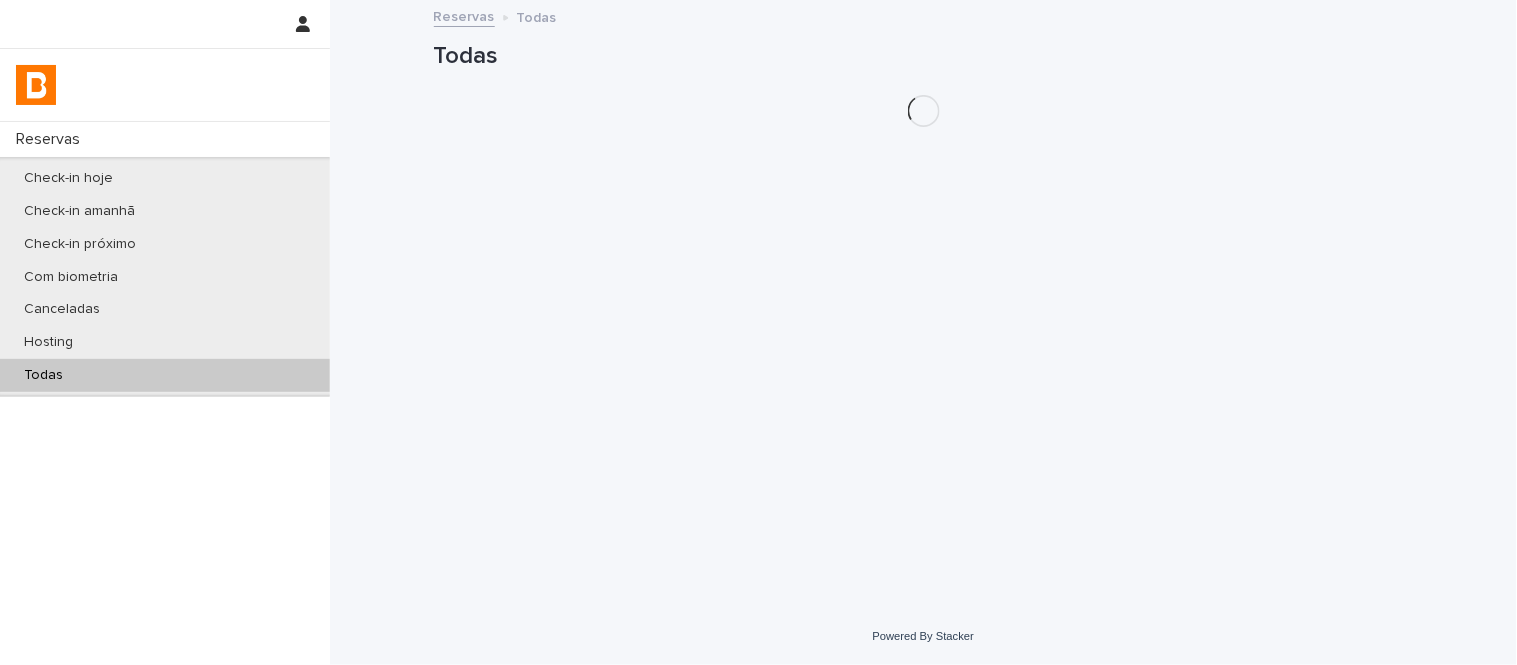 scroll, scrollTop: 0, scrollLeft: 0, axis: both 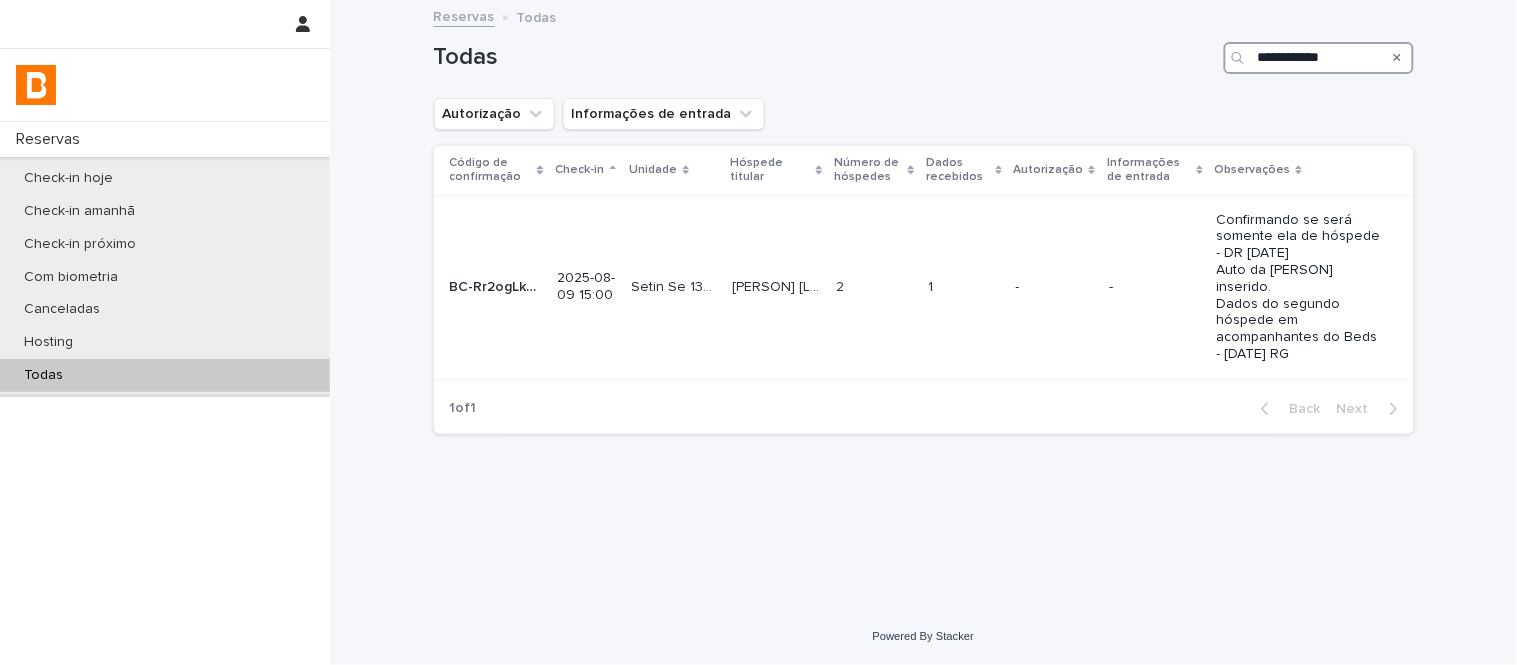 drag, startPoint x: 1362, startPoint y: 61, endPoint x: 1140, endPoint y: 67, distance: 222.08107 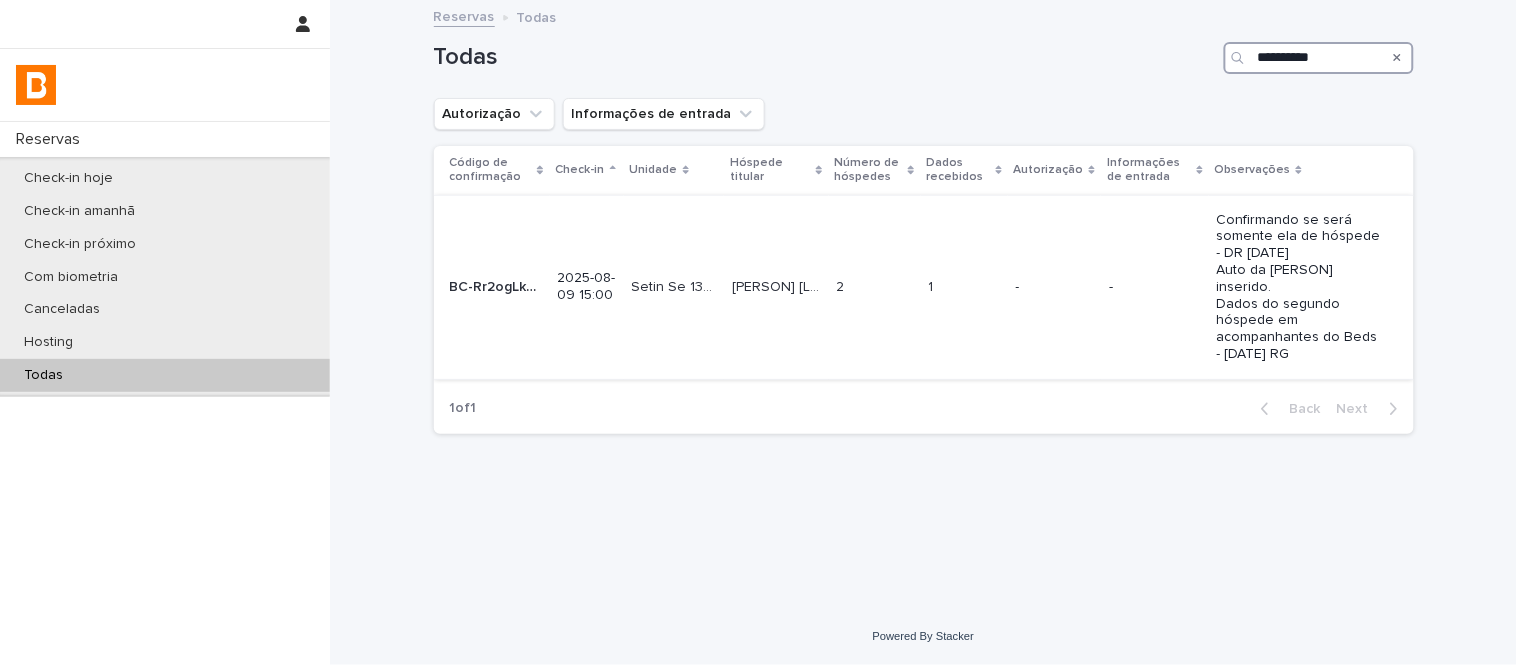type on "**********" 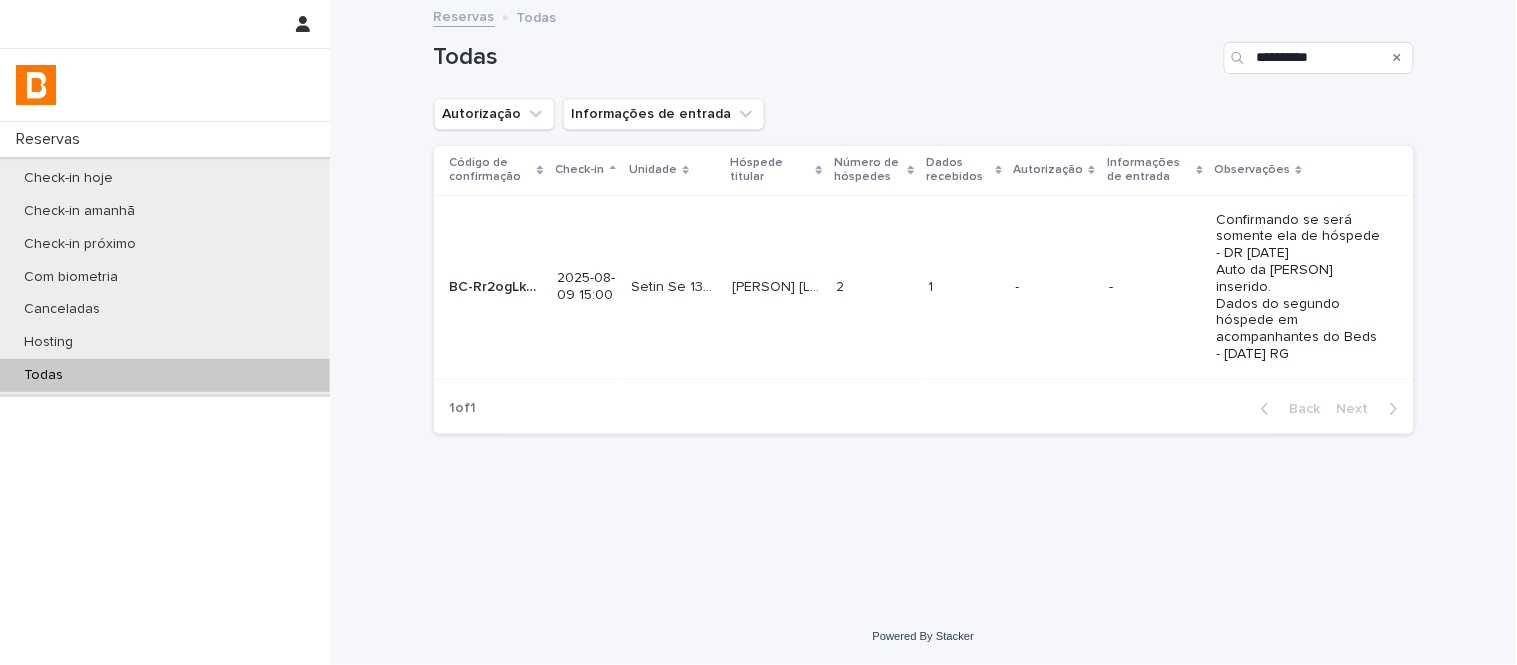click on "-" at bounding box center (1155, 287) 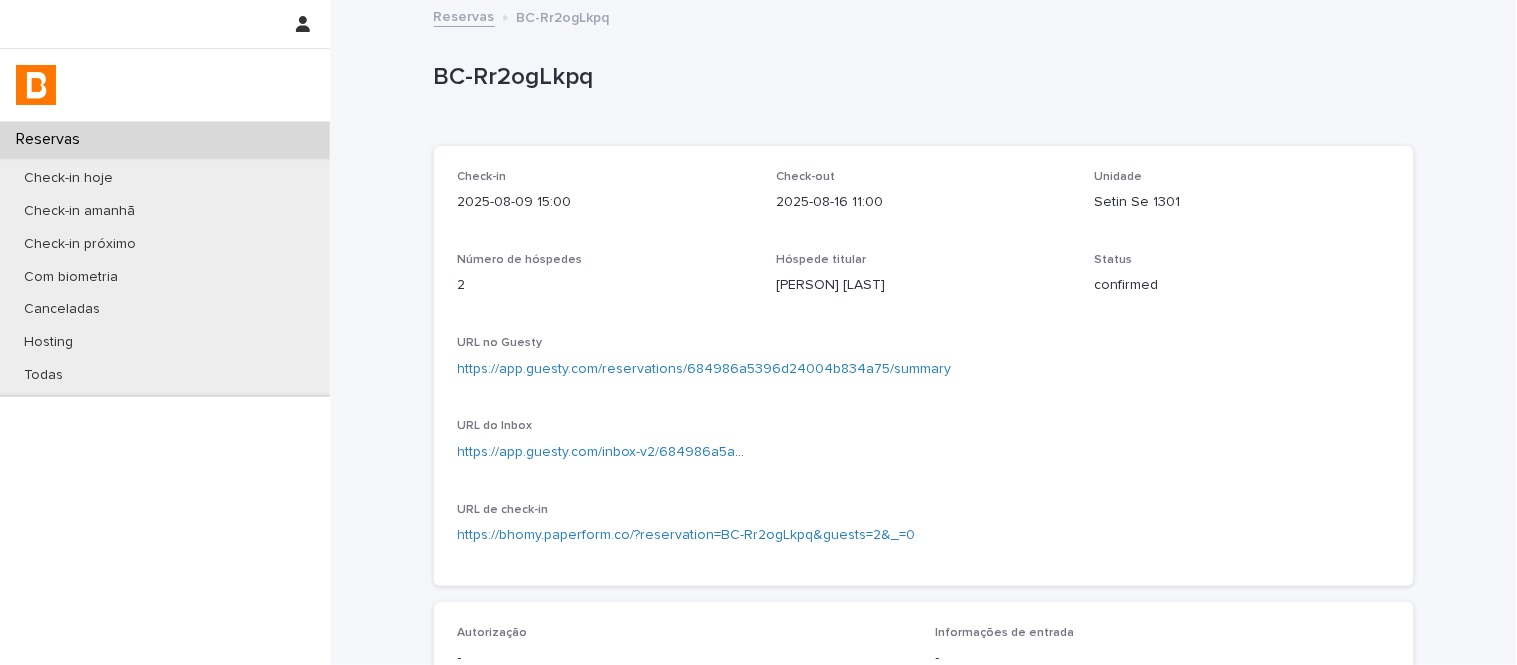 click on "Reservas" at bounding box center [464, 15] 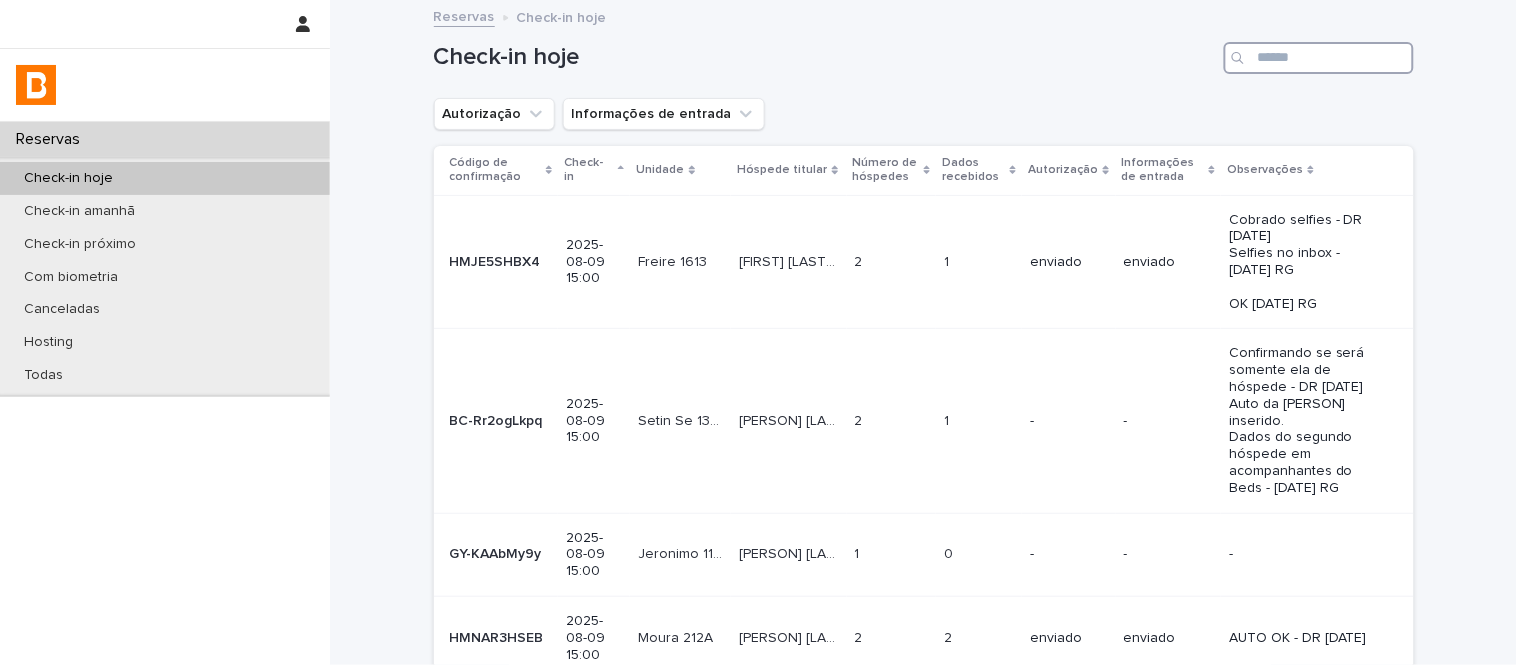 paste on "**********" 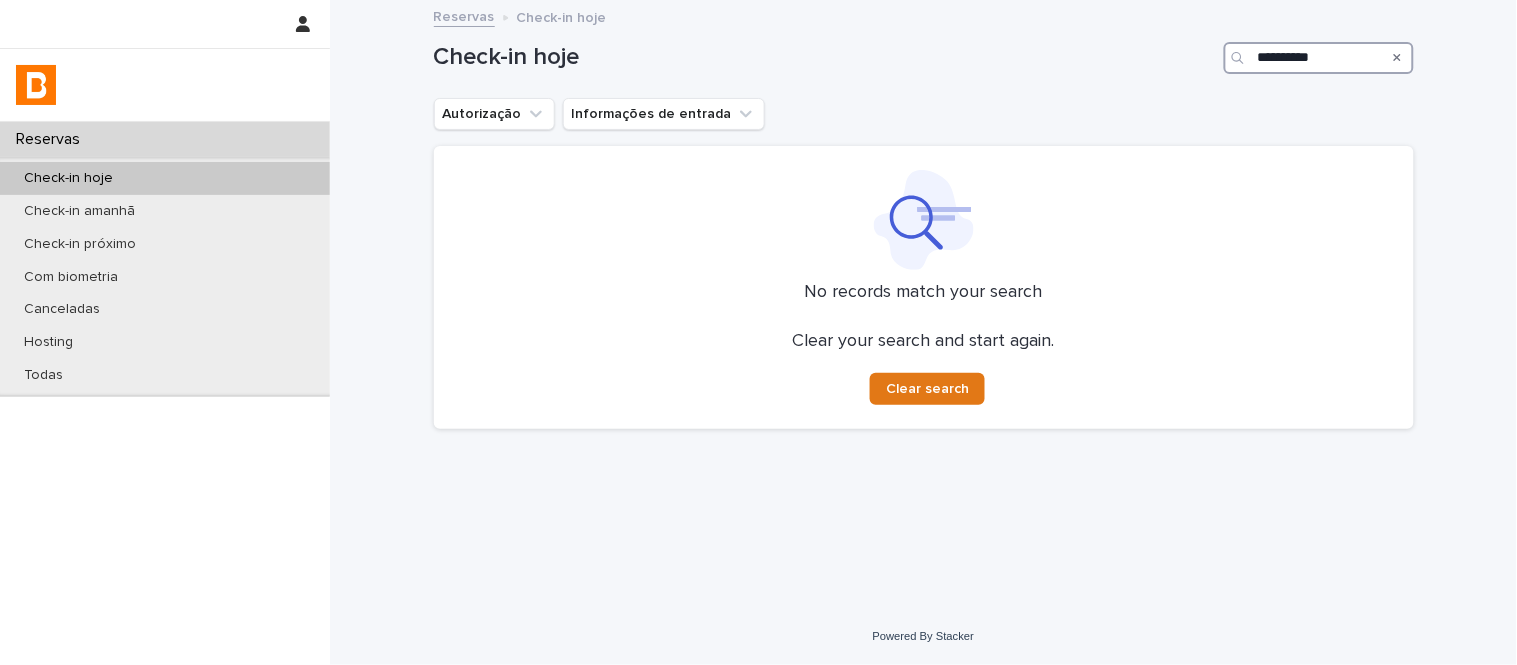 click on "**********" at bounding box center (1319, 58) 